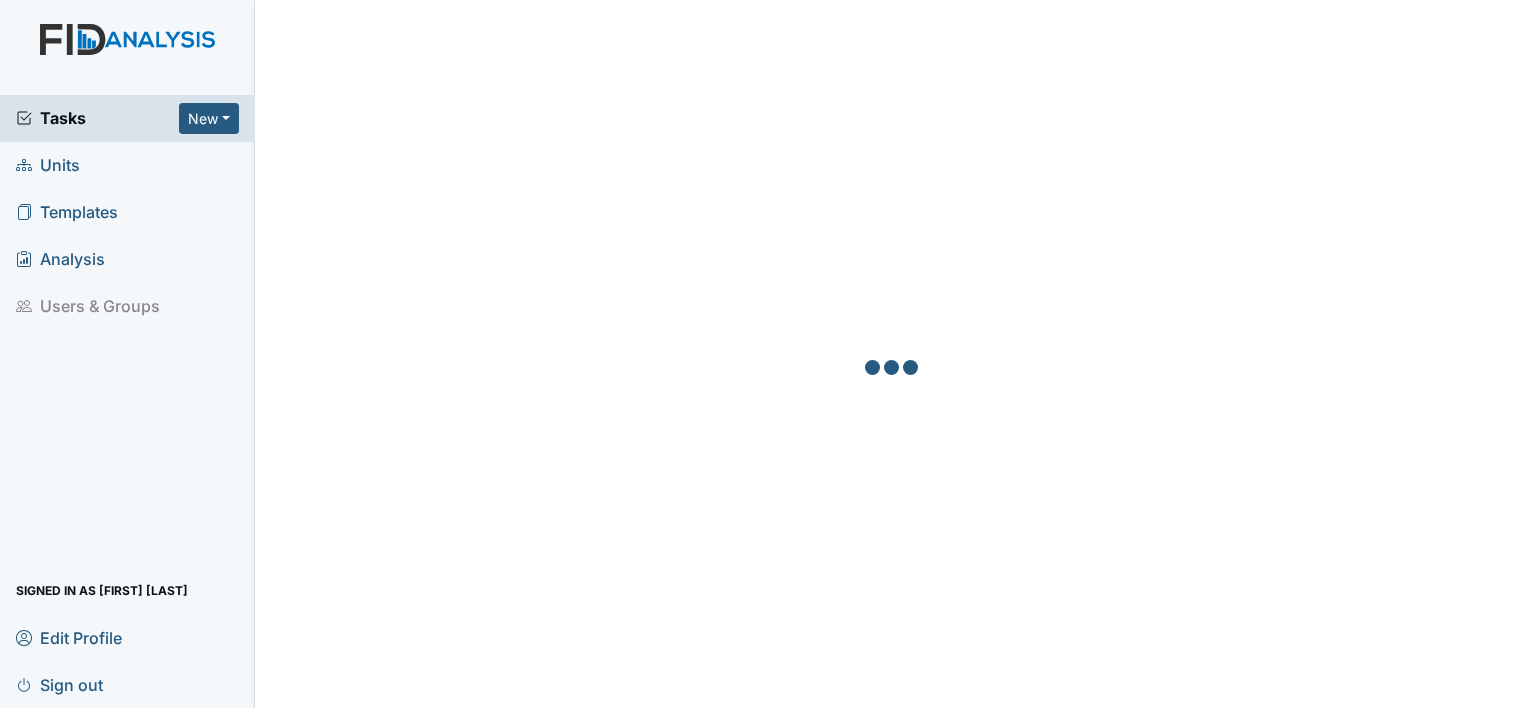 scroll, scrollTop: 0, scrollLeft: 0, axis: both 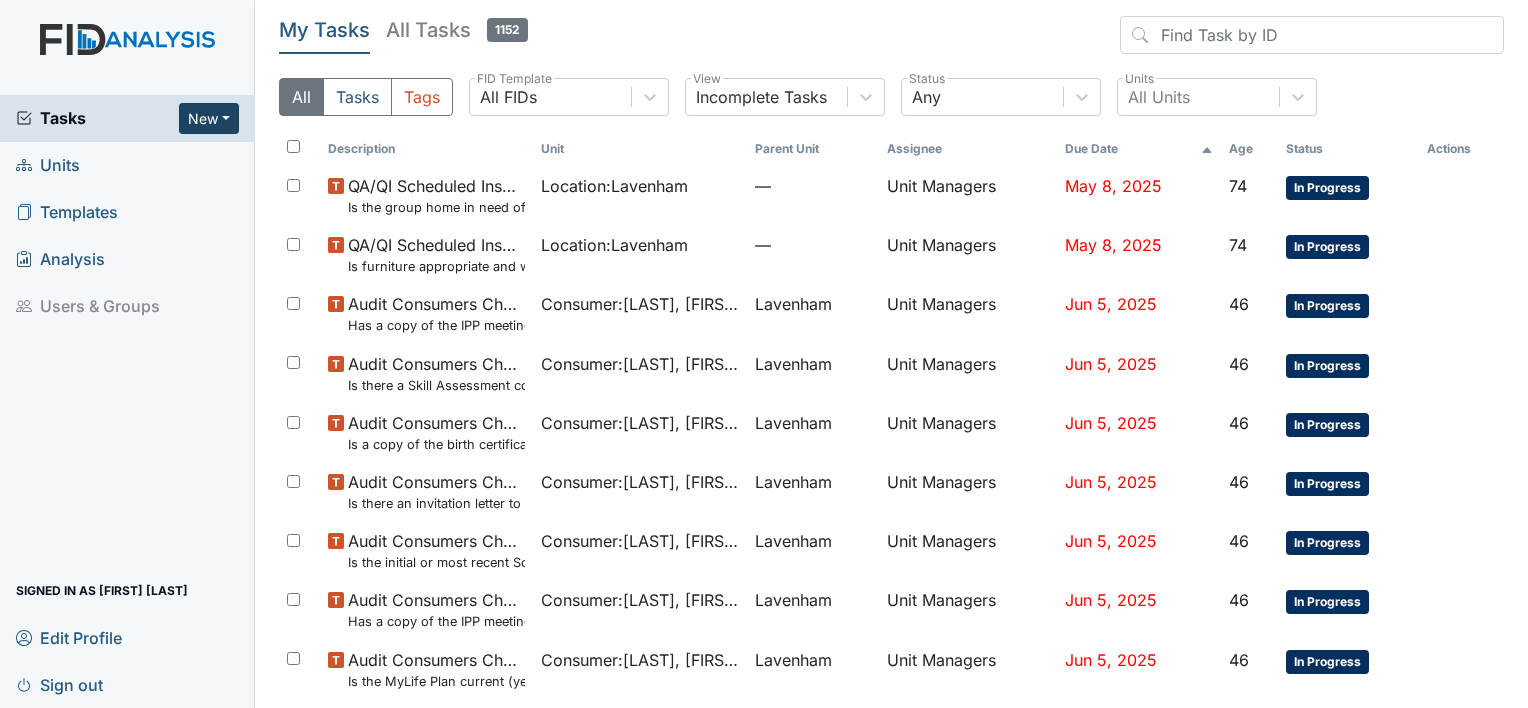 click on "New" at bounding box center [209, 118] 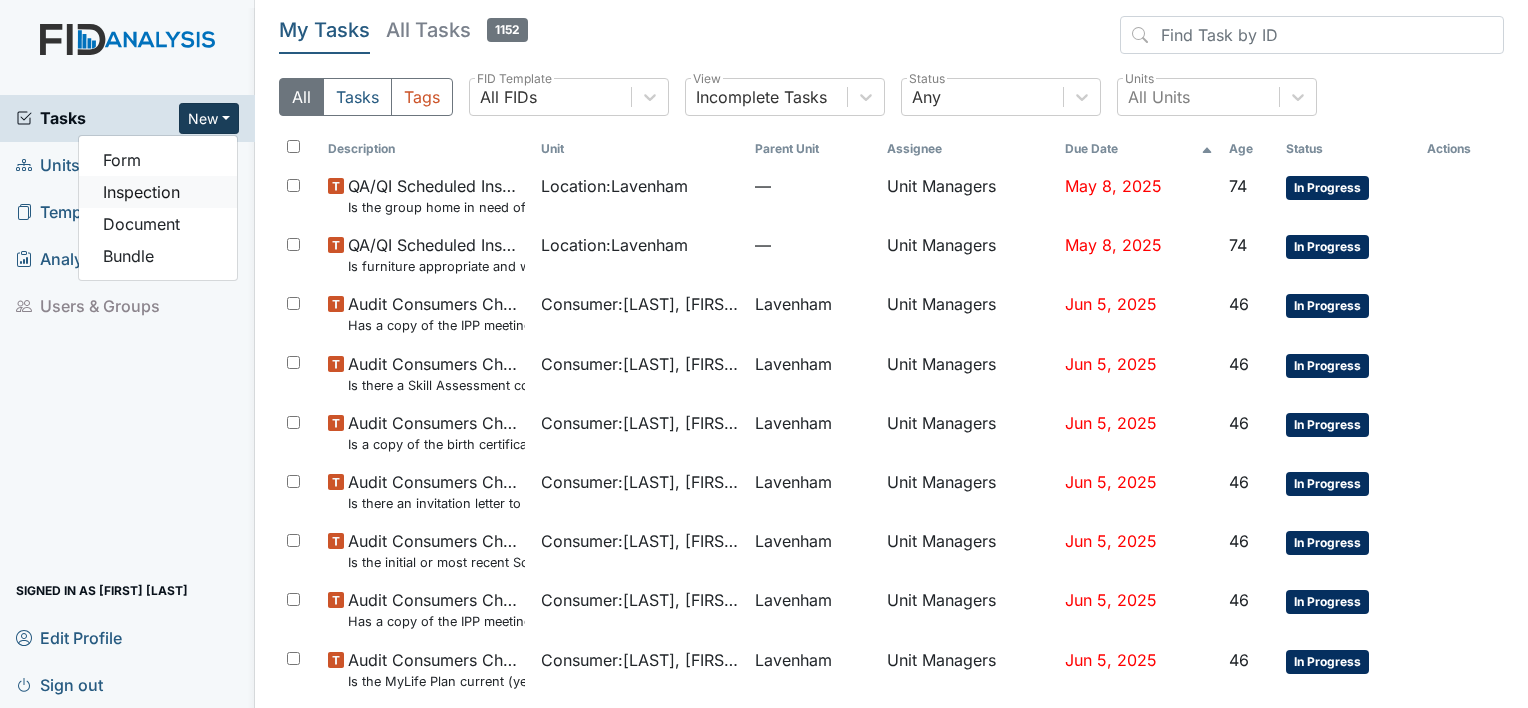 click on "Inspection" at bounding box center (158, 192) 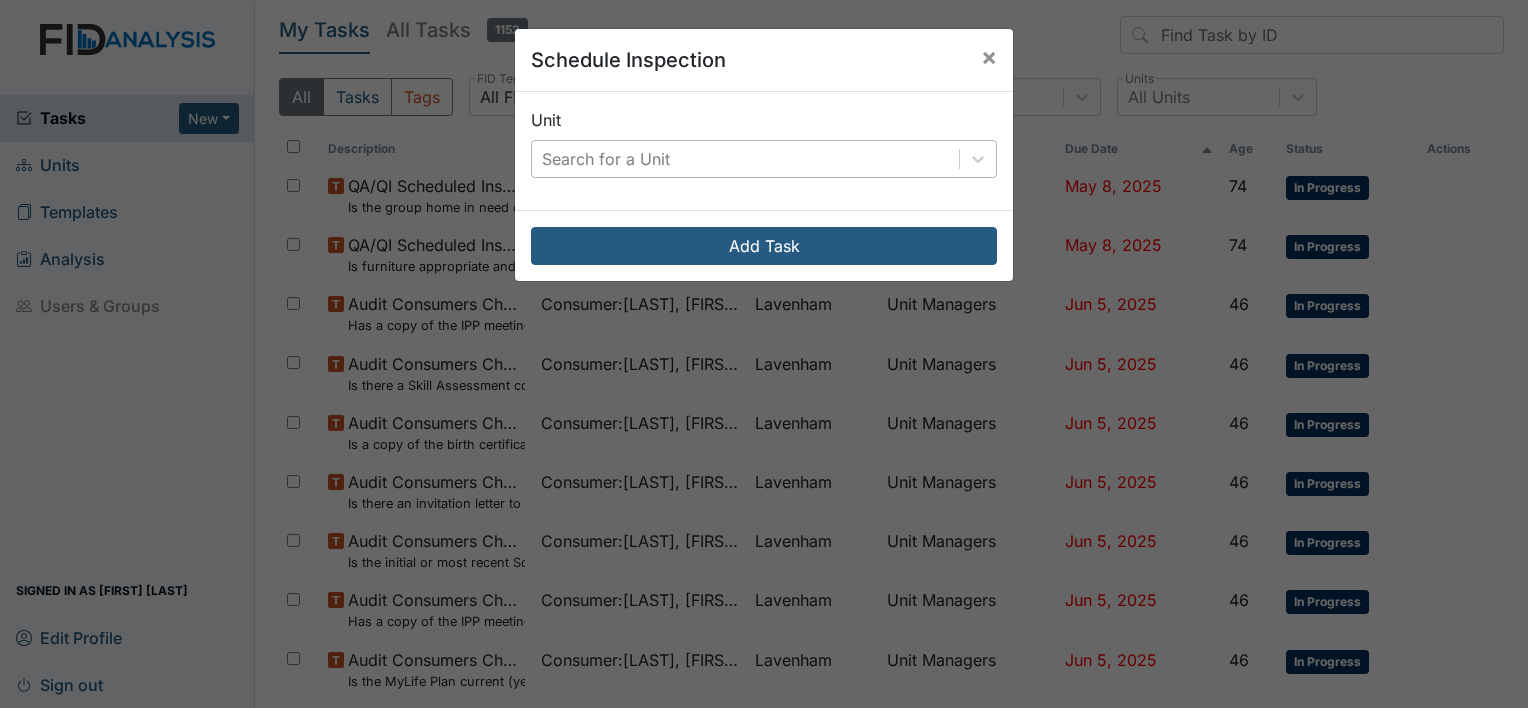 click on "Search for a Unit" at bounding box center (745, 159) 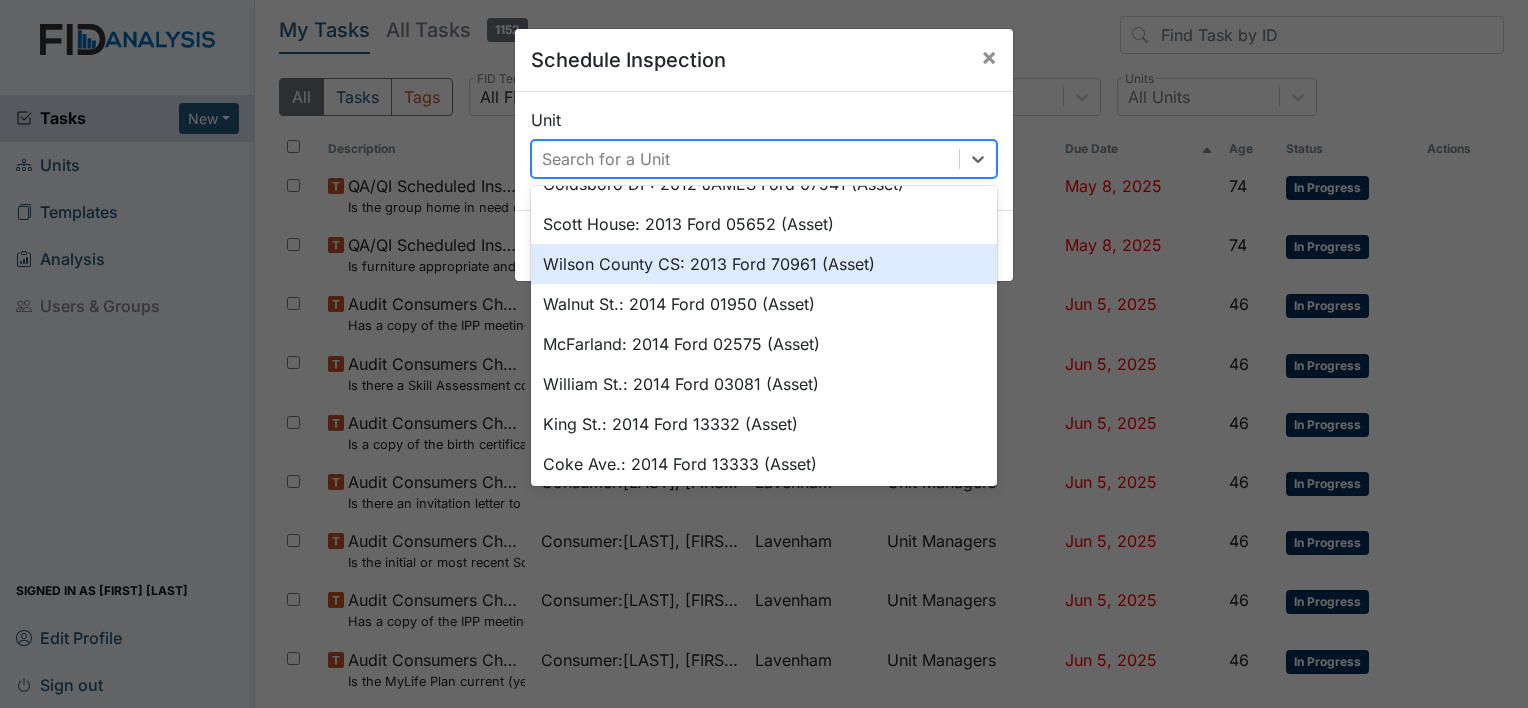 scroll, scrollTop: 100, scrollLeft: 0, axis: vertical 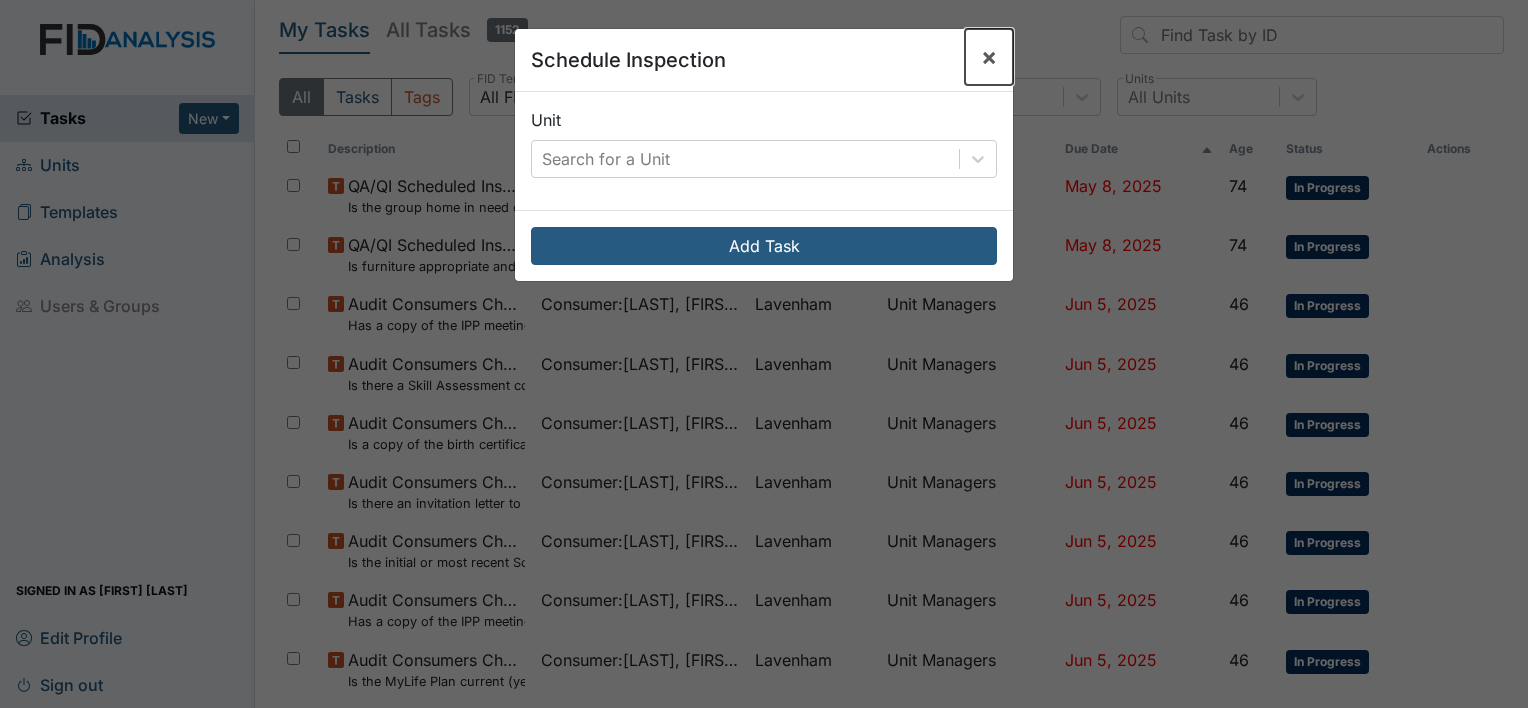 click on "×" at bounding box center [989, 56] 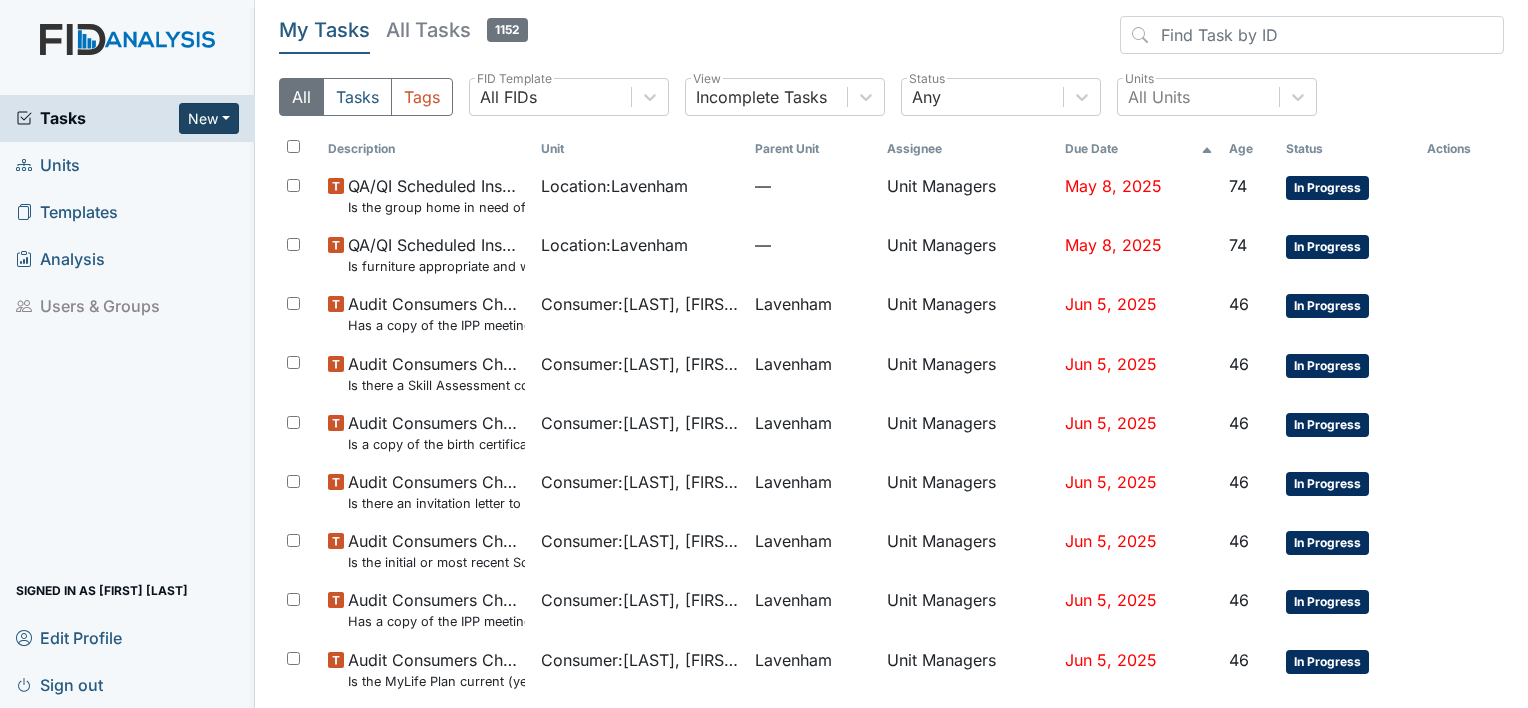 click on "New" at bounding box center [209, 118] 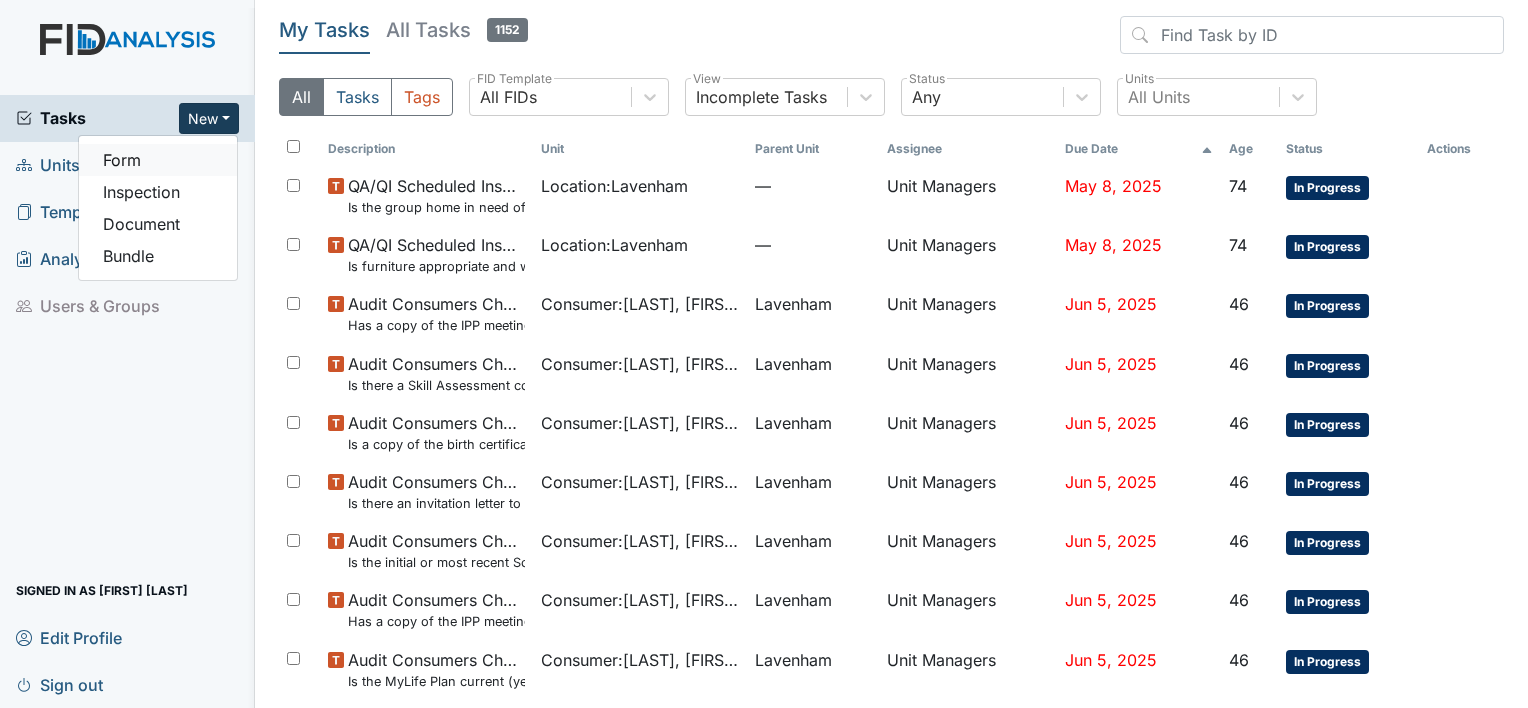 click on "Form" at bounding box center (158, 160) 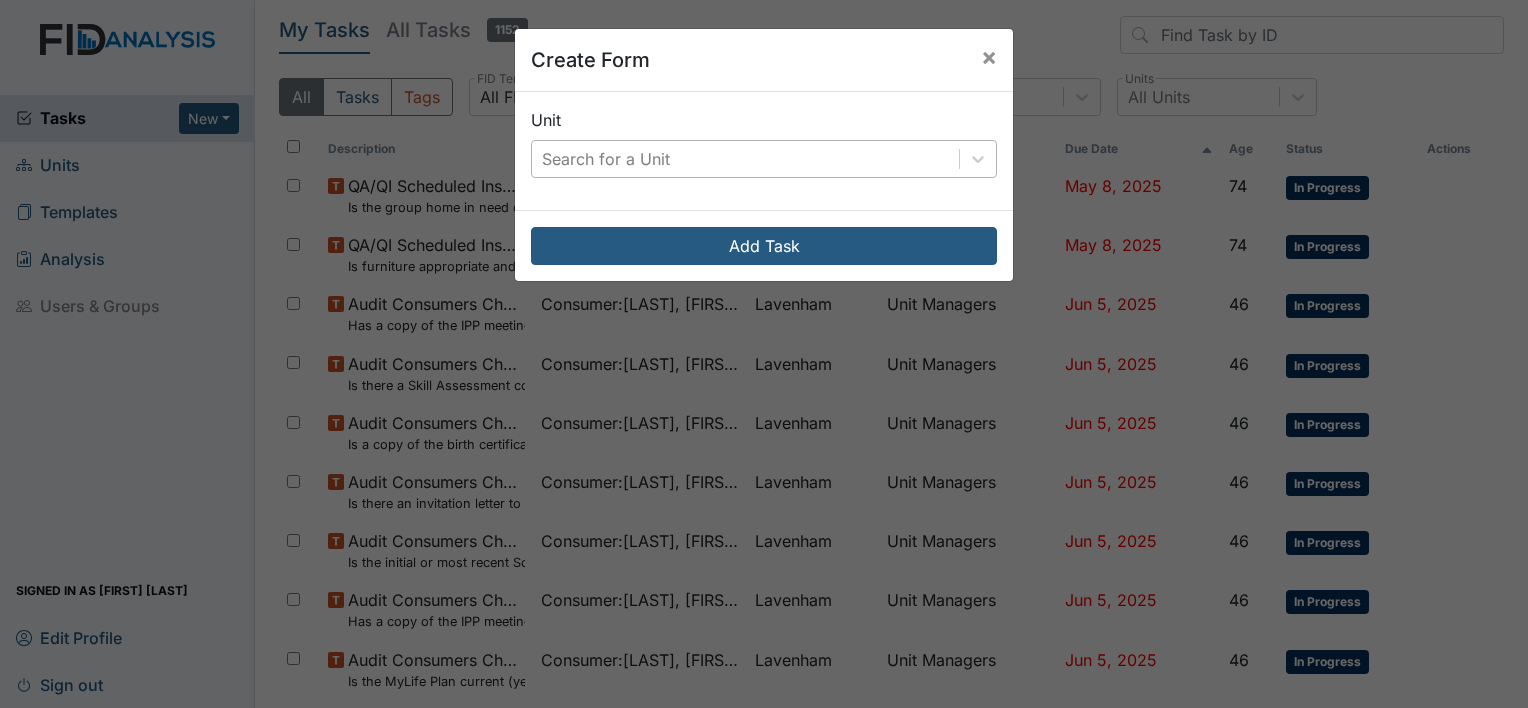 click on "Search for a Unit" at bounding box center (745, 159) 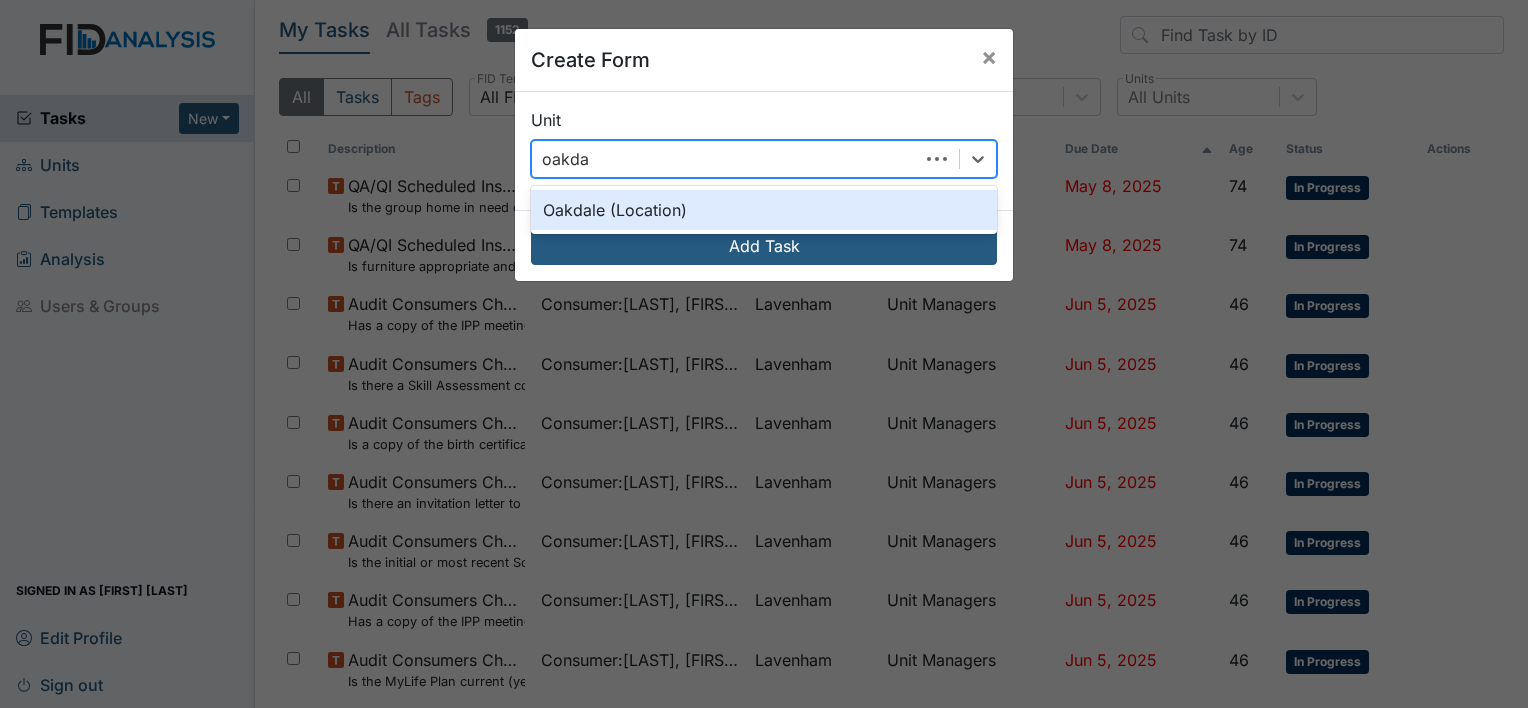 type on "oakdal" 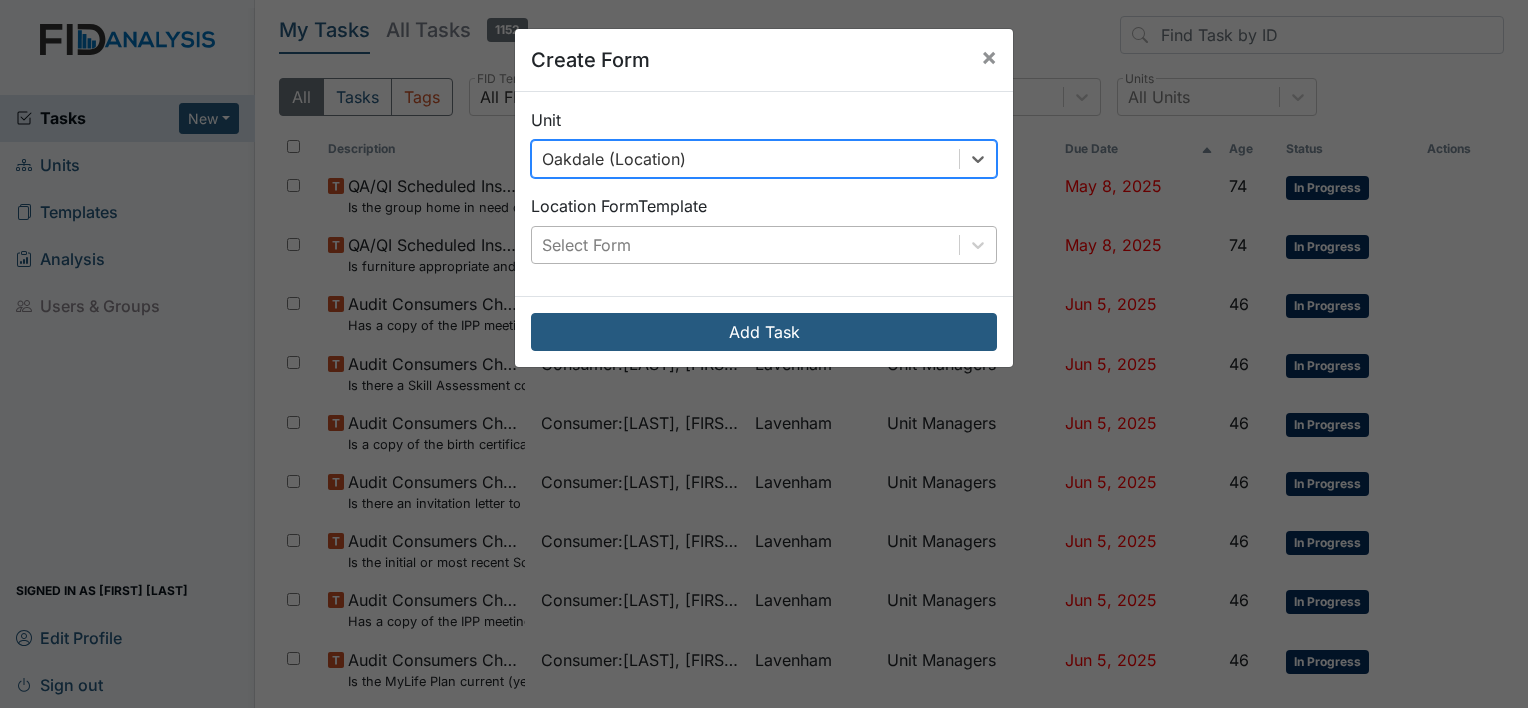 click on "Select Form" at bounding box center (745, 245) 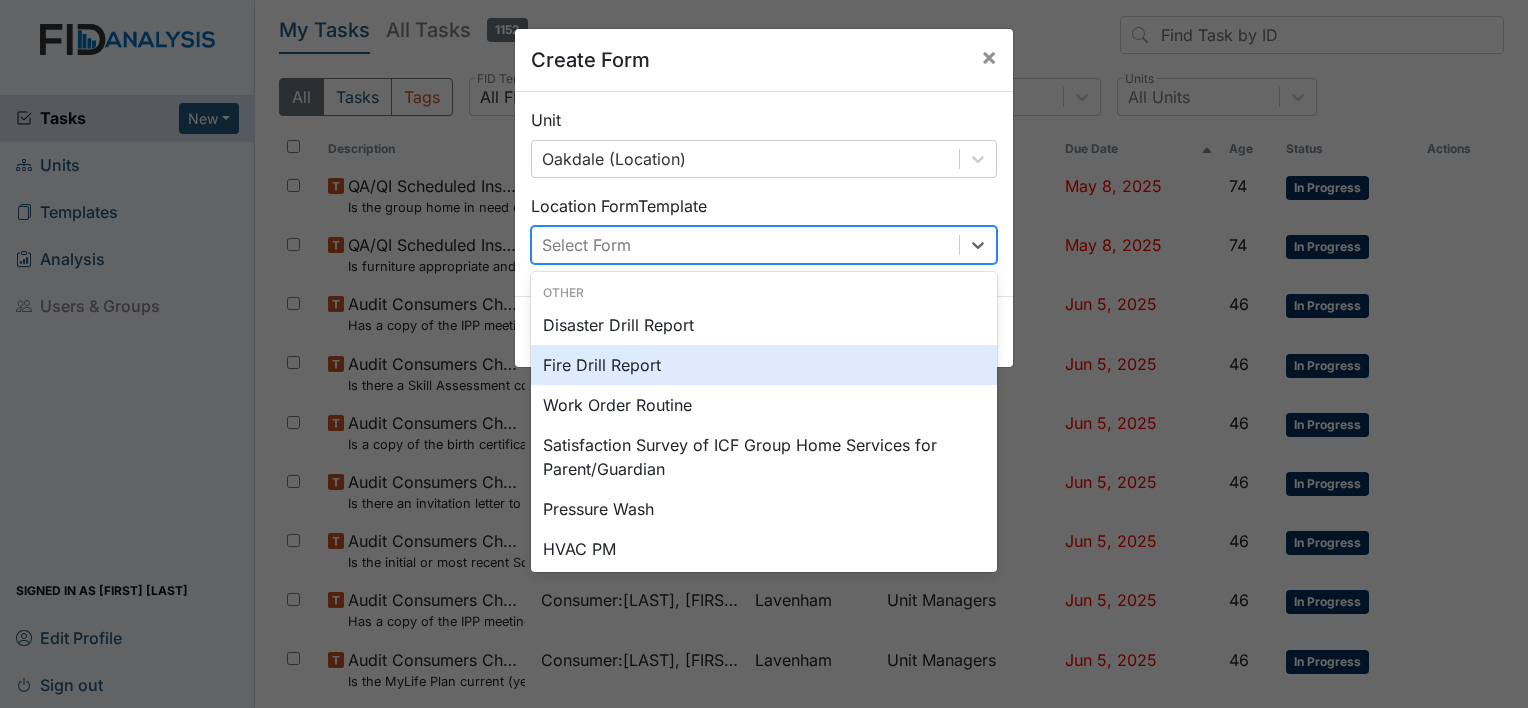 click on "Fire Drill Report" at bounding box center (764, 365) 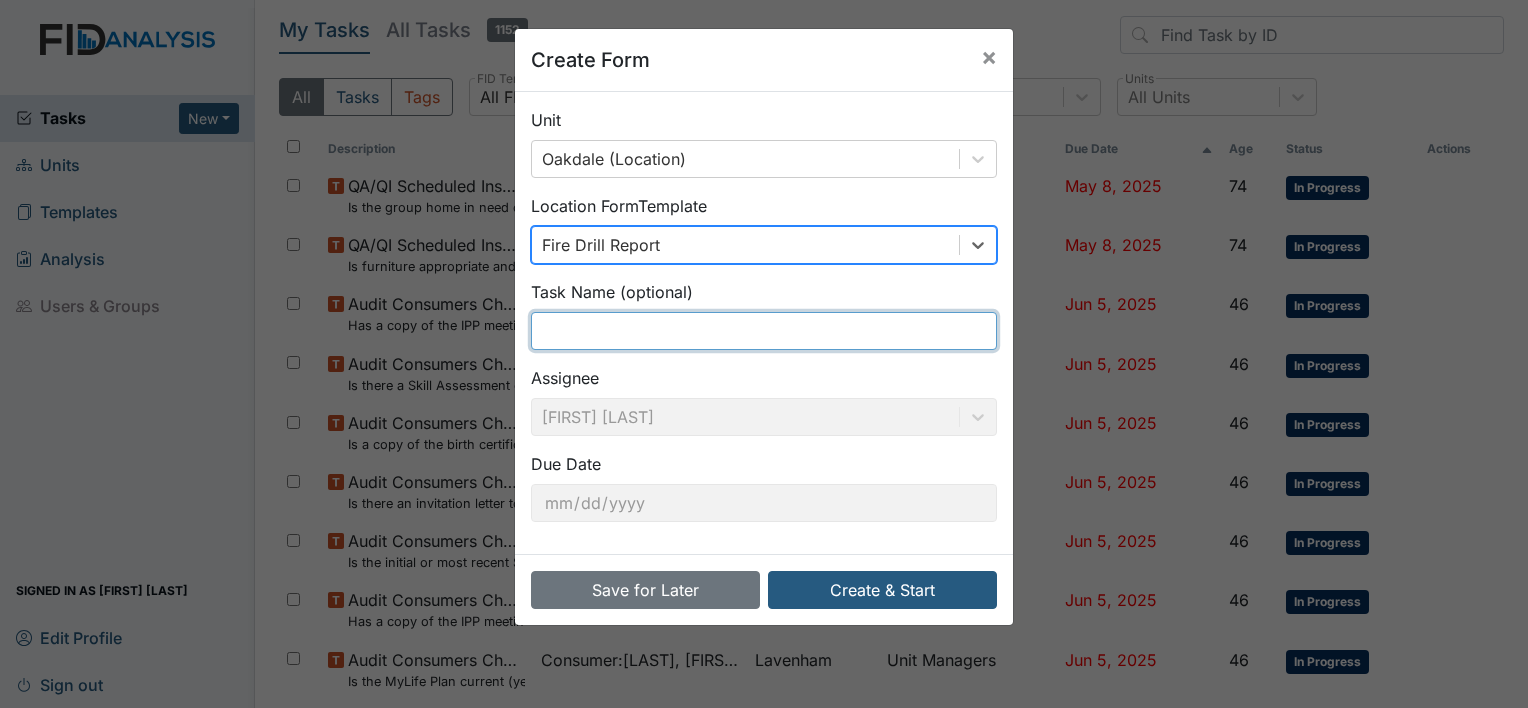 click at bounding box center [764, 331] 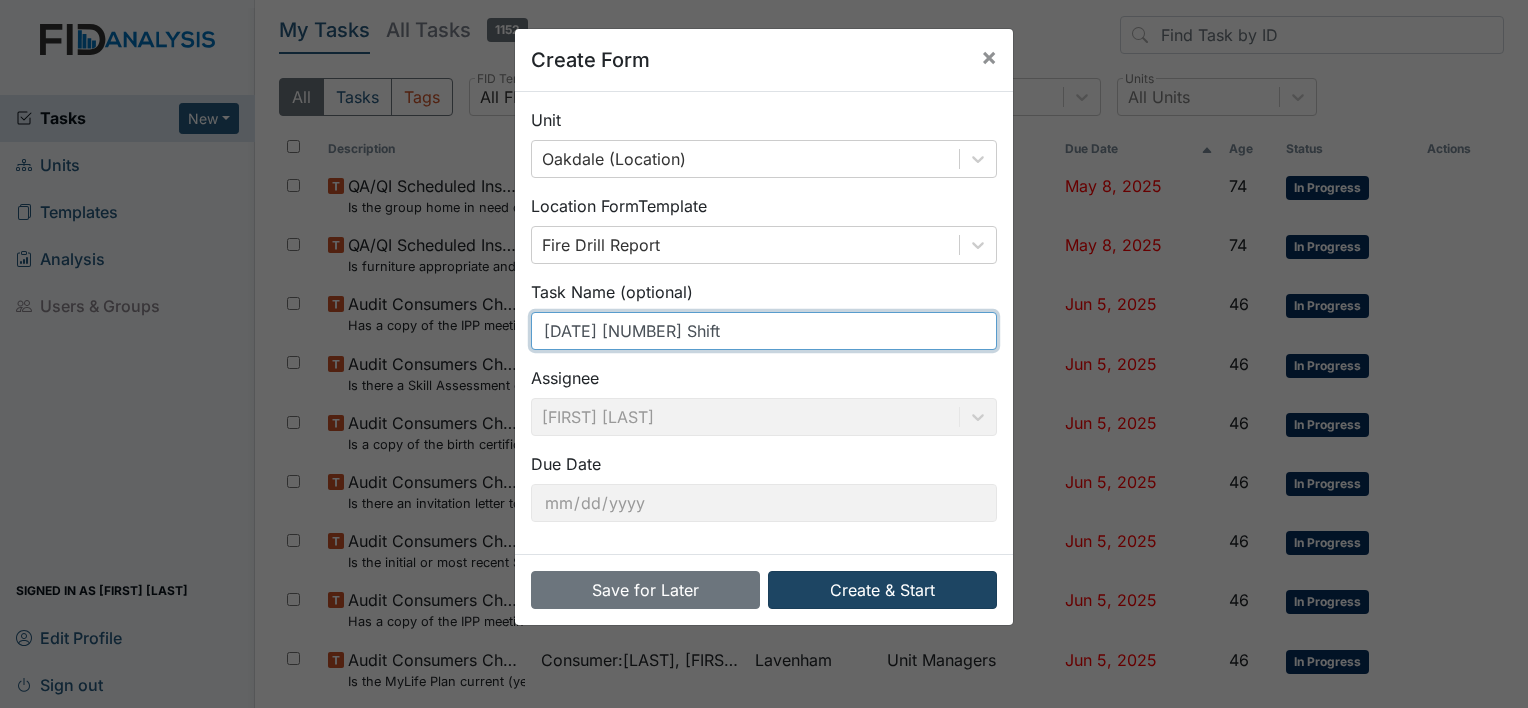 type on "[DATE] [SHIFT]" 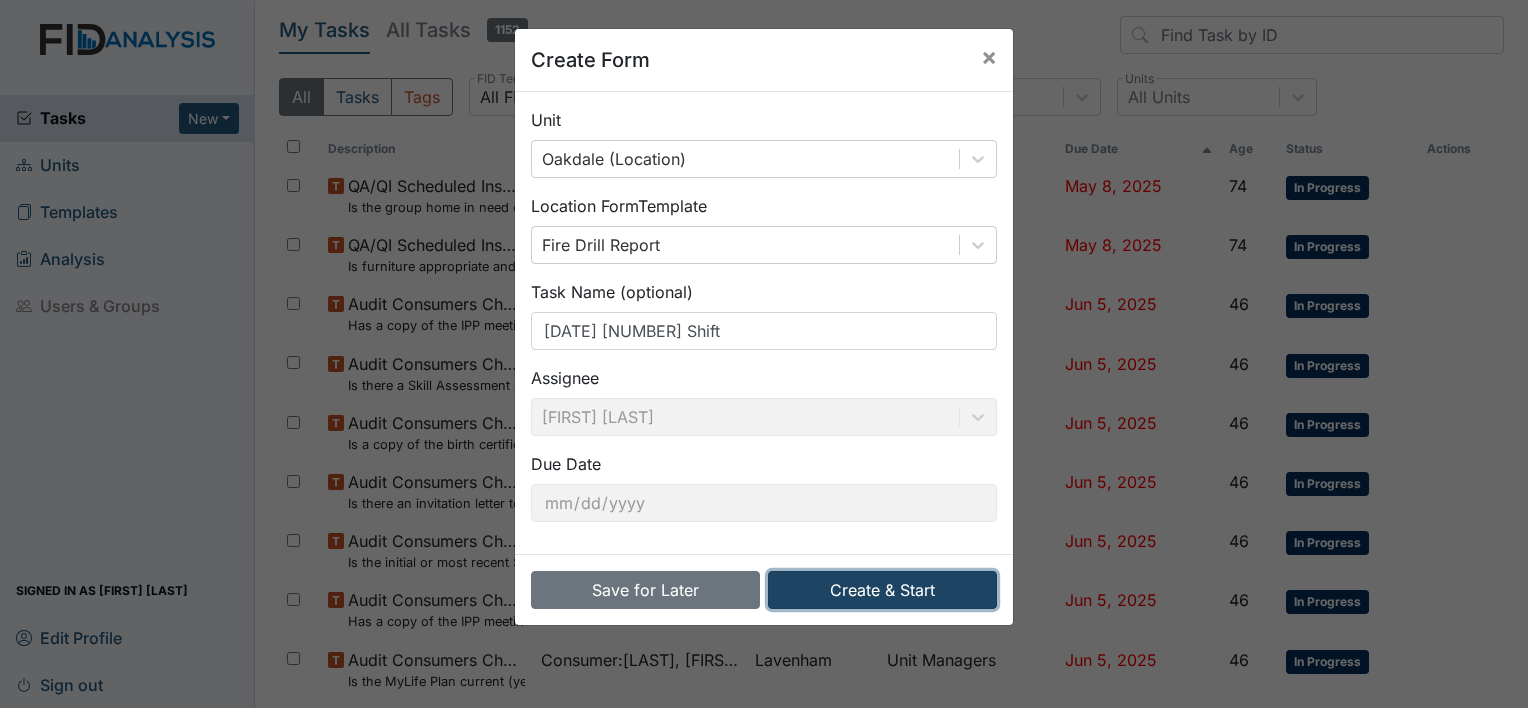 click on "Create & Start" at bounding box center [882, 590] 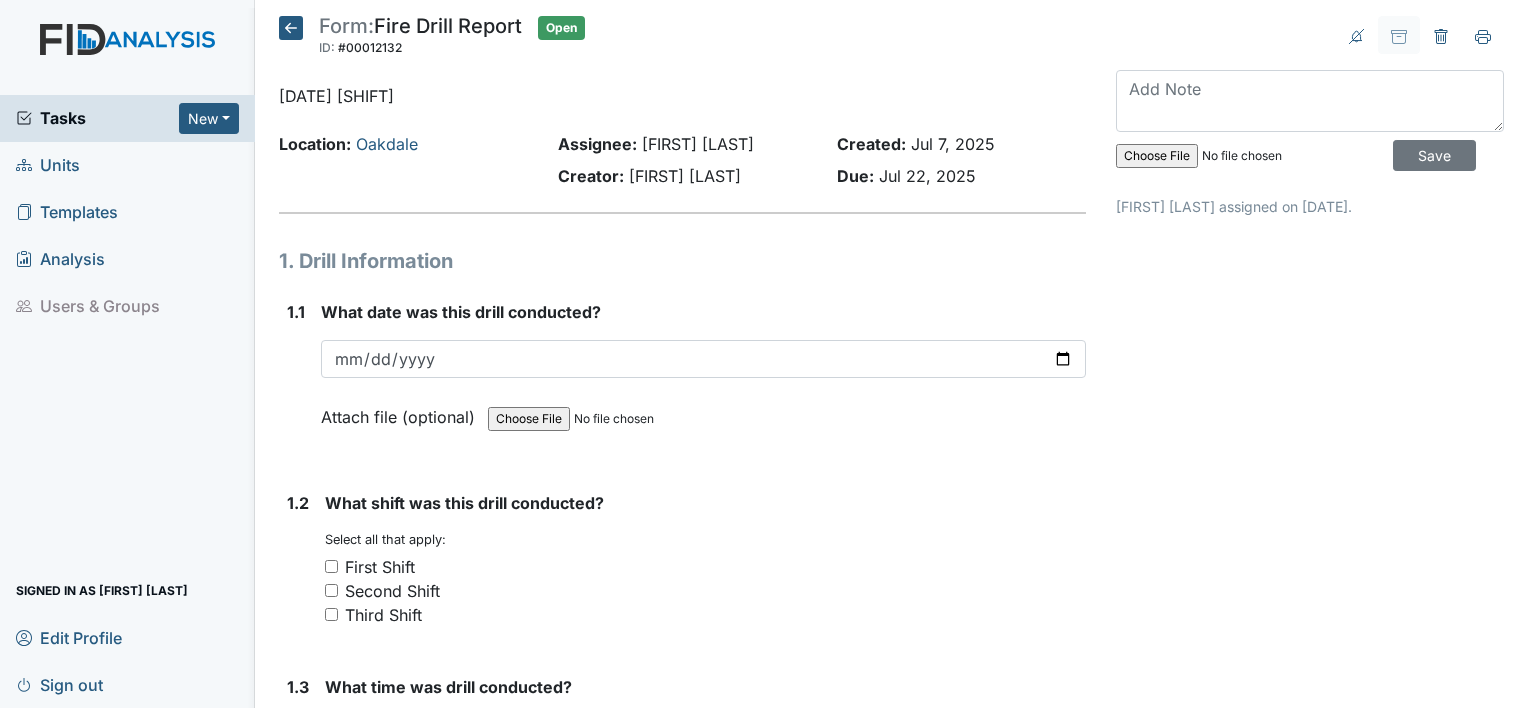 scroll, scrollTop: 0, scrollLeft: 0, axis: both 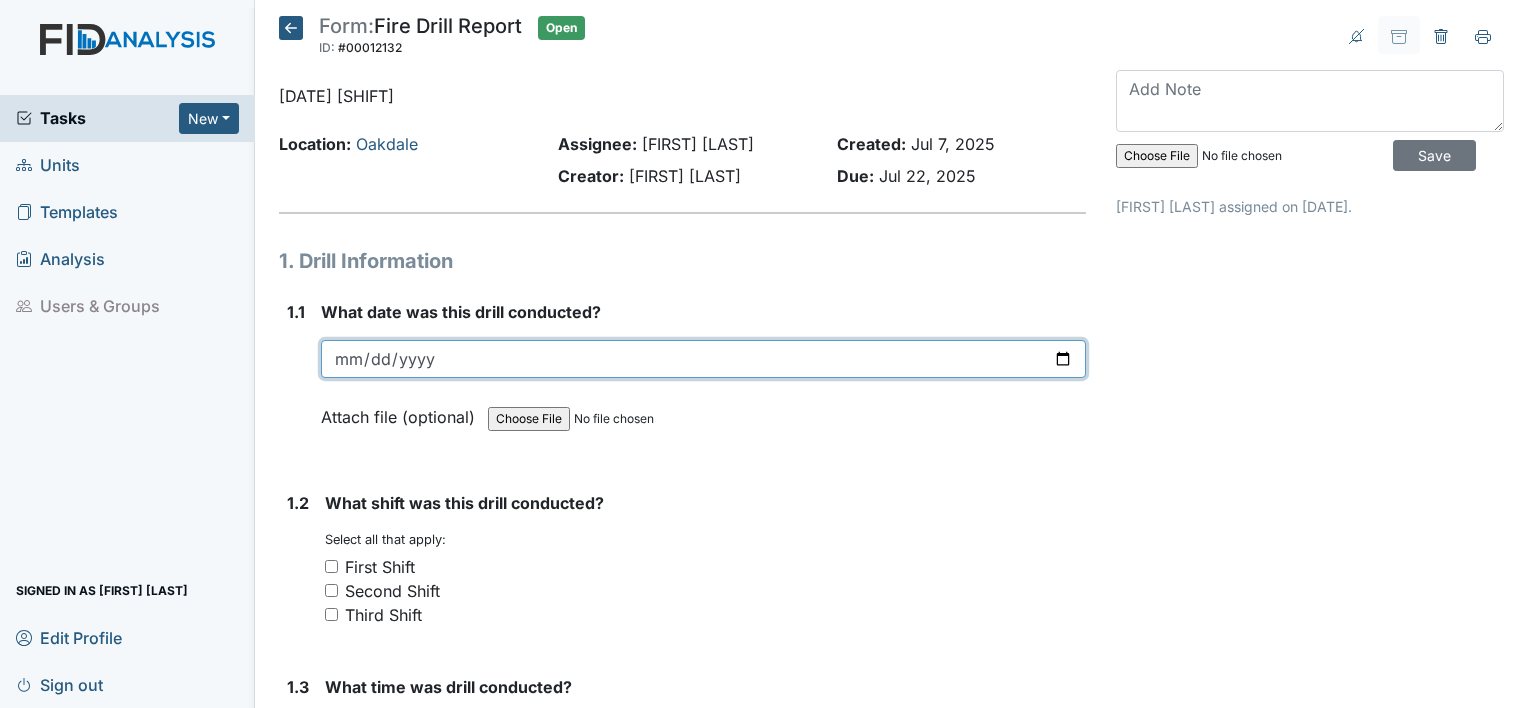 click at bounding box center (703, 359) 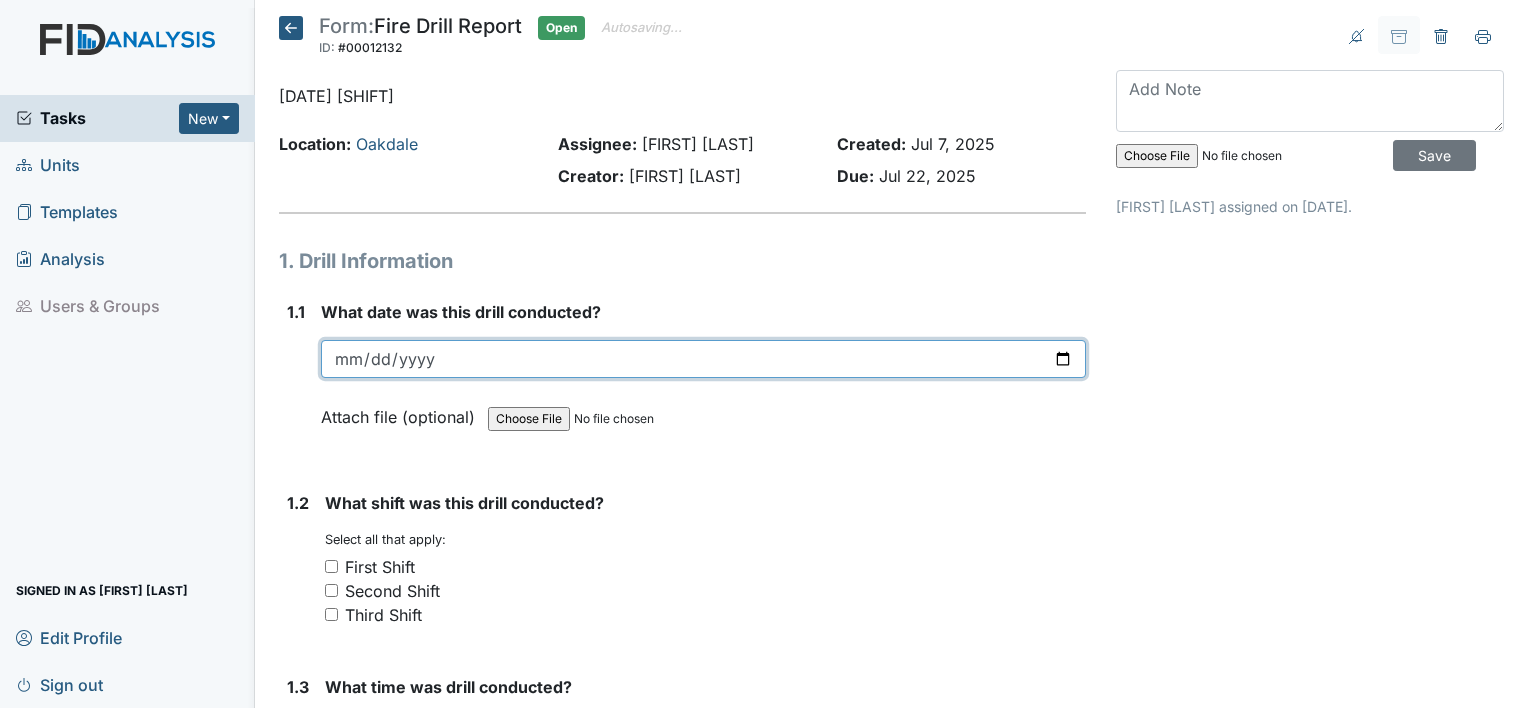 type on "2025-07-05" 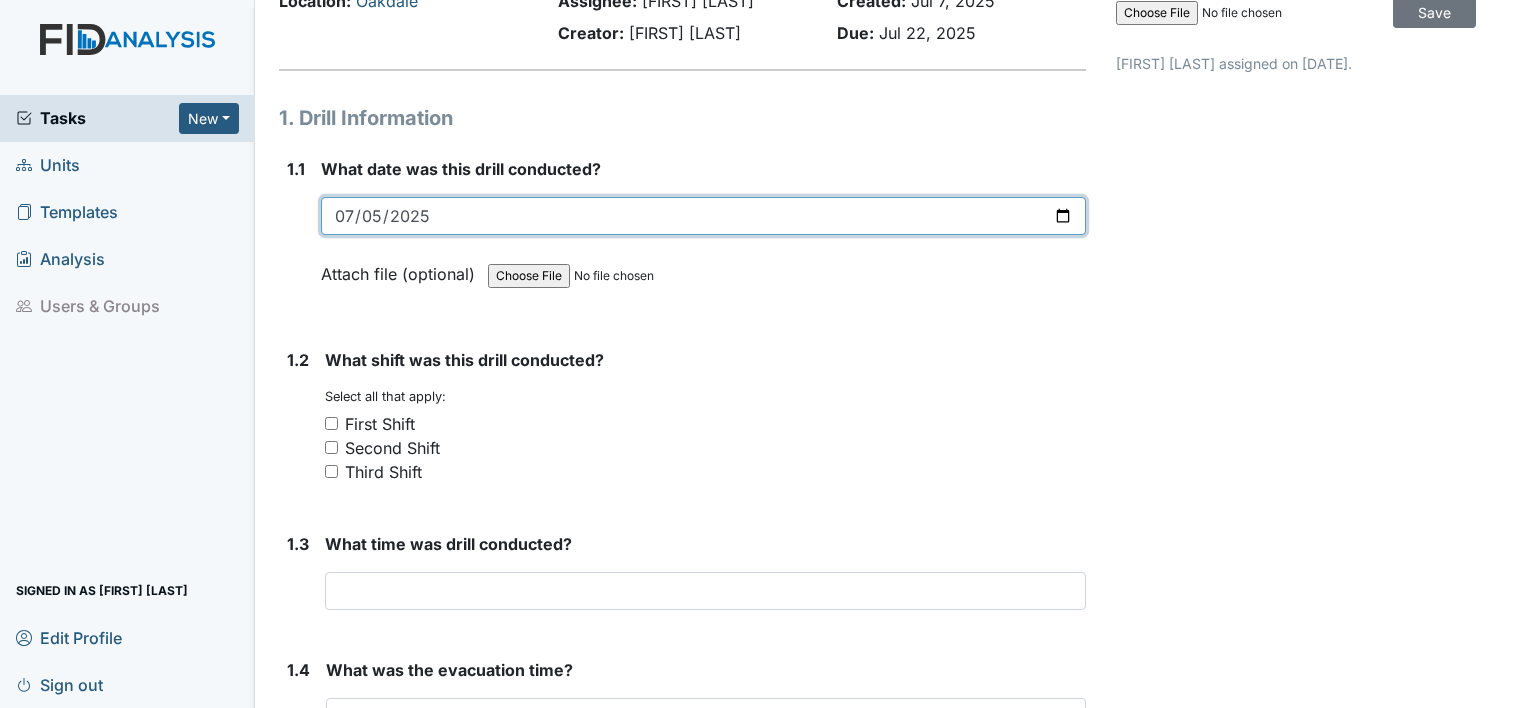 scroll, scrollTop: 200, scrollLeft: 0, axis: vertical 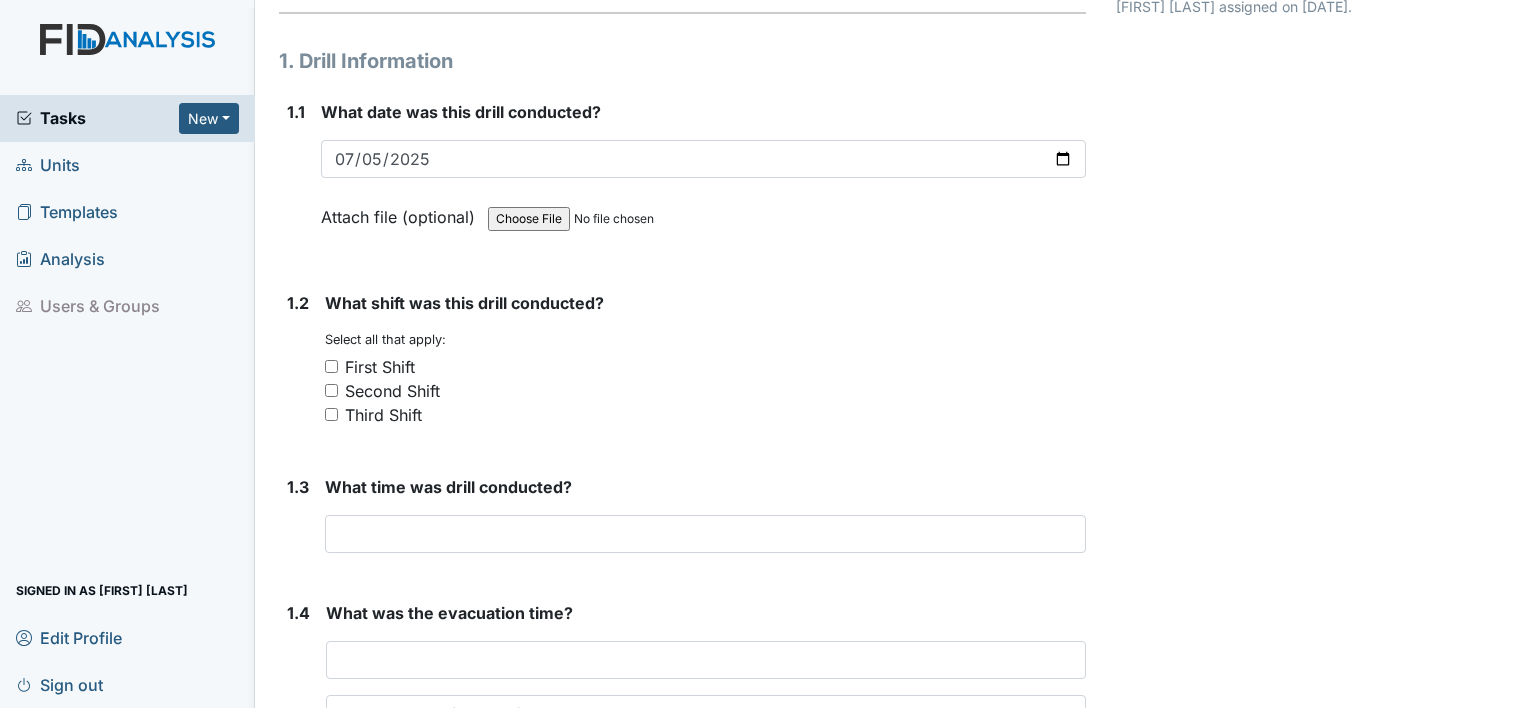 click on "First Shift" at bounding box center (331, 366) 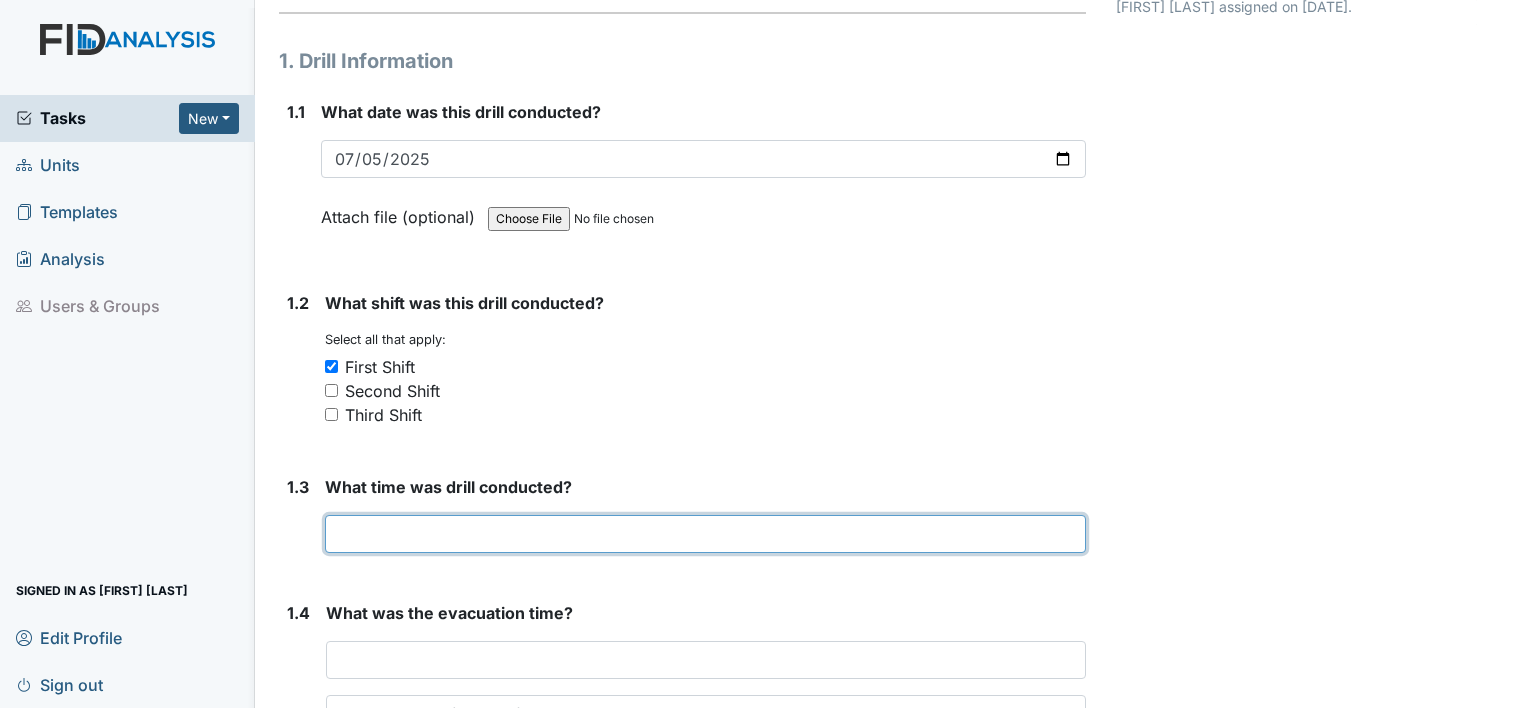 click at bounding box center [705, 534] 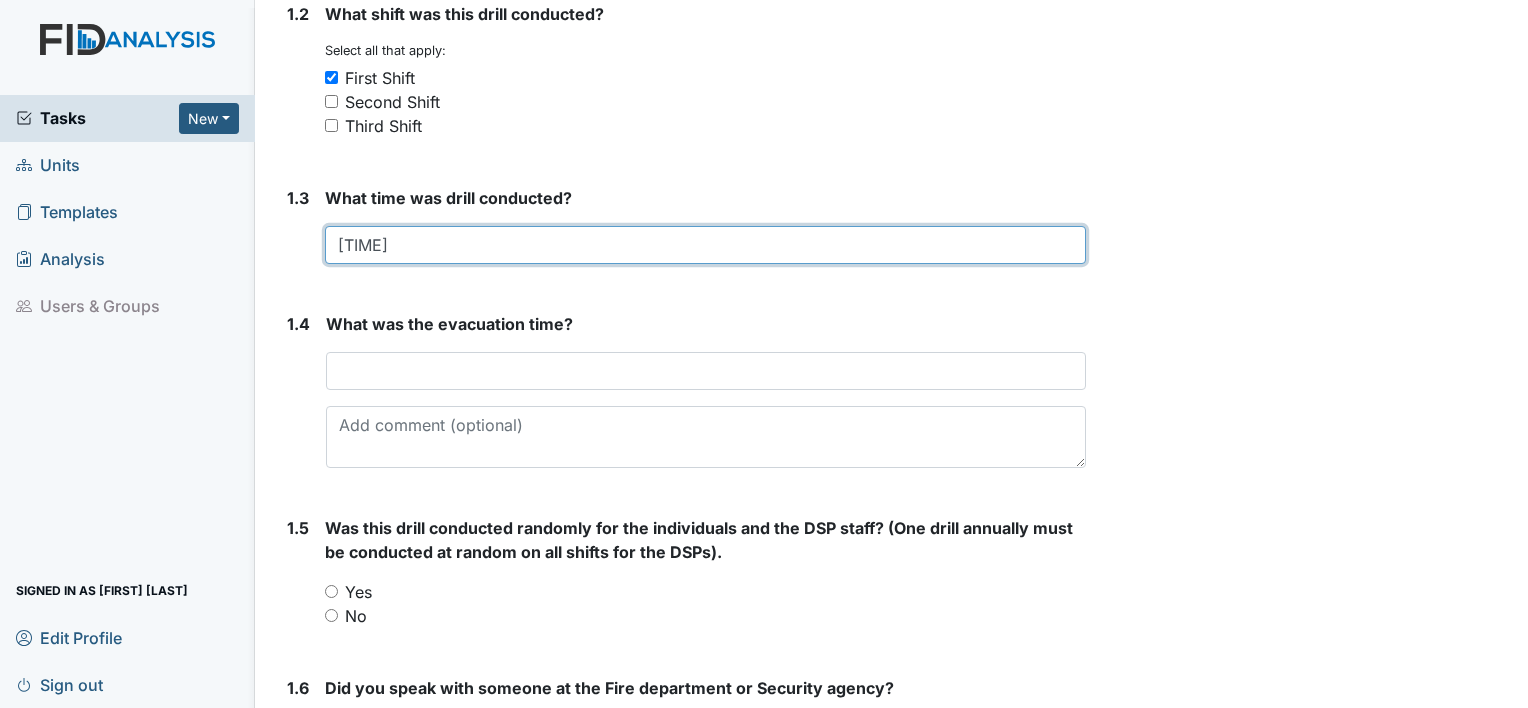 scroll, scrollTop: 500, scrollLeft: 0, axis: vertical 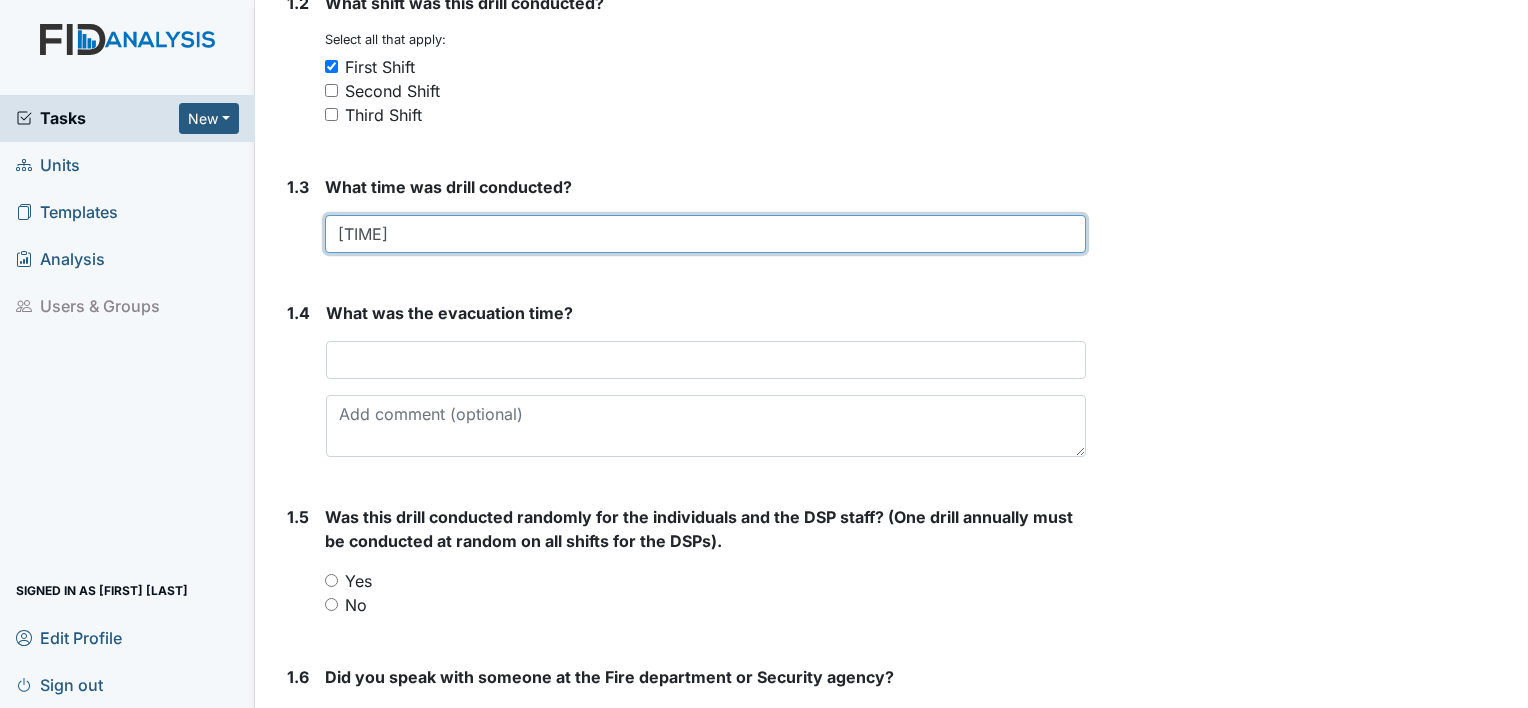 type on "[TIME]" 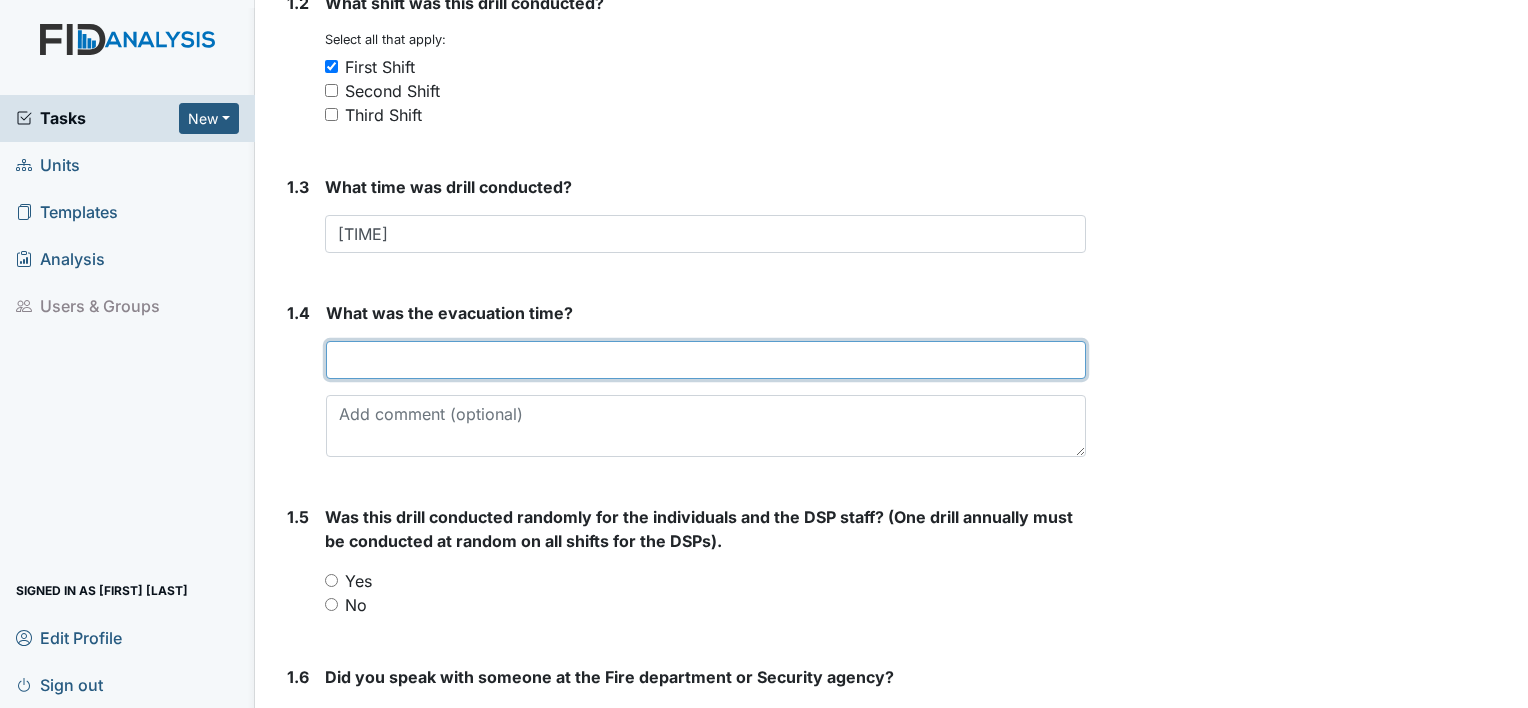 click at bounding box center (706, 360) 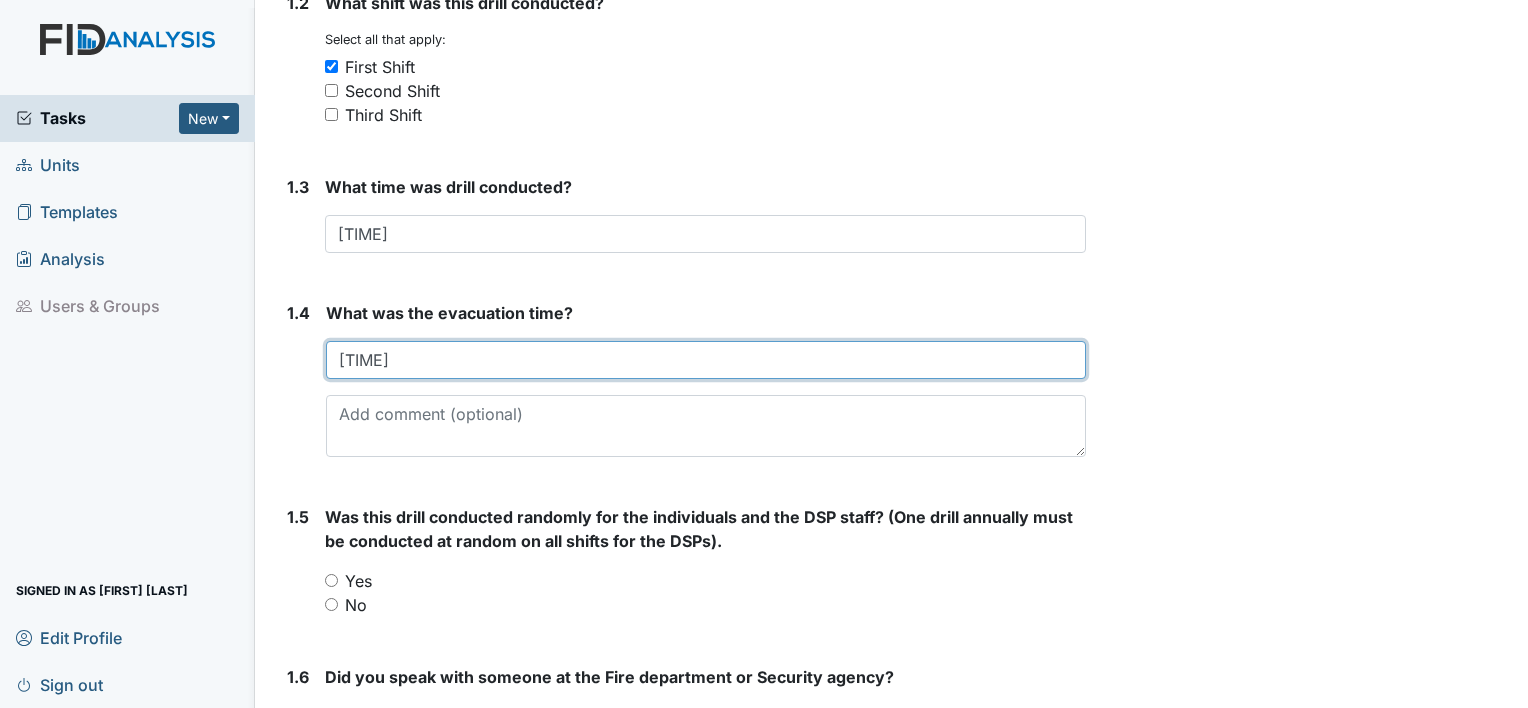 type on "[TIME]" 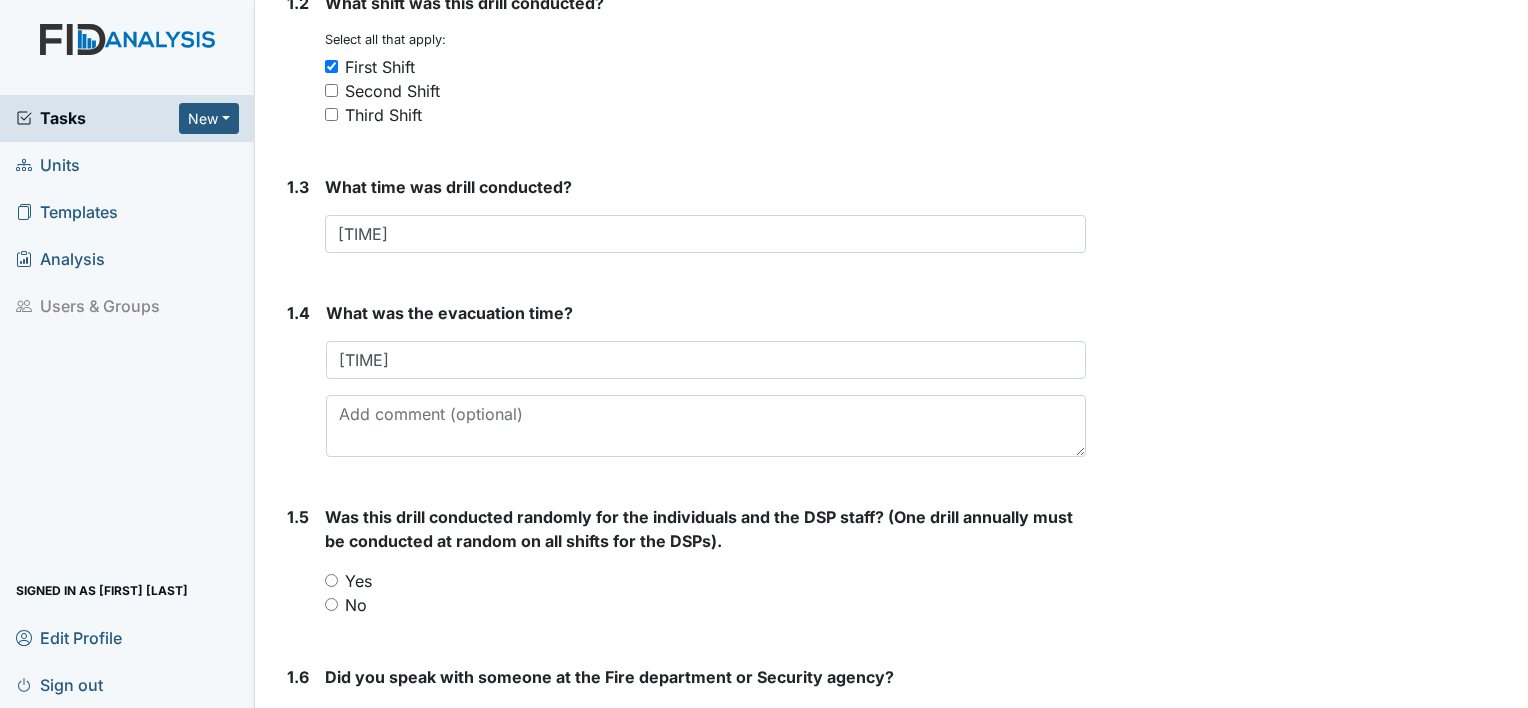 click on "No" at bounding box center (331, 604) 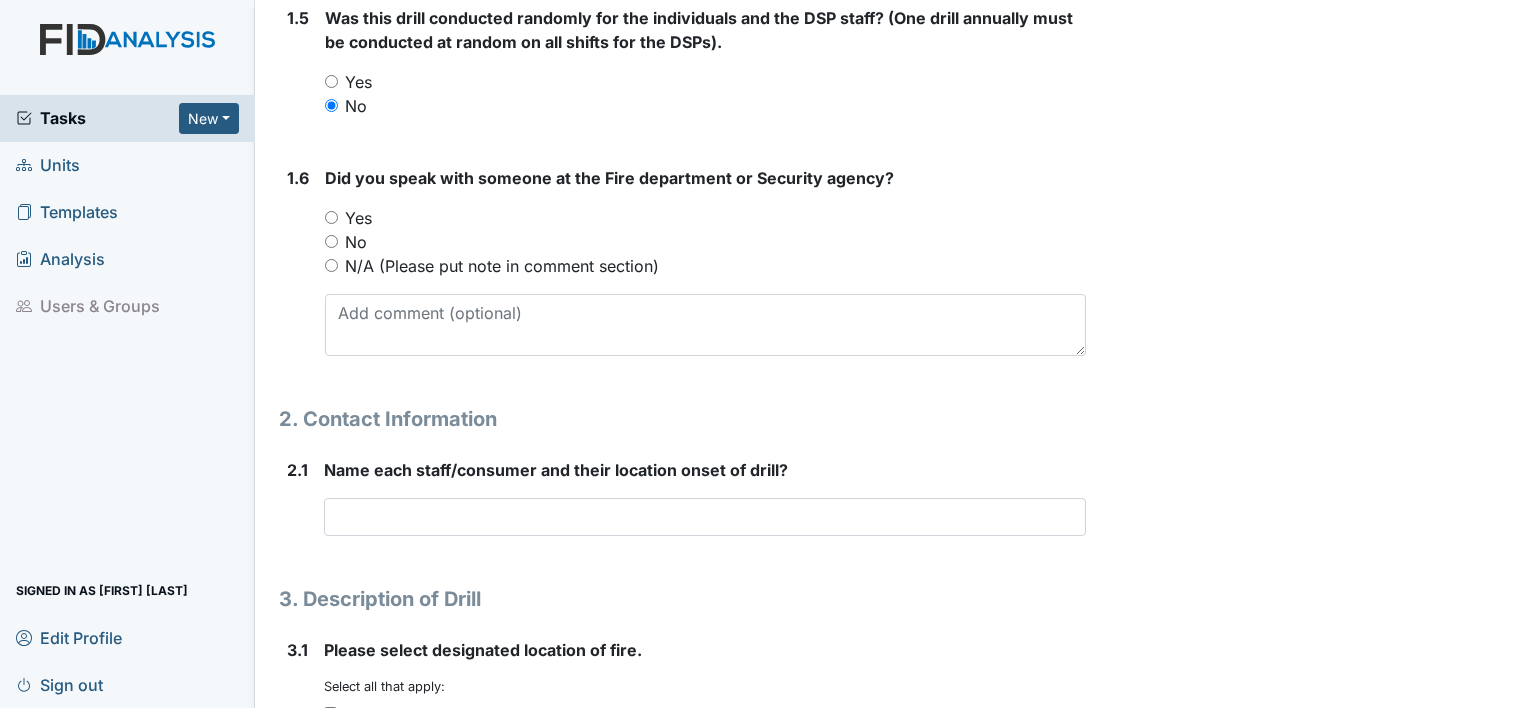 scroll, scrollTop: 1000, scrollLeft: 0, axis: vertical 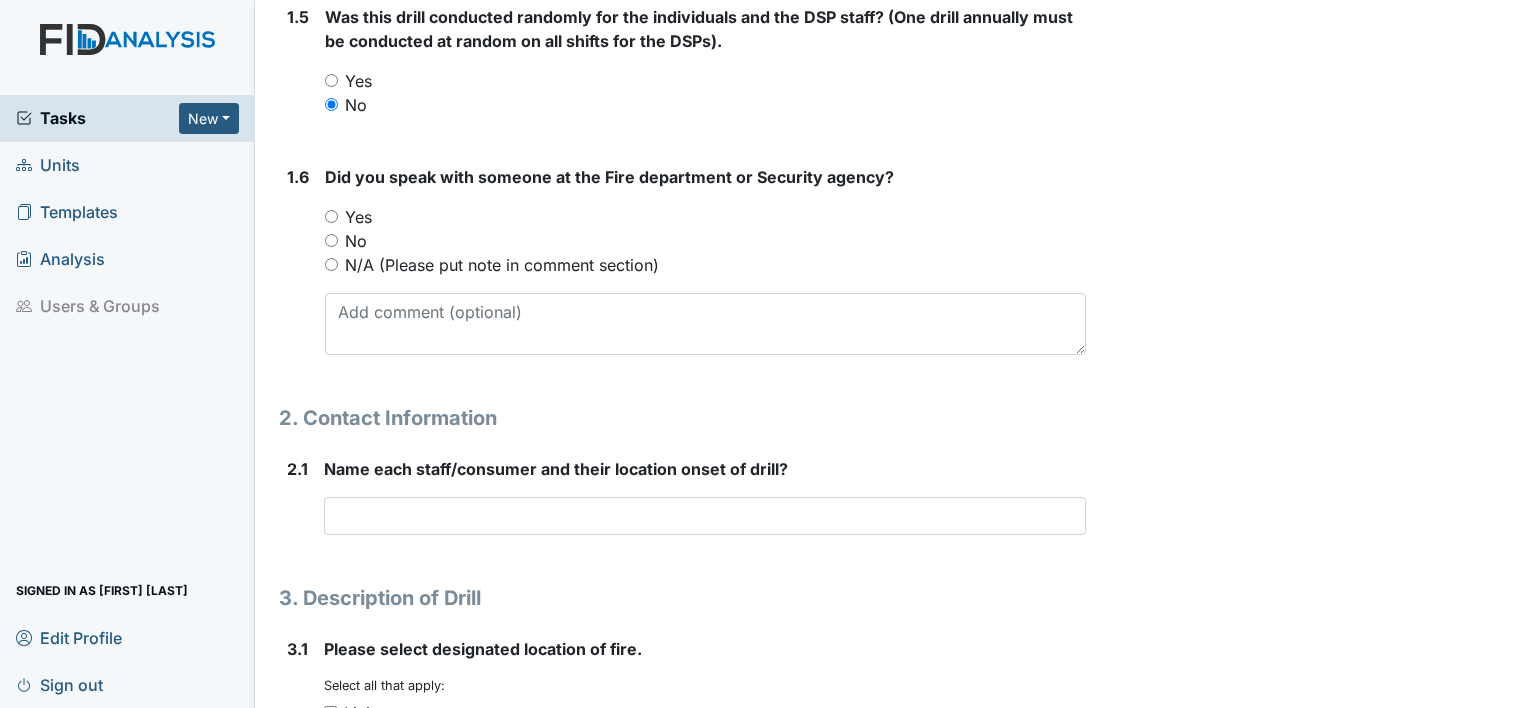 click on "No" at bounding box center (331, 240) 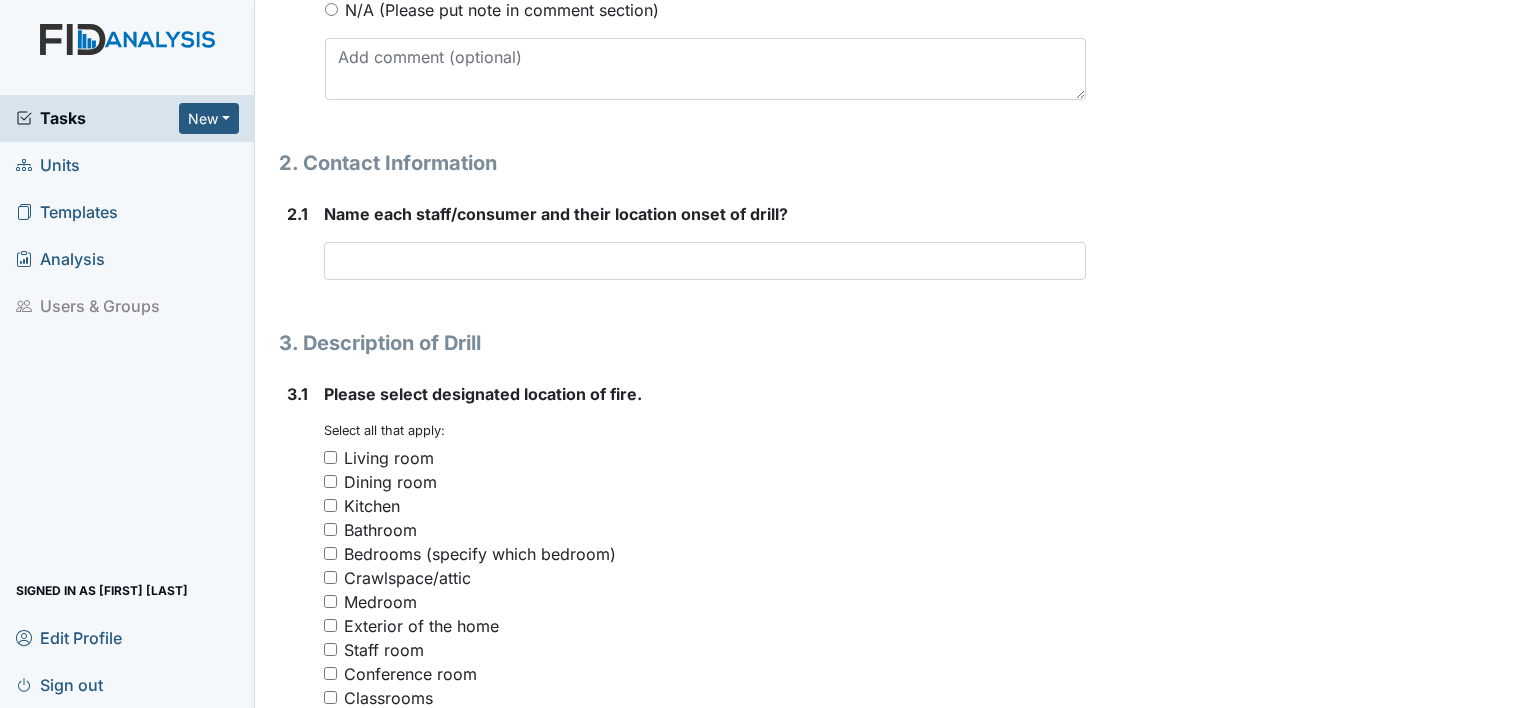 scroll, scrollTop: 1300, scrollLeft: 0, axis: vertical 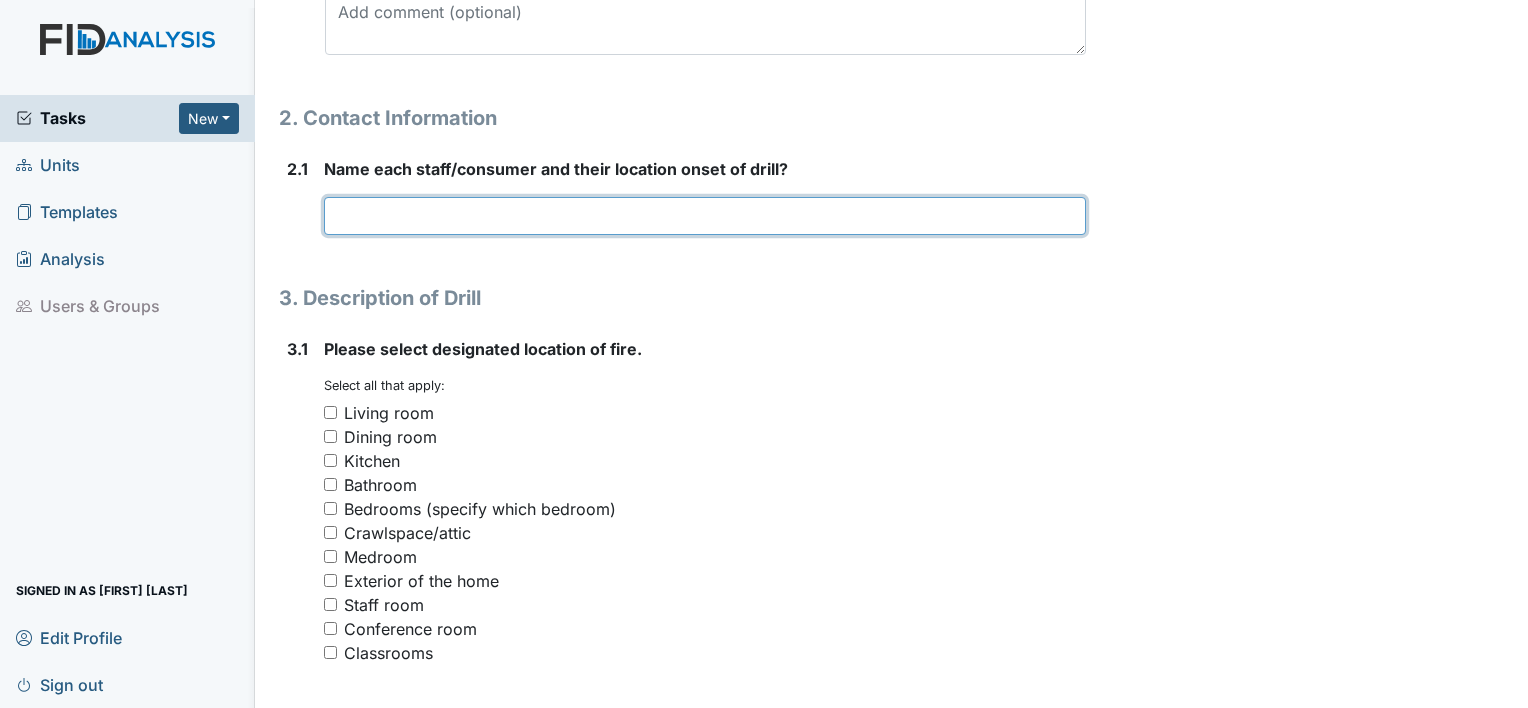 click at bounding box center [705, 216] 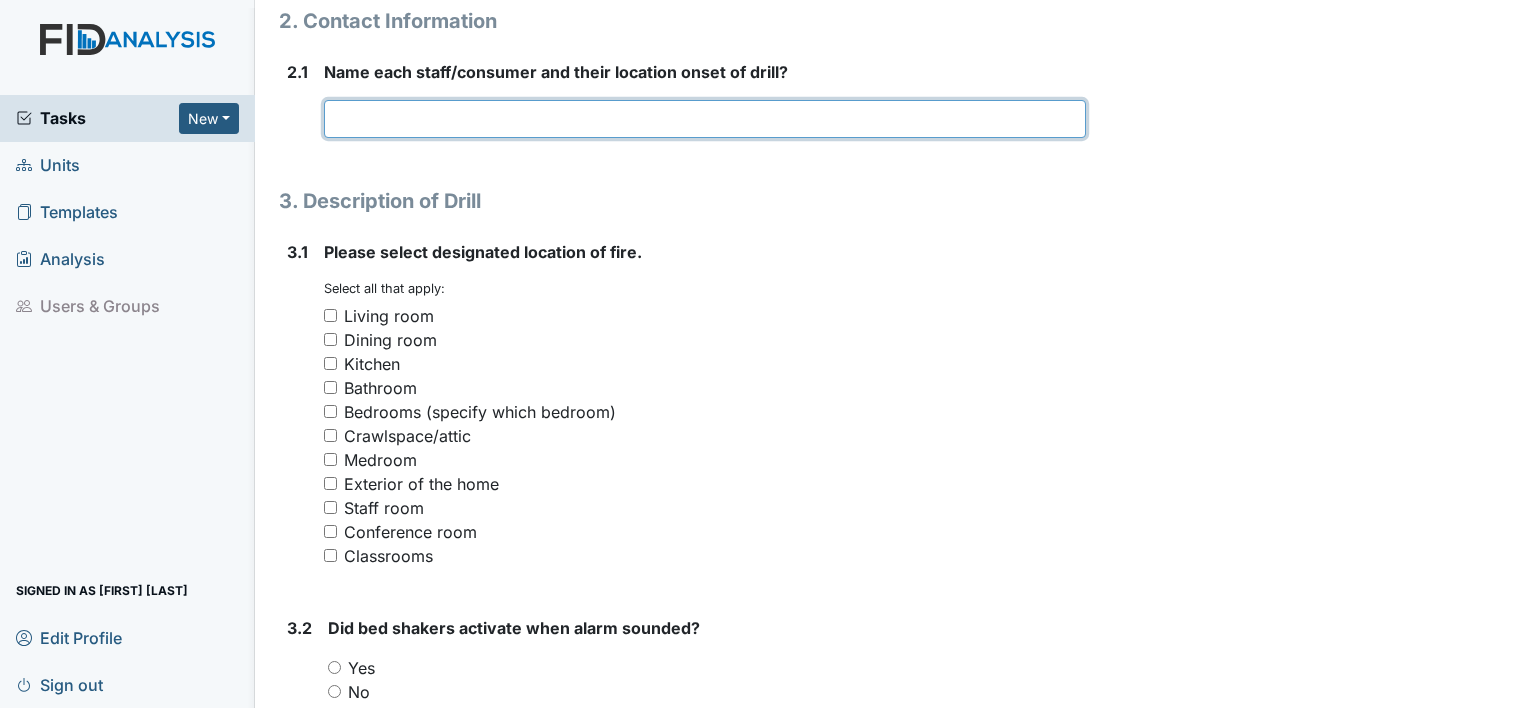 scroll, scrollTop: 1400, scrollLeft: 0, axis: vertical 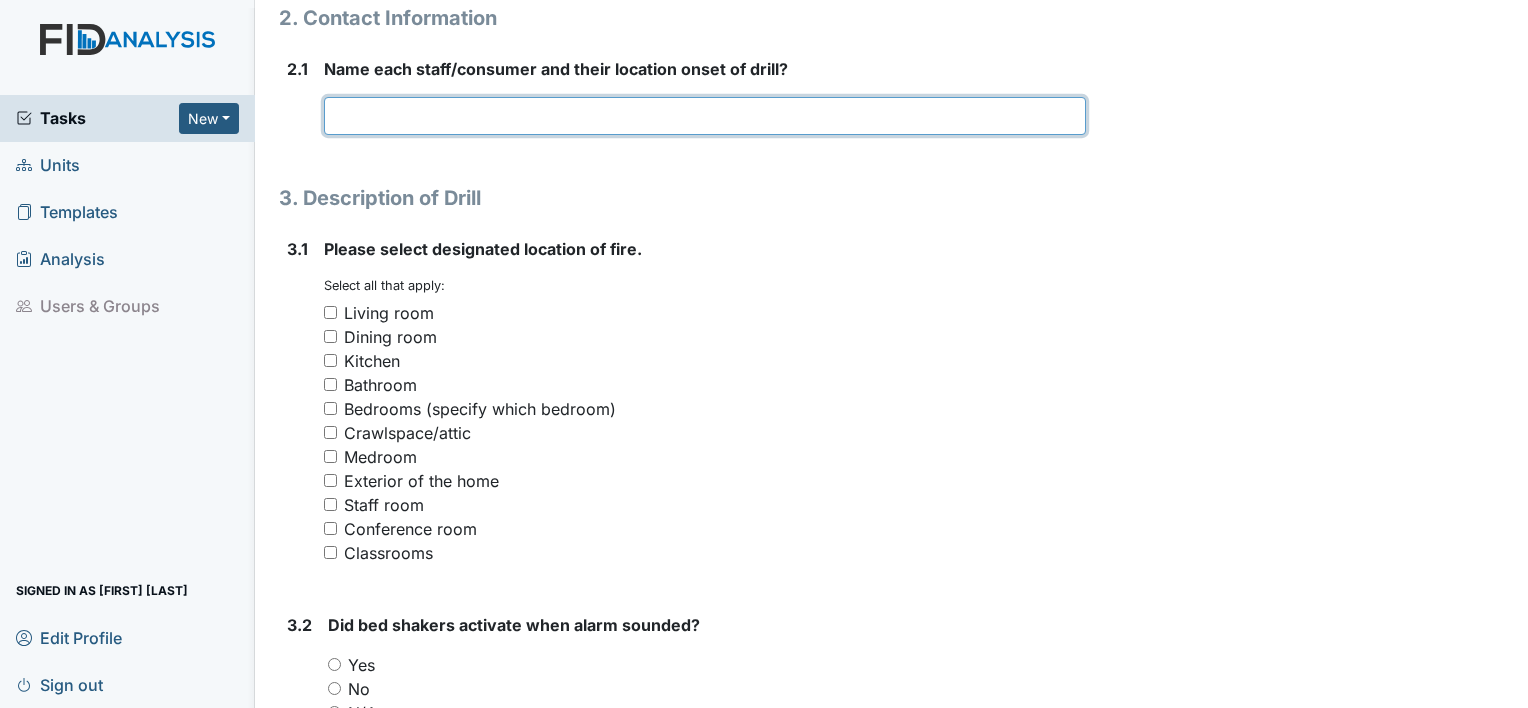 click at bounding box center (705, 116) 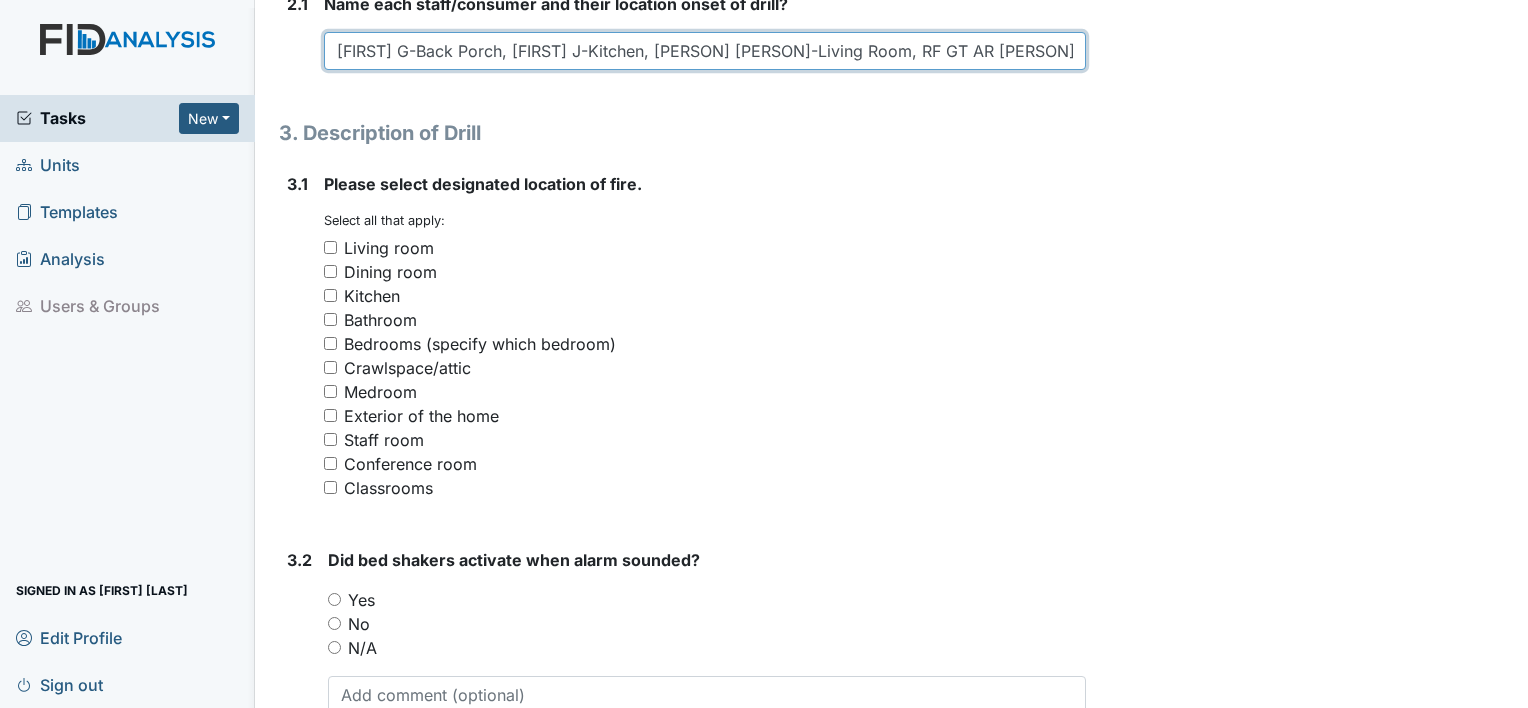 scroll, scrollTop: 1500, scrollLeft: 0, axis: vertical 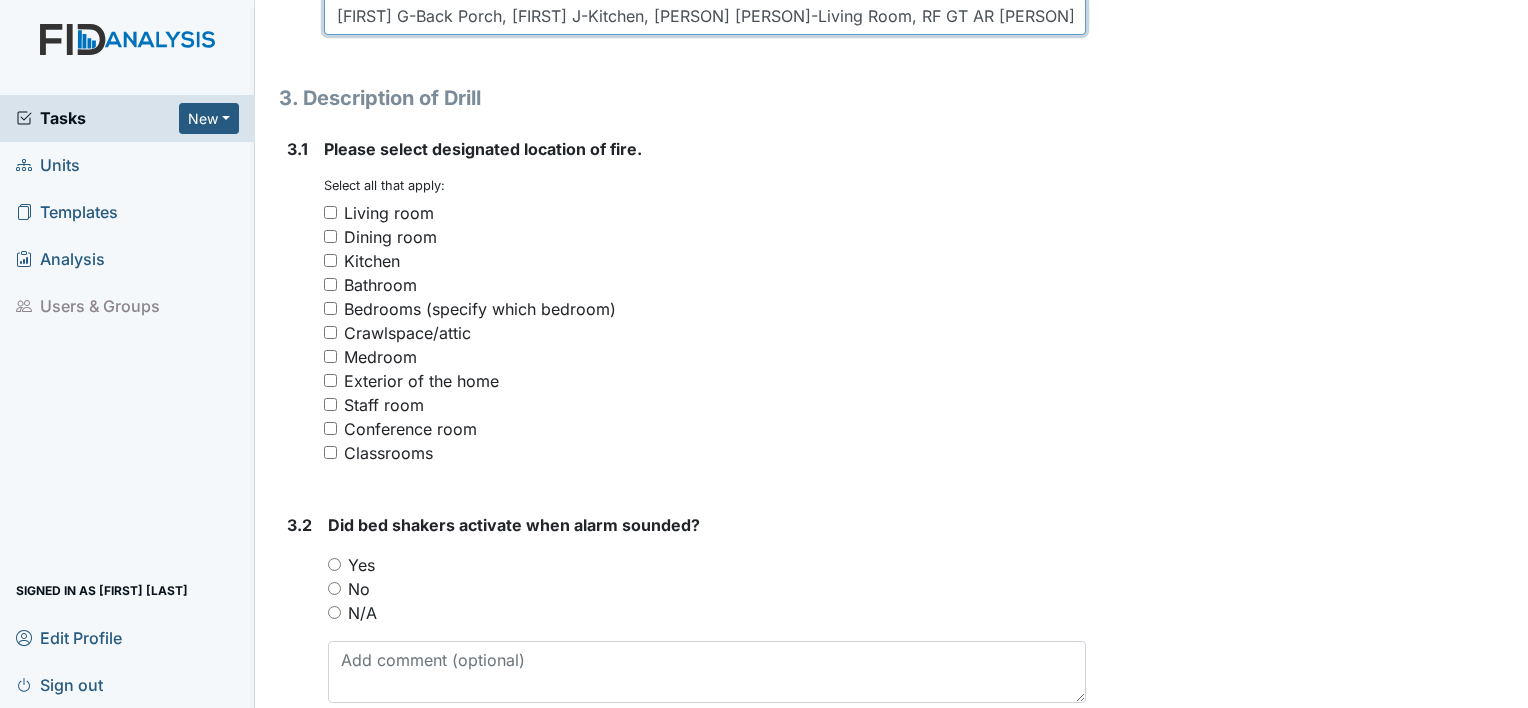 type on "[FIRST] G-Back Porch, [FIRST] J-Kitchen, [PERSON] [PERSON]-Living Room, RF GT AR [PERSON]-Bedrooms" 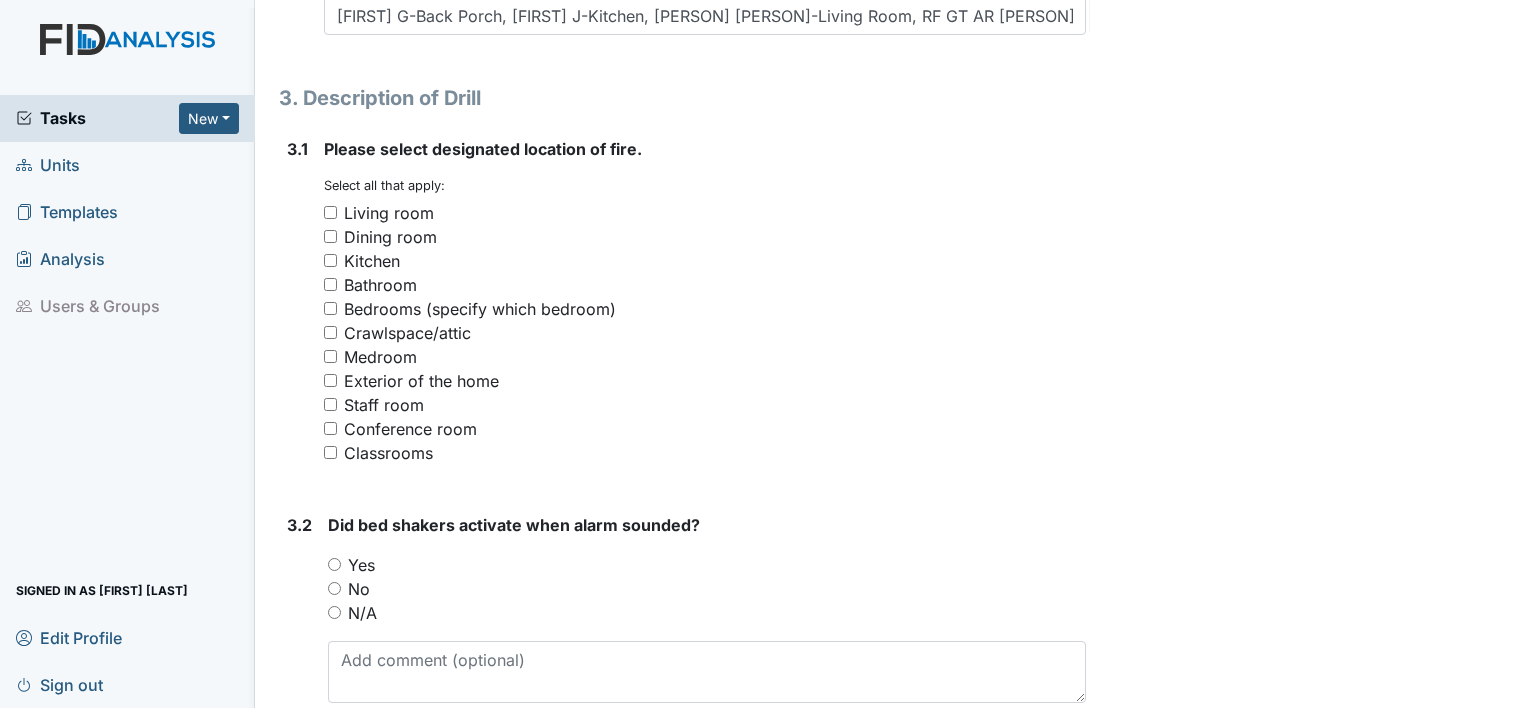 click on "1. Drill Information
1.1
What date was this drill conducted?
[DATE]
Attach file (optional)
You can upload .pdf, .txt, .jpg, .jpeg, .png, .csv, .xls, or .doc files under 100MB.
1.2
What shift was this drill conducted?
You must select one or more of the below options.
Select all that apply:
First Shift
Second Shift
Third Shift
1.3
What time was drill conducted?
[TIME]
This field is required.
1.4
What was the evacuation time?
[TIME]
This field is required.
1.5
Was this drill conducted randomly for the individuals and the DSP staff?  (One drill annually must be conducted at random on all shifts for the DSPs).
You must select one of the below options.
Yes
No
1.6
You must select one of the below options.
Yes" at bounding box center (682, 269) 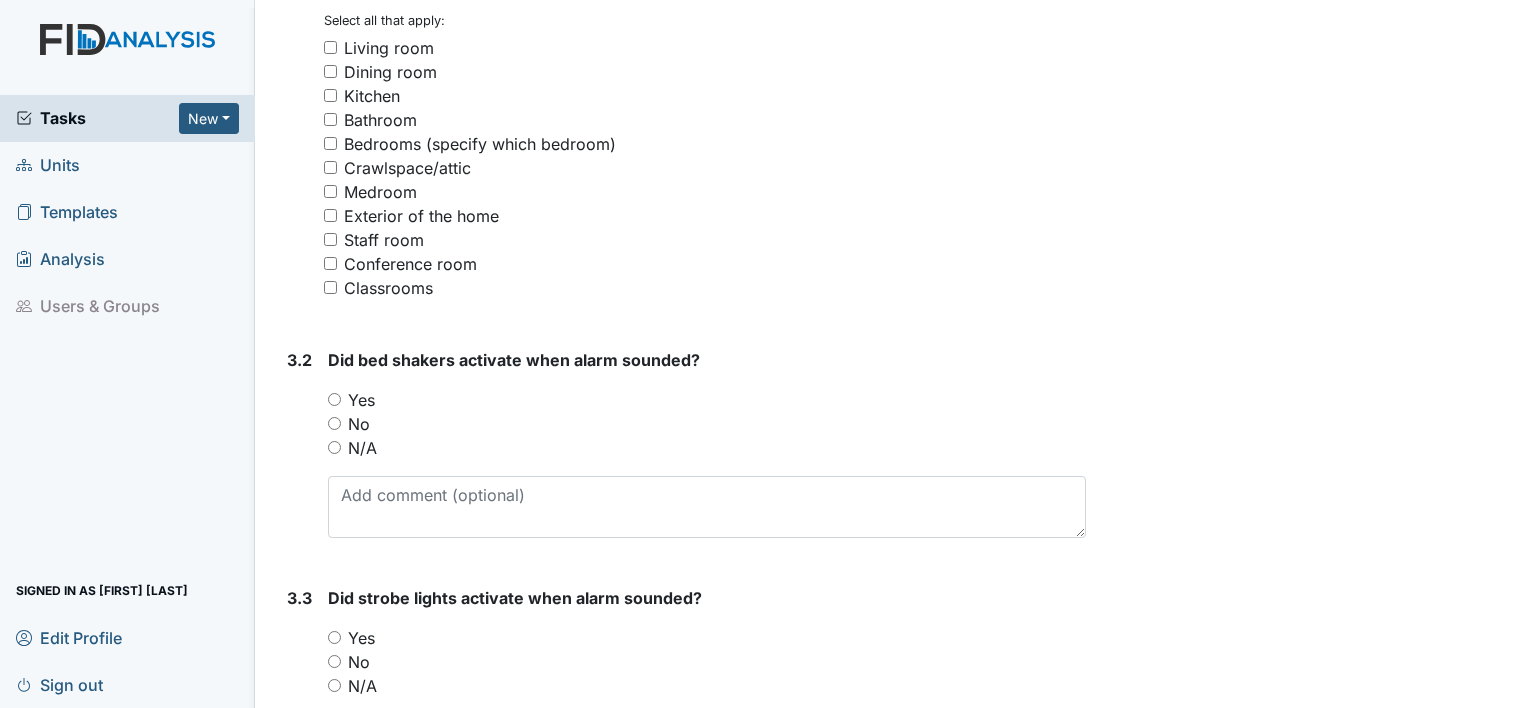 scroll, scrollTop: 1700, scrollLeft: 0, axis: vertical 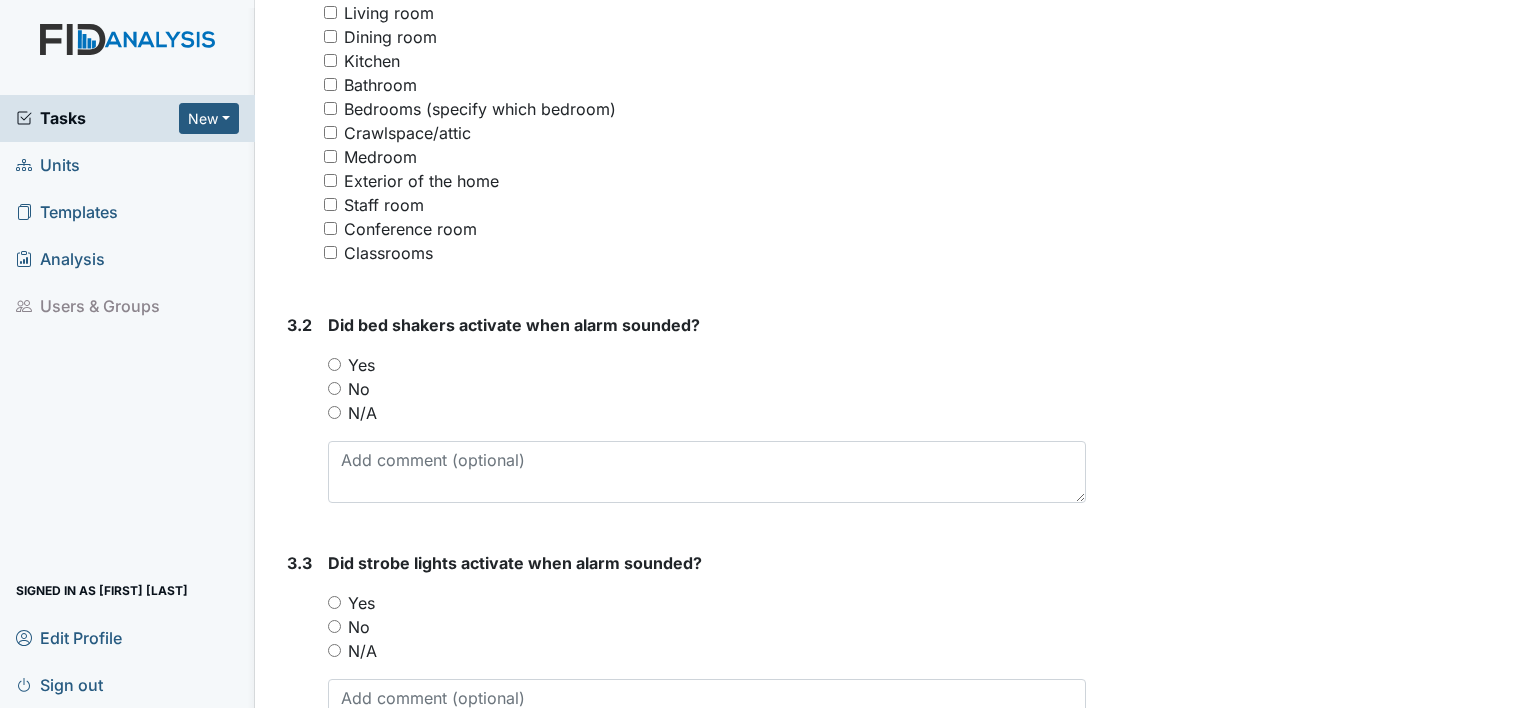 click on "N/A" at bounding box center [334, 412] 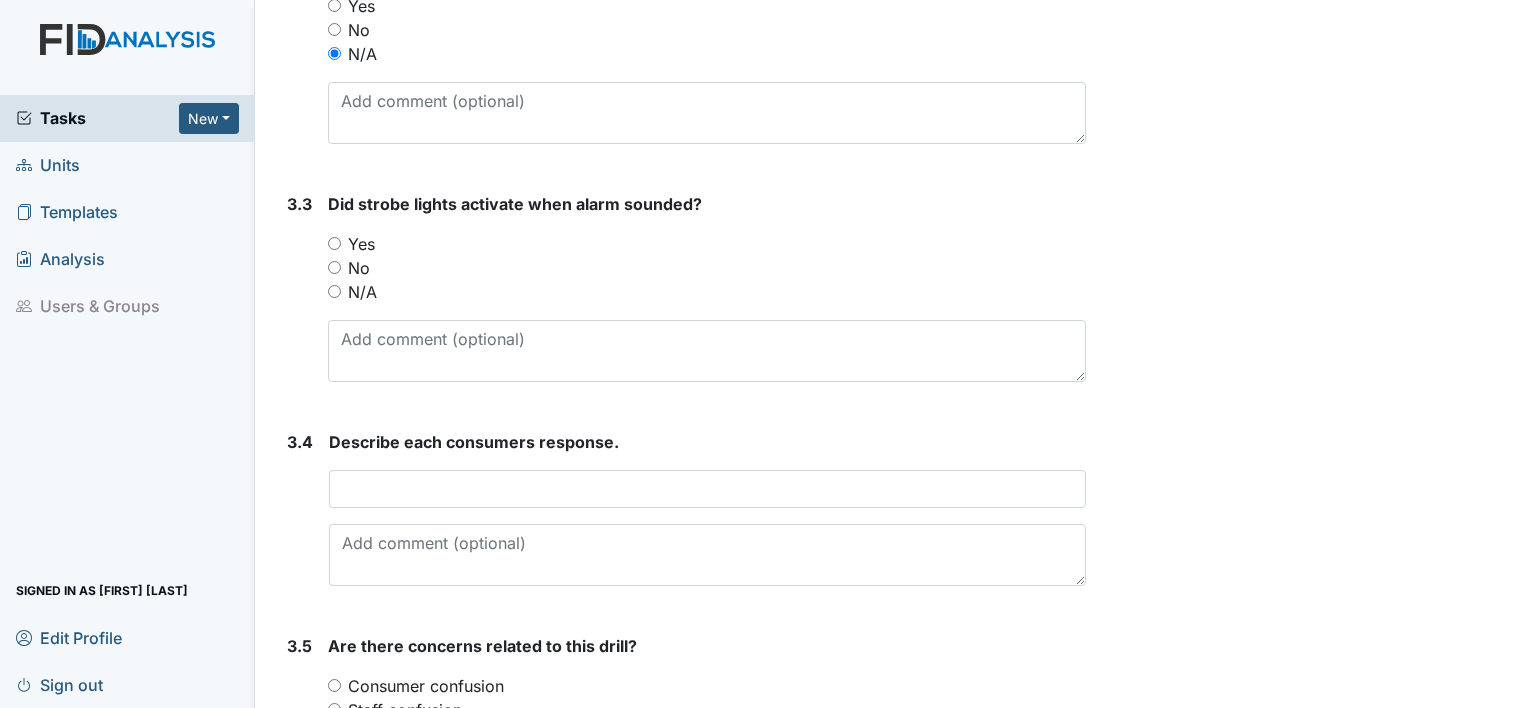 scroll, scrollTop: 2100, scrollLeft: 0, axis: vertical 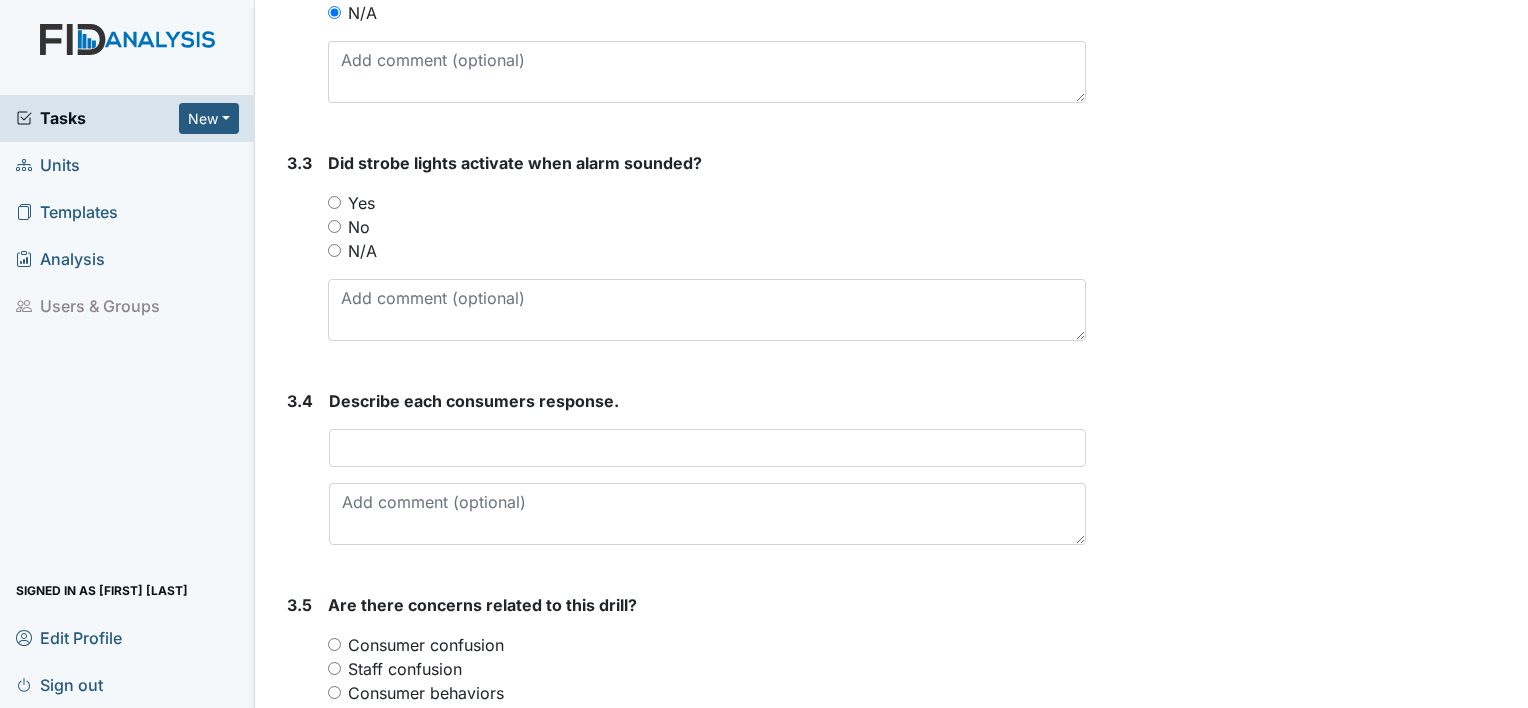 click on "Yes" at bounding box center (334, 202) 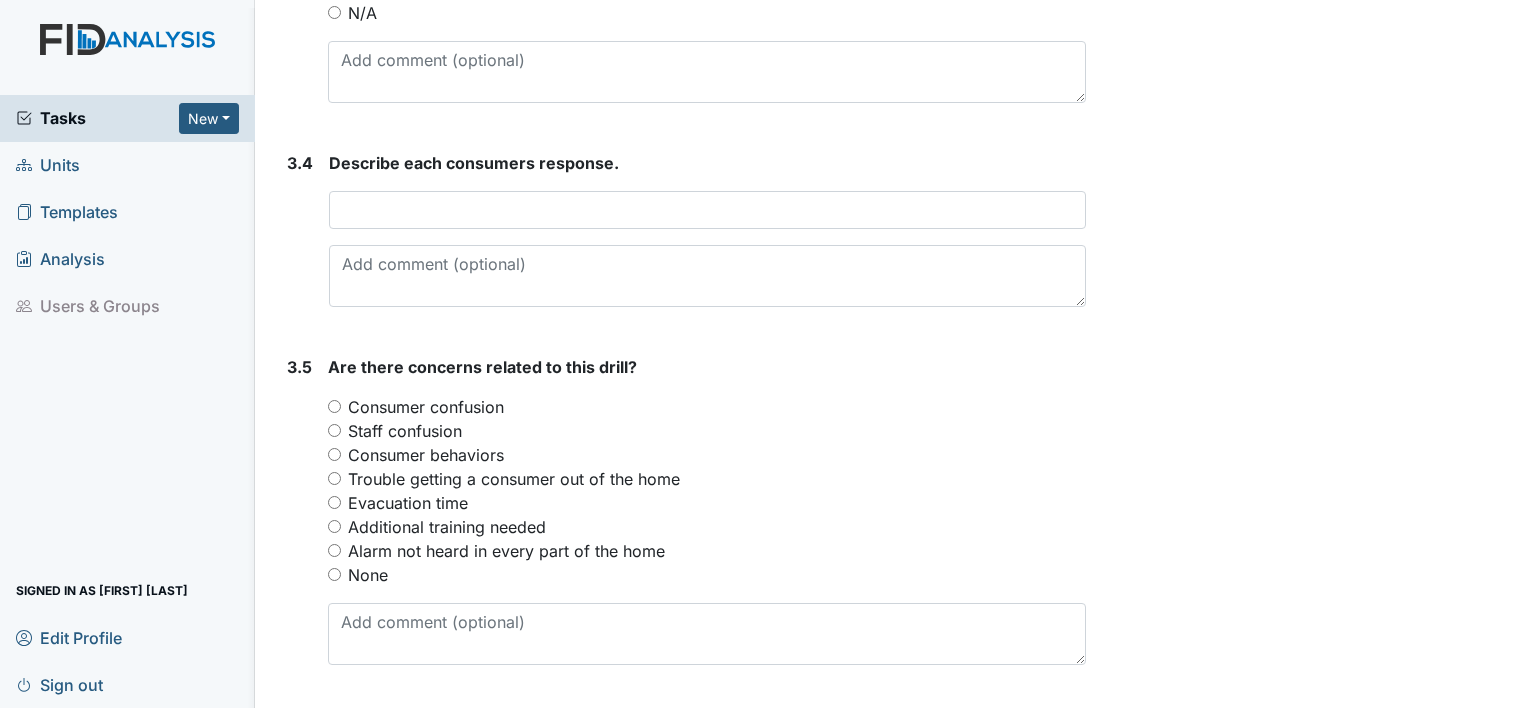 scroll, scrollTop: 2400, scrollLeft: 0, axis: vertical 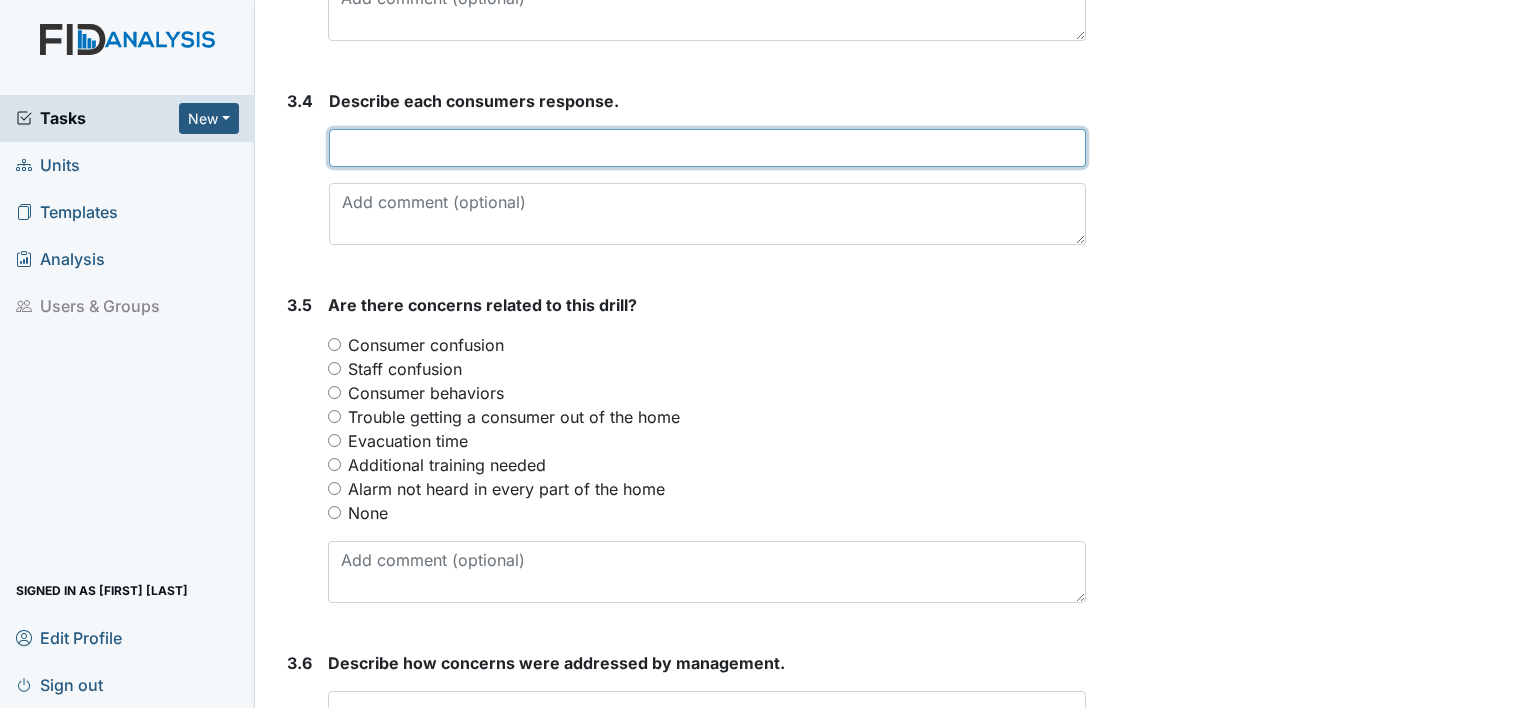click at bounding box center [707, 148] 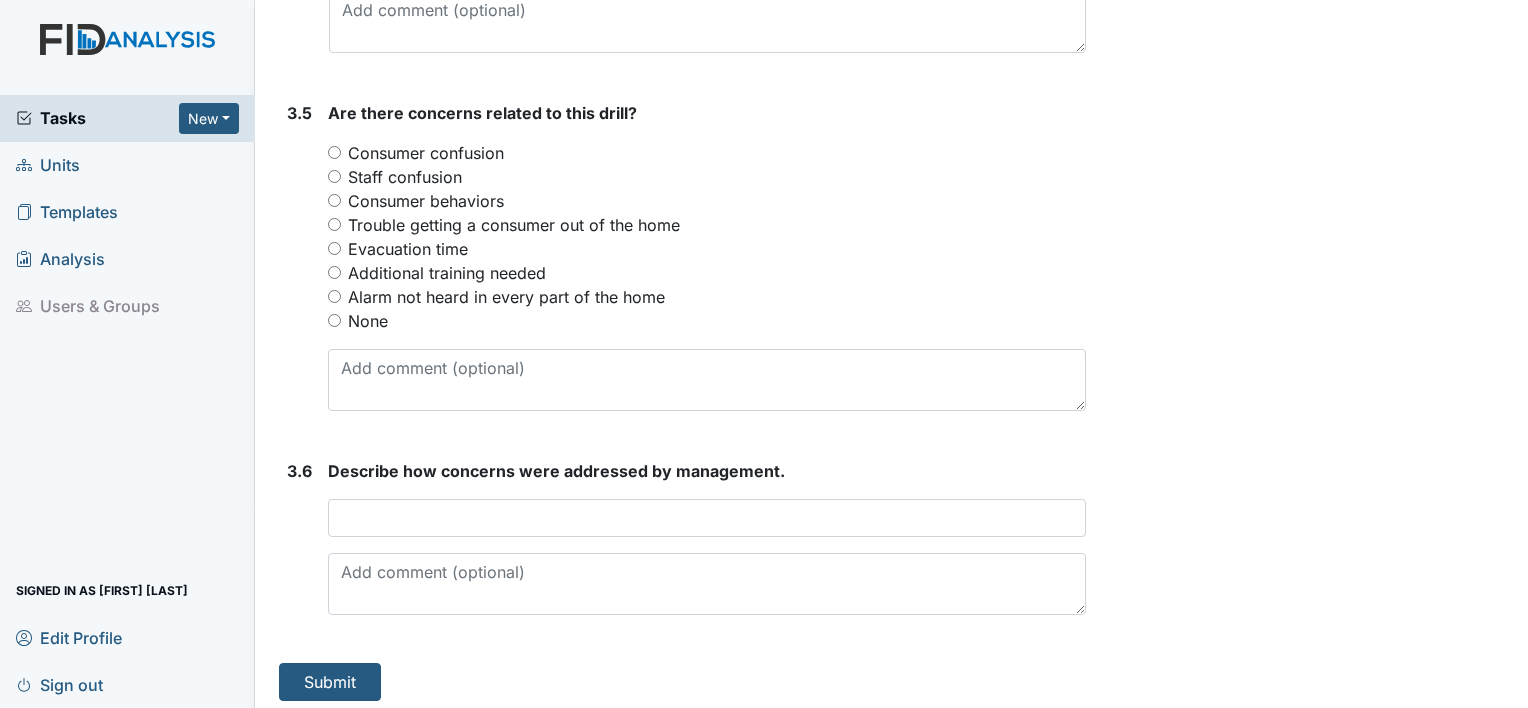 scroll, scrollTop: 2596, scrollLeft: 0, axis: vertical 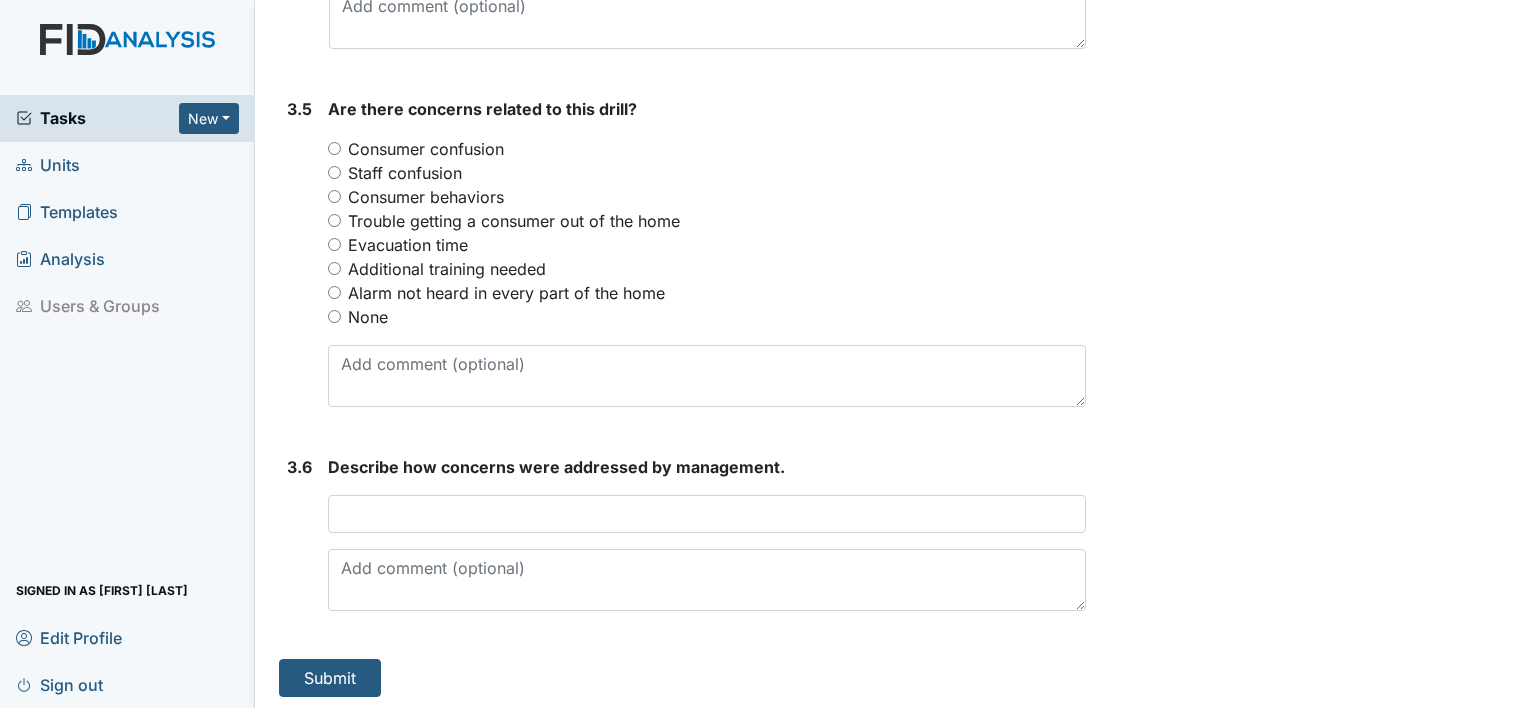 type on "All hurried towards staff for evacuation" 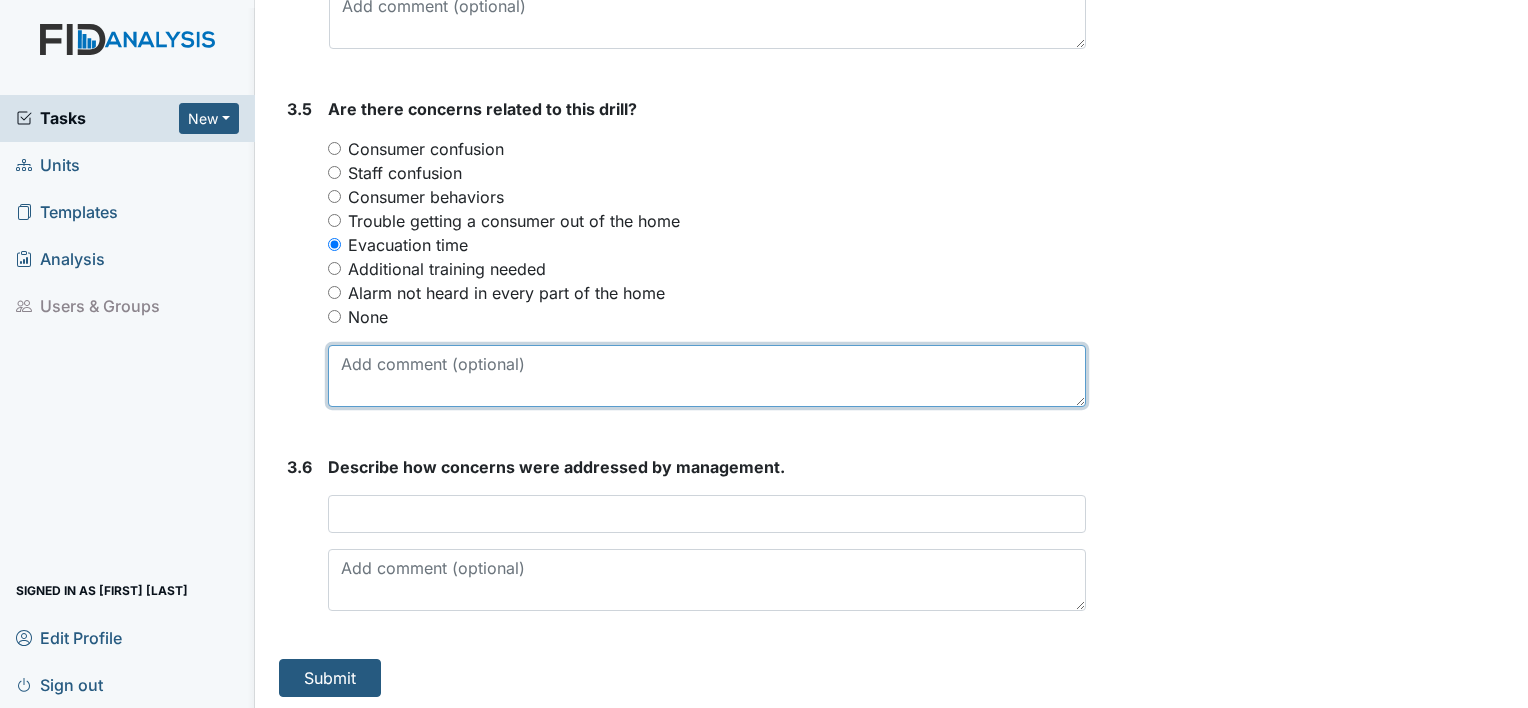 click at bounding box center [707, 376] 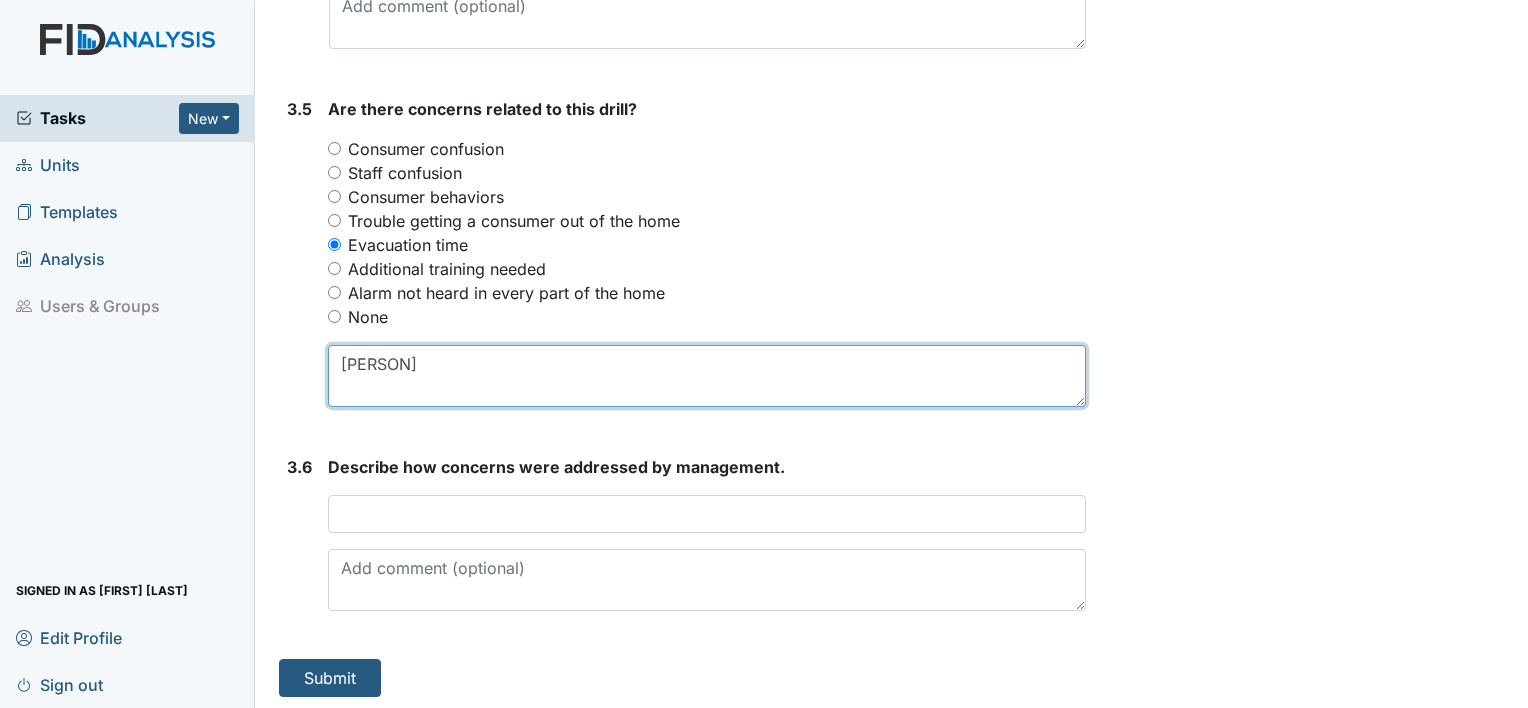click on "JO" at bounding box center (707, 376) 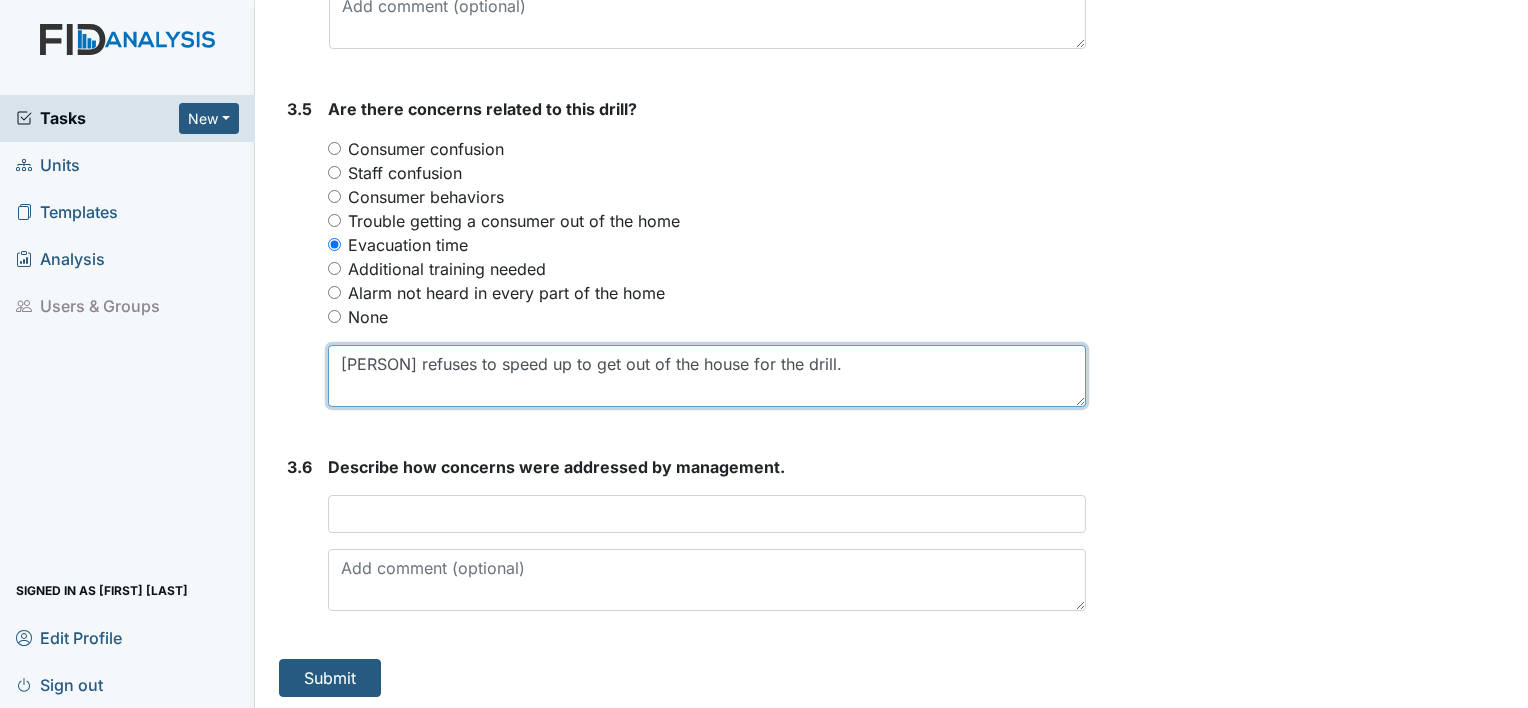 type on "JO refuses to speed up to get out of the house for the drill." 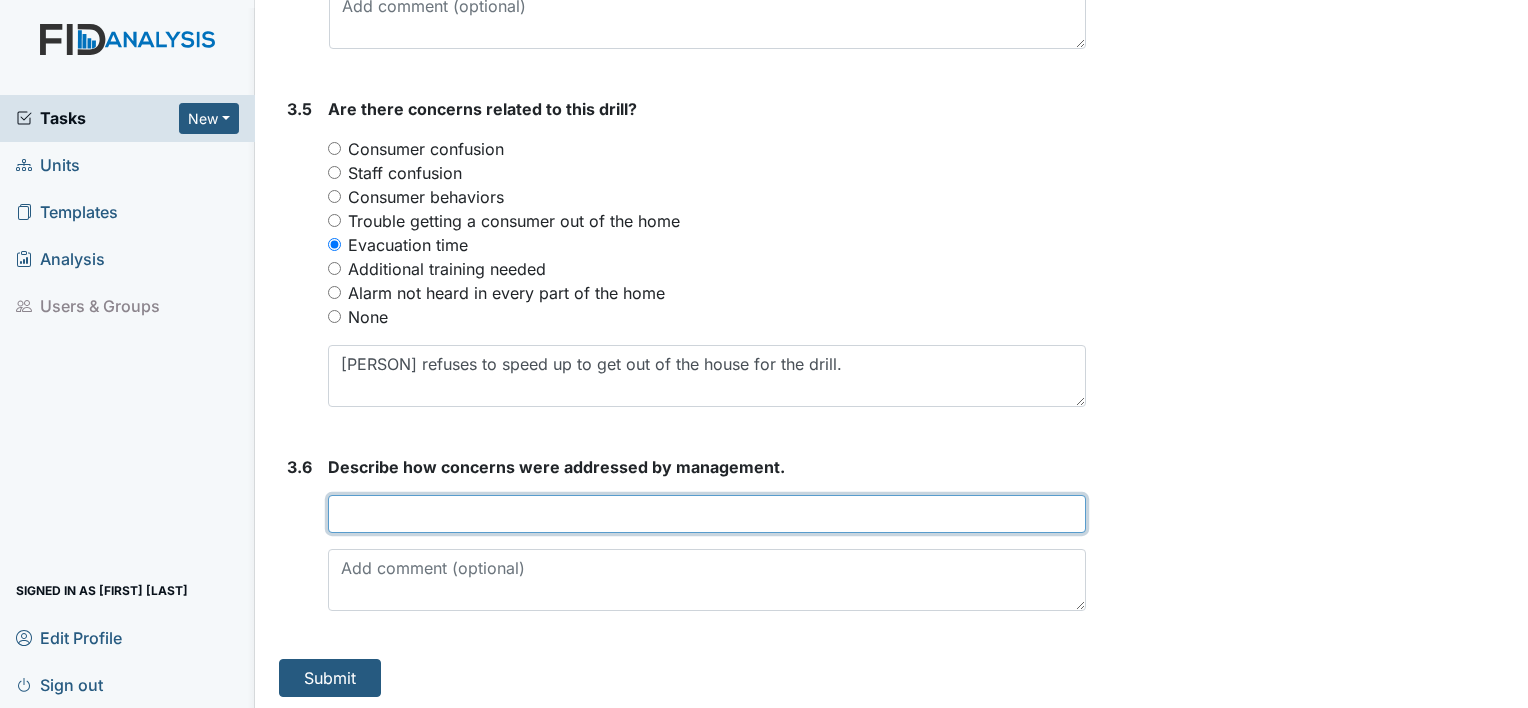 click at bounding box center (707, 514) 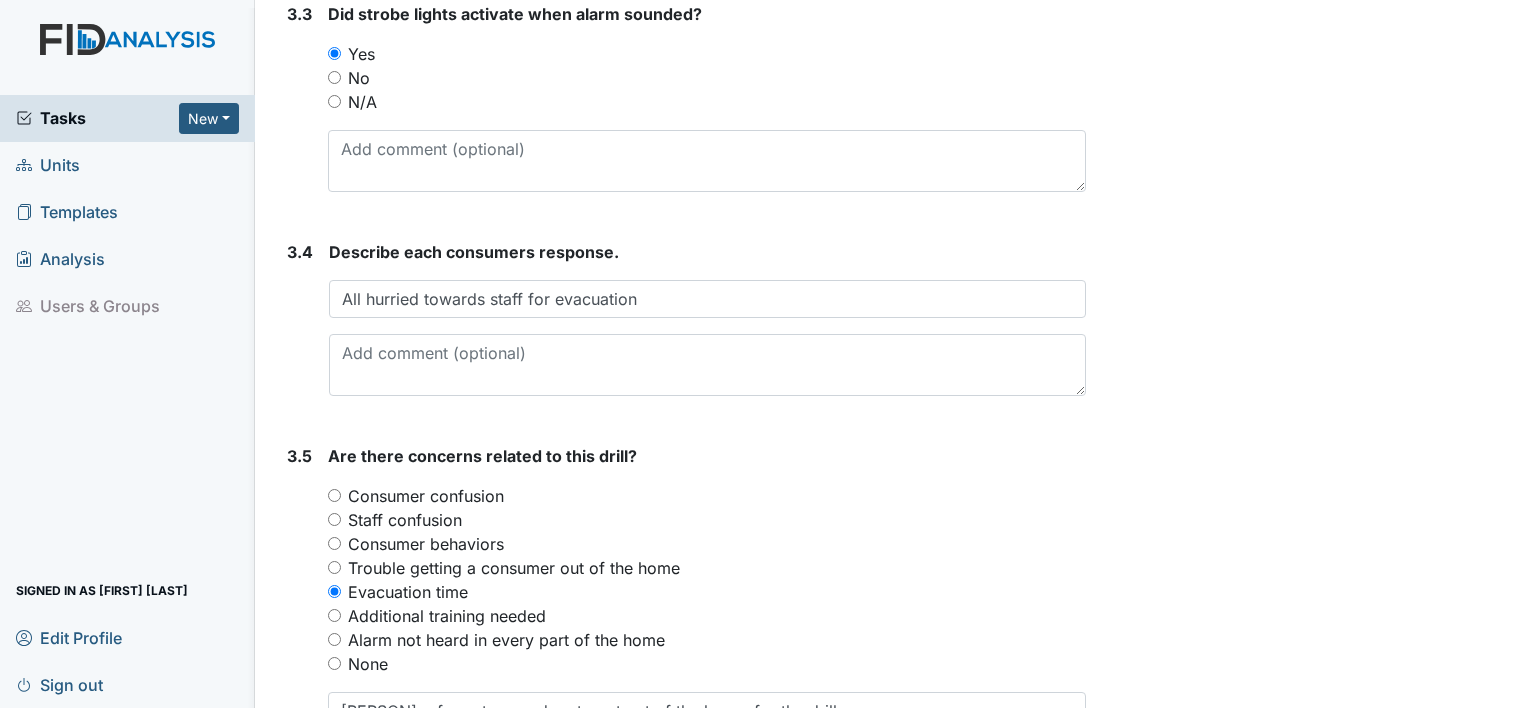 scroll, scrollTop: 2596, scrollLeft: 0, axis: vertical 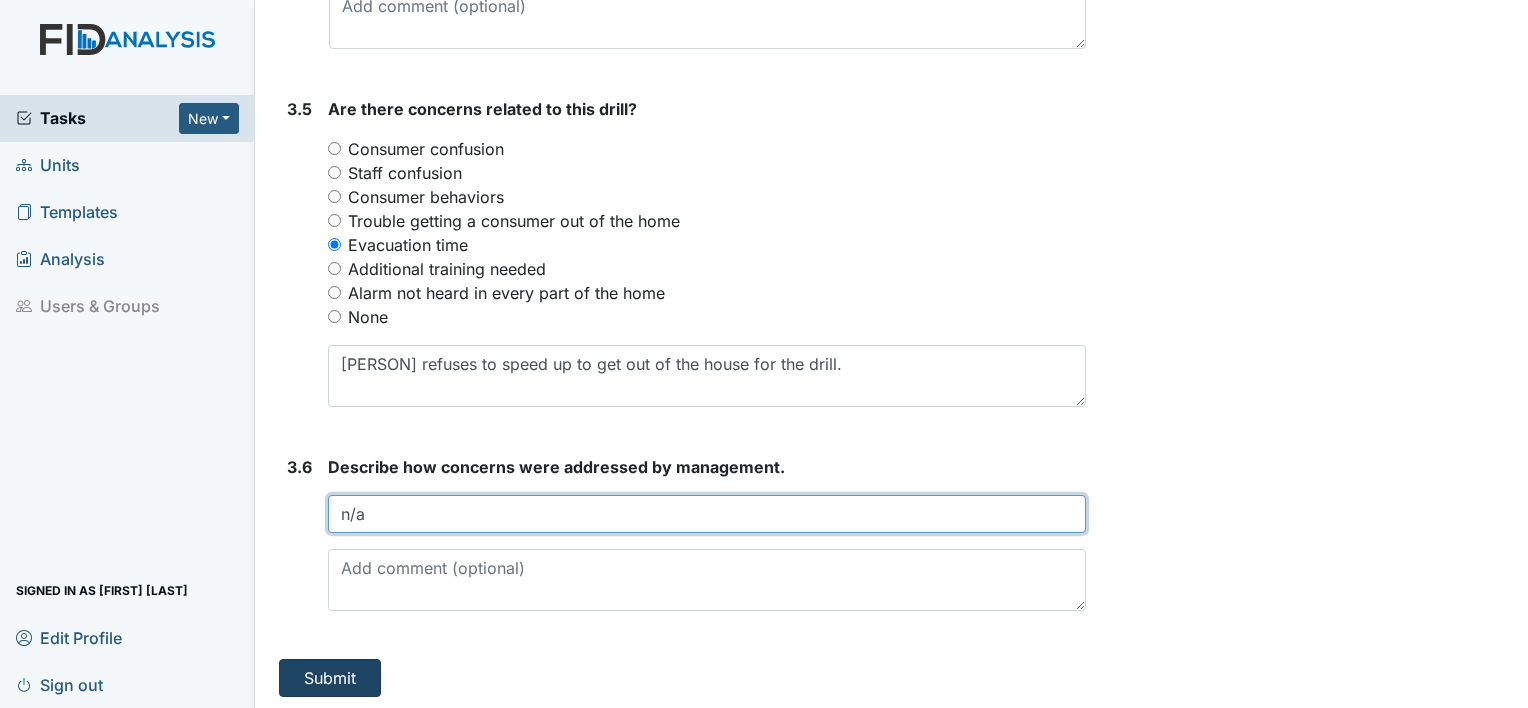 type on "n/a" 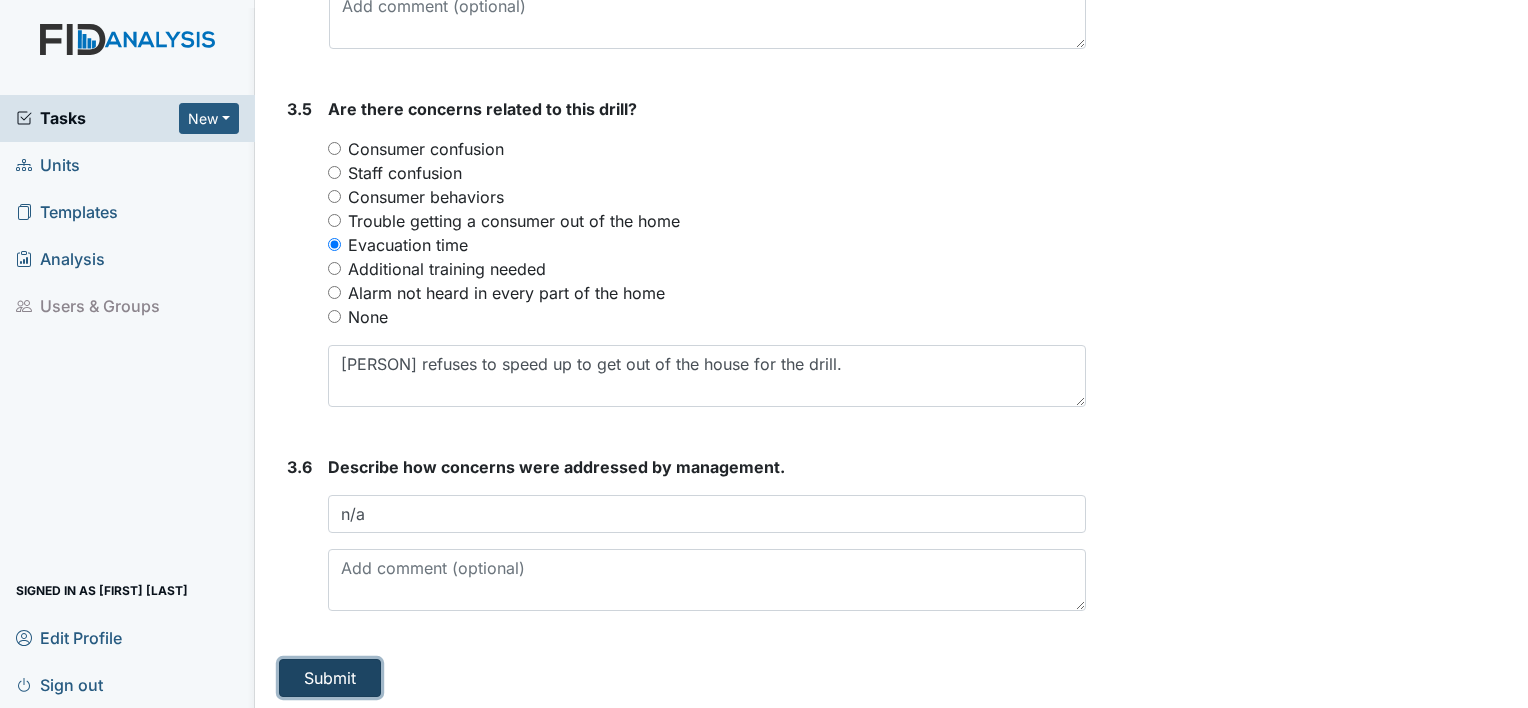 click on "Submit" at bounding box center [330, 678] 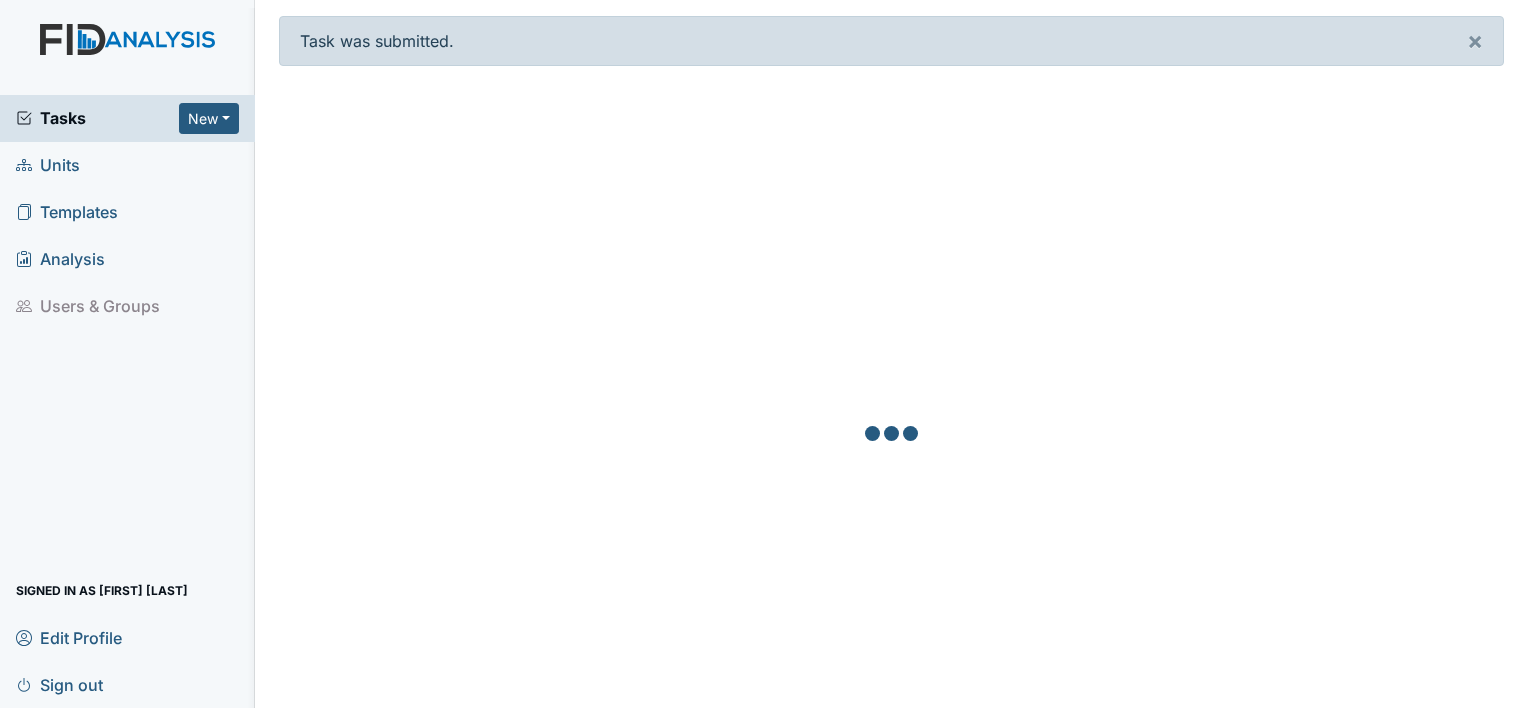 scroll, scrollTop: 0, scrollLeft: 0, axis: both 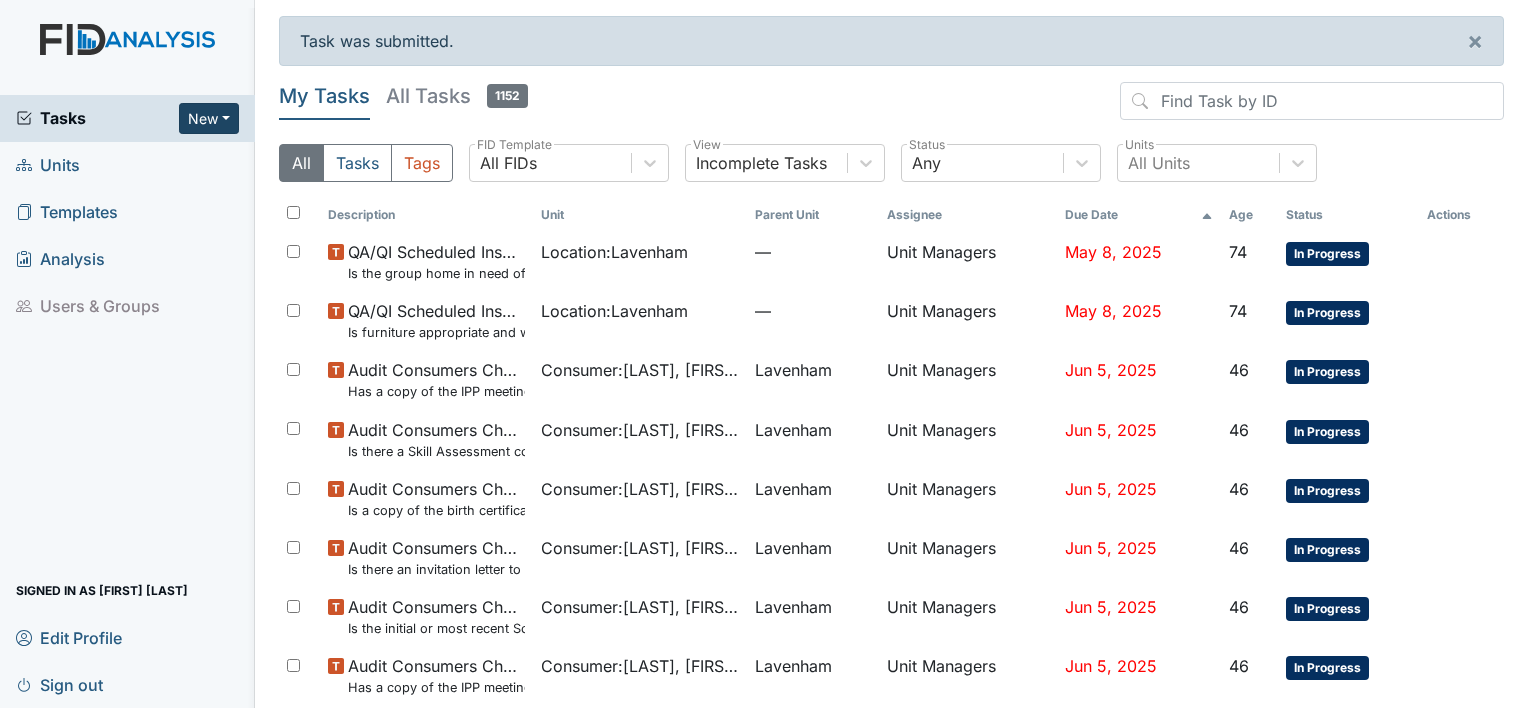click on "New" at bounding box center (209, 118) 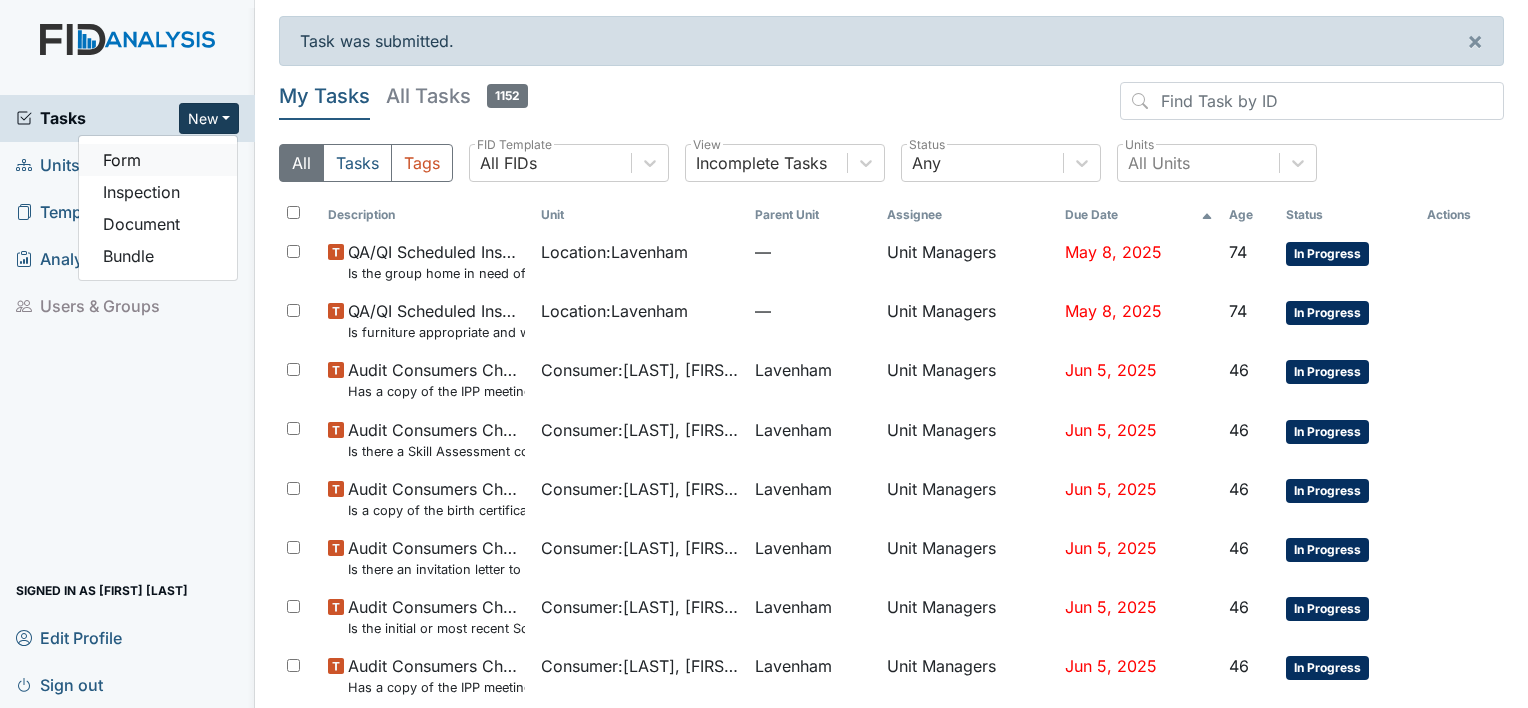 click on "Form" at bounding box center [158, 160] 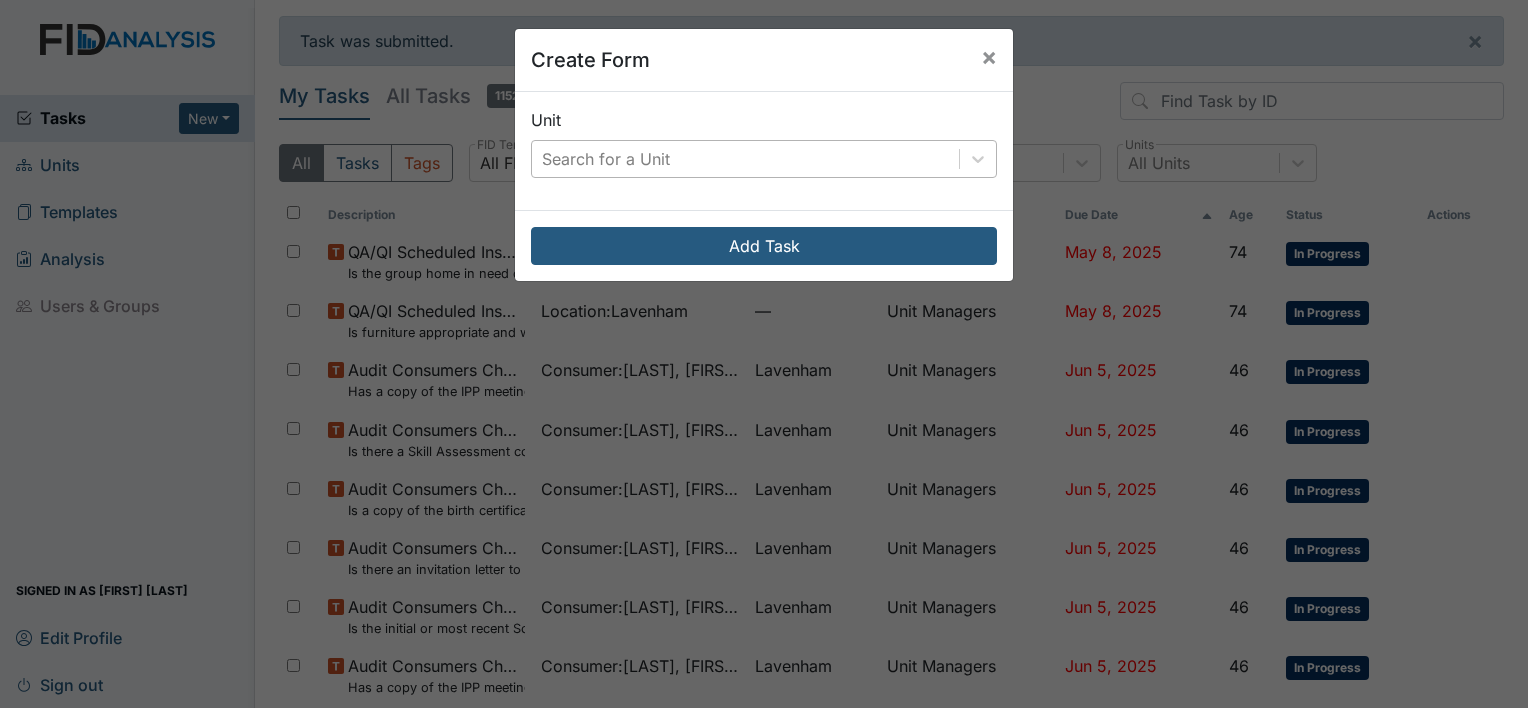 click on "Search for a Unit" at bounding box center [606, 159] 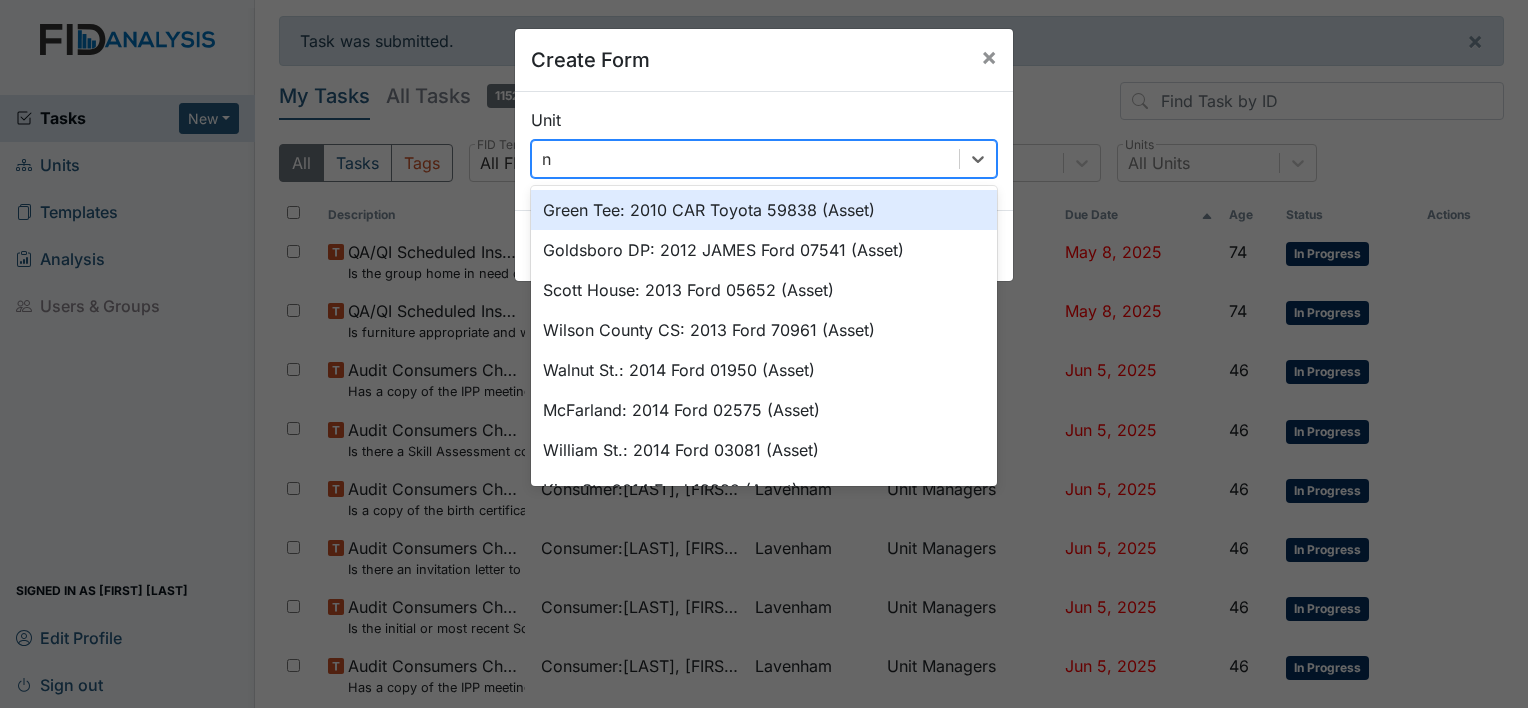 type on "ni" 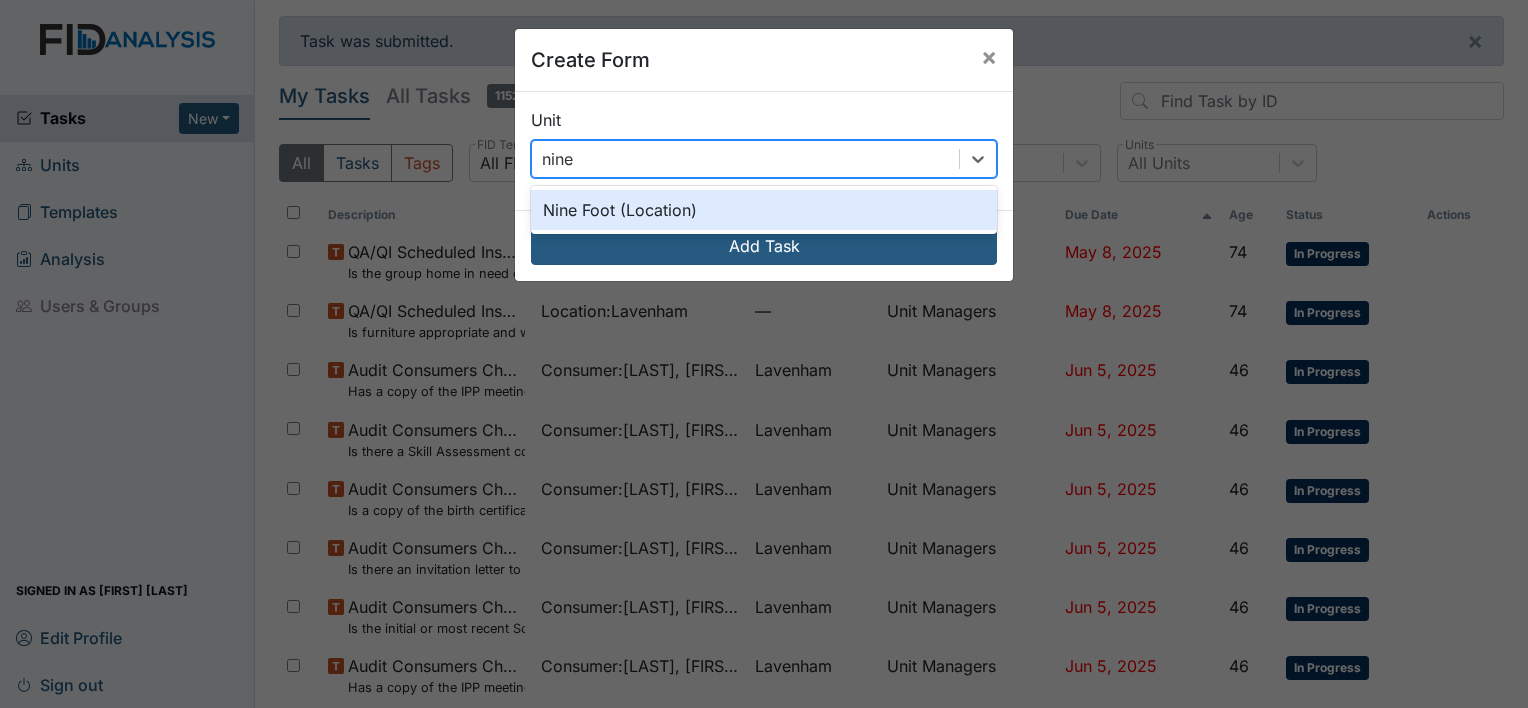 click on "Nine Foot (Location)" at bounding box center [764, 210] 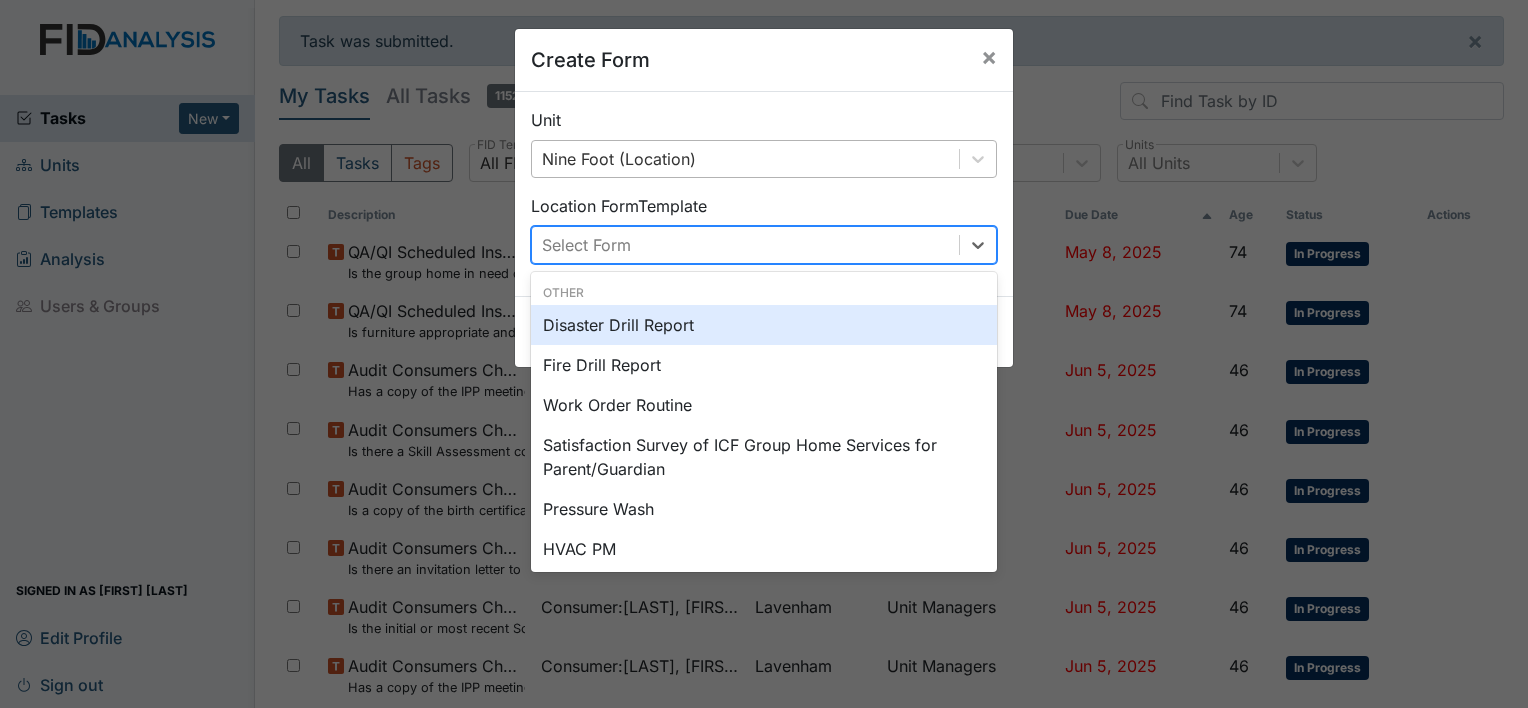 click on "Select Form" at bounding box center (586, 245) 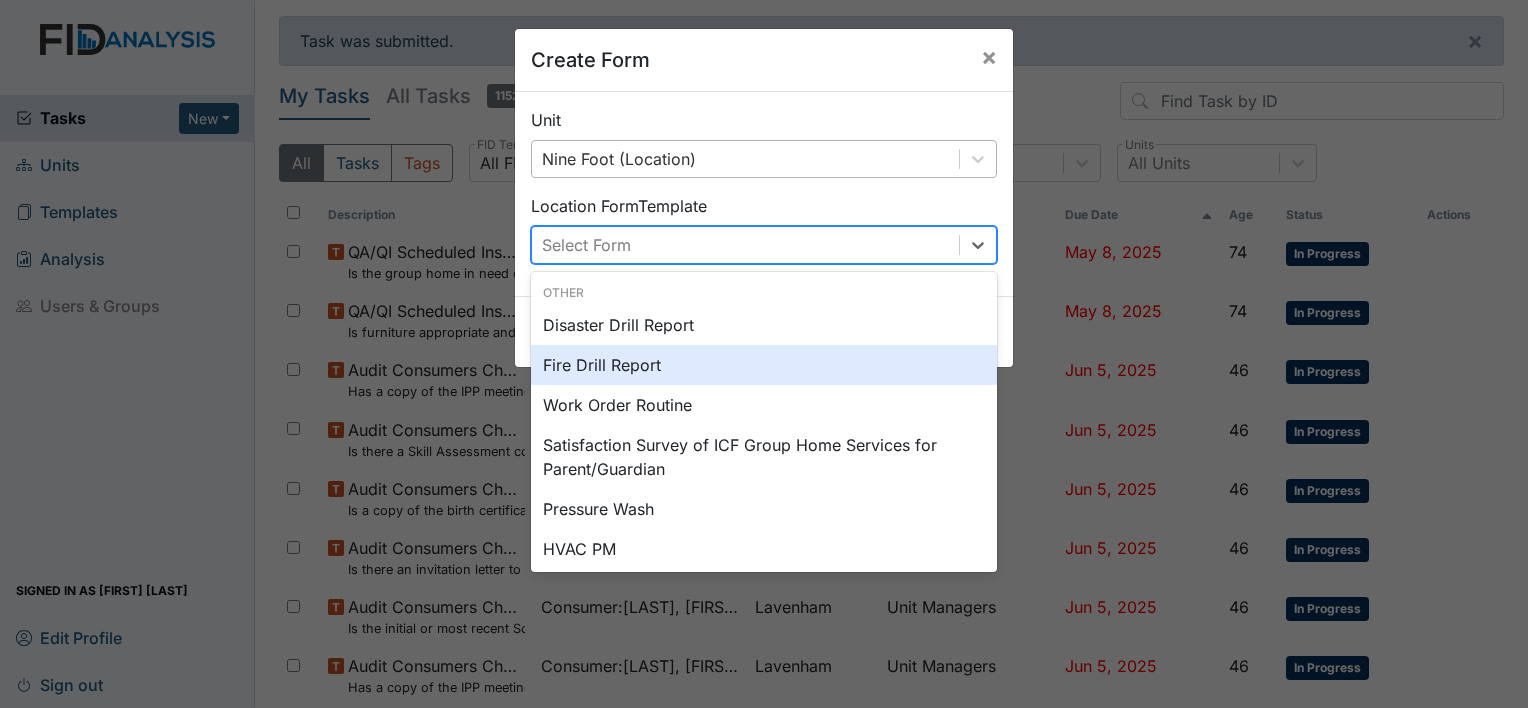 click on "Fire Drill Report" at bounding box center [764, 365] 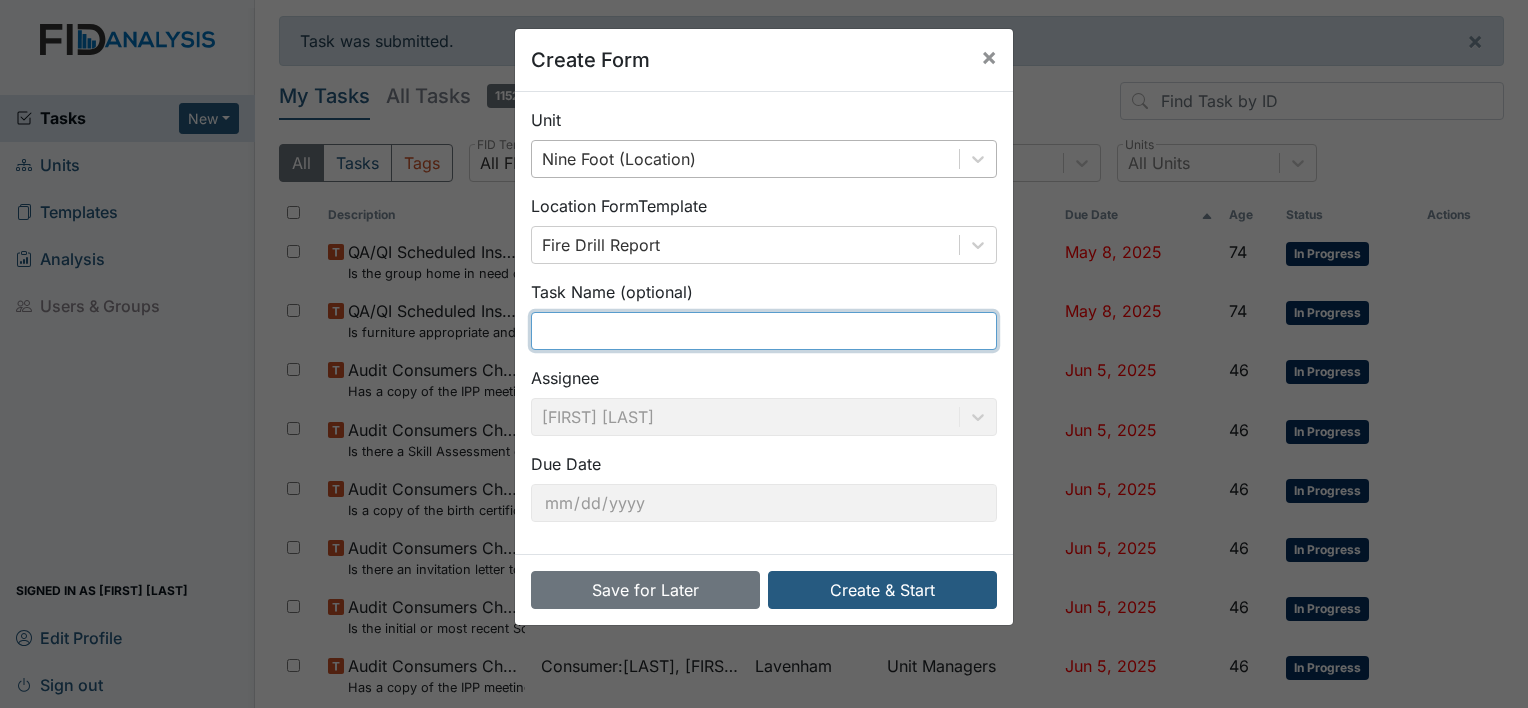 click at bounding box center [764, 331] 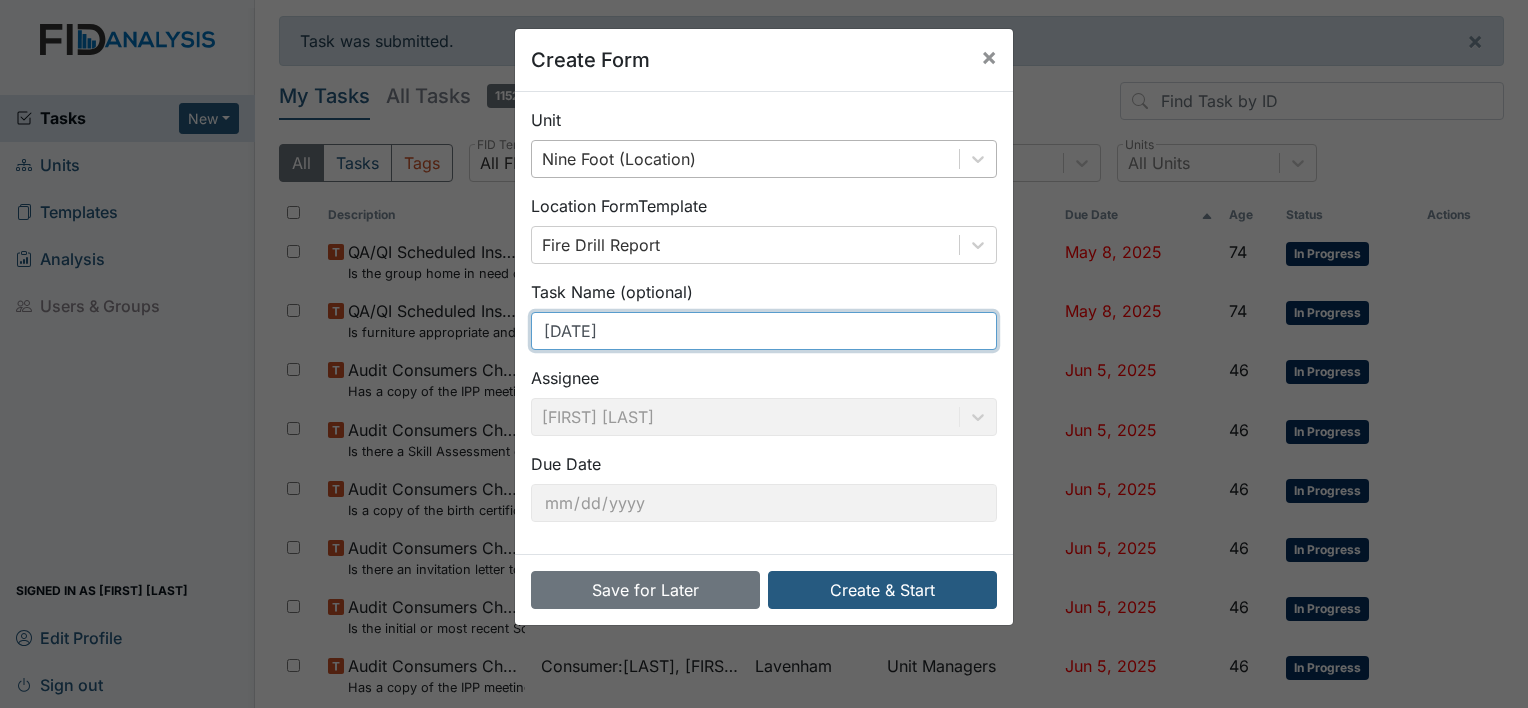 type on "[DATE] [SHIFT]" 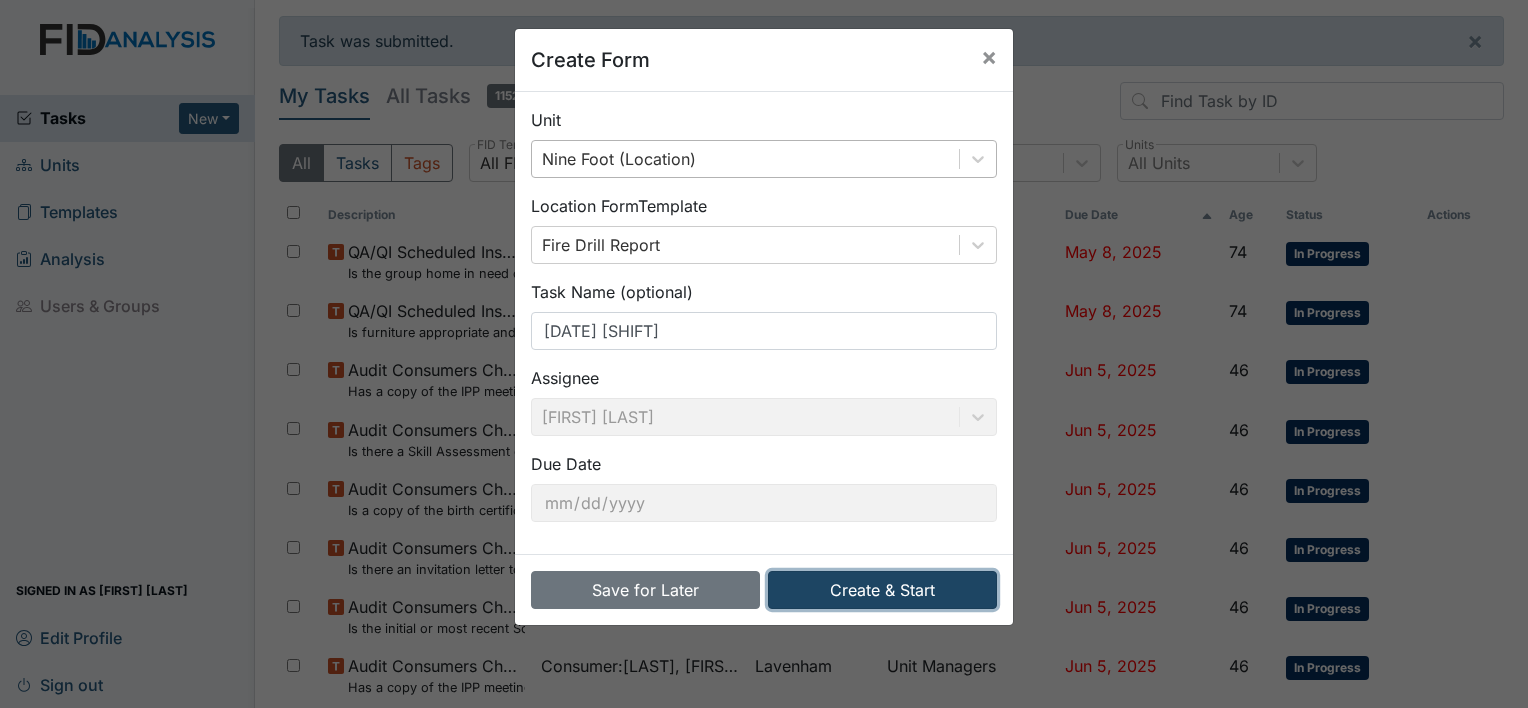click on "Create & Start" at bounding box center [882, 590] 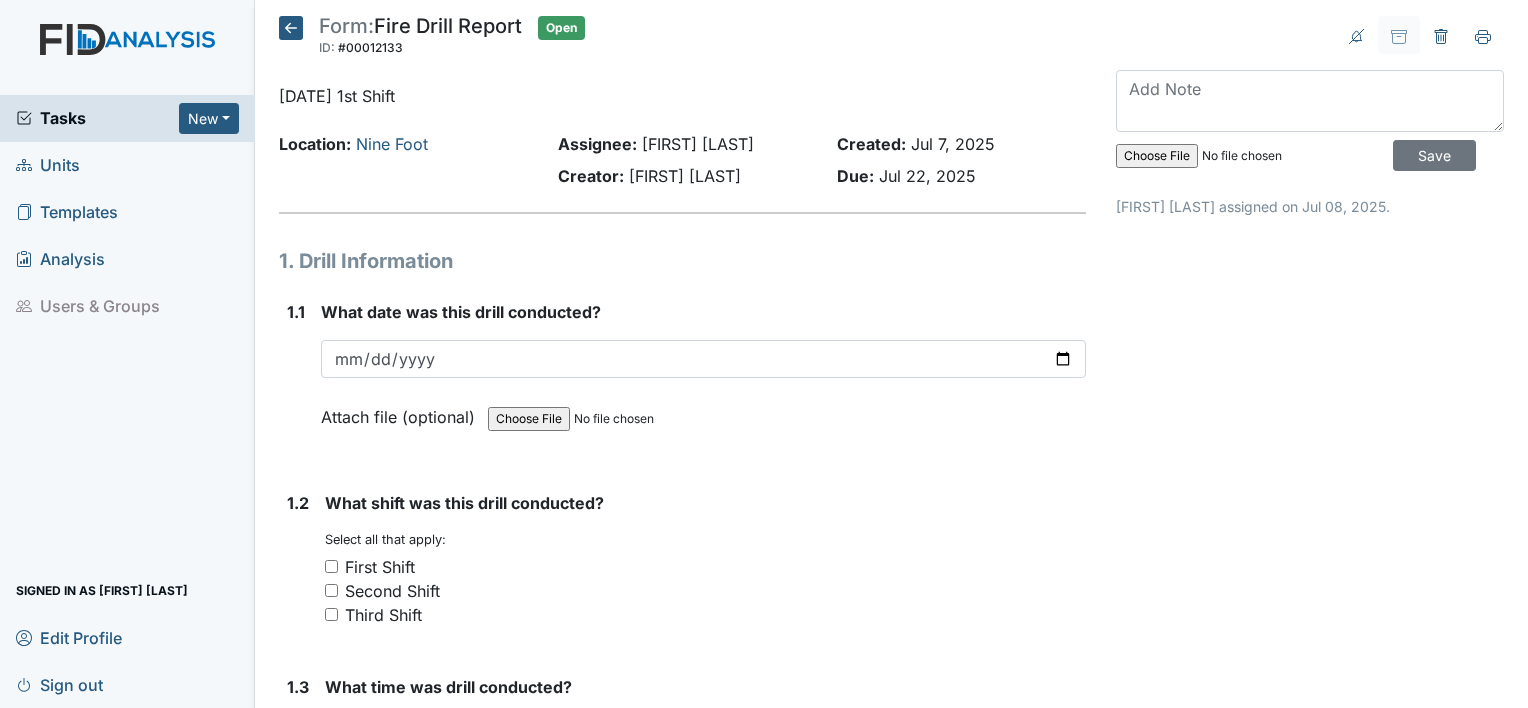 scroll, scrollTop: 0, scrollLeft: 0, axis: both 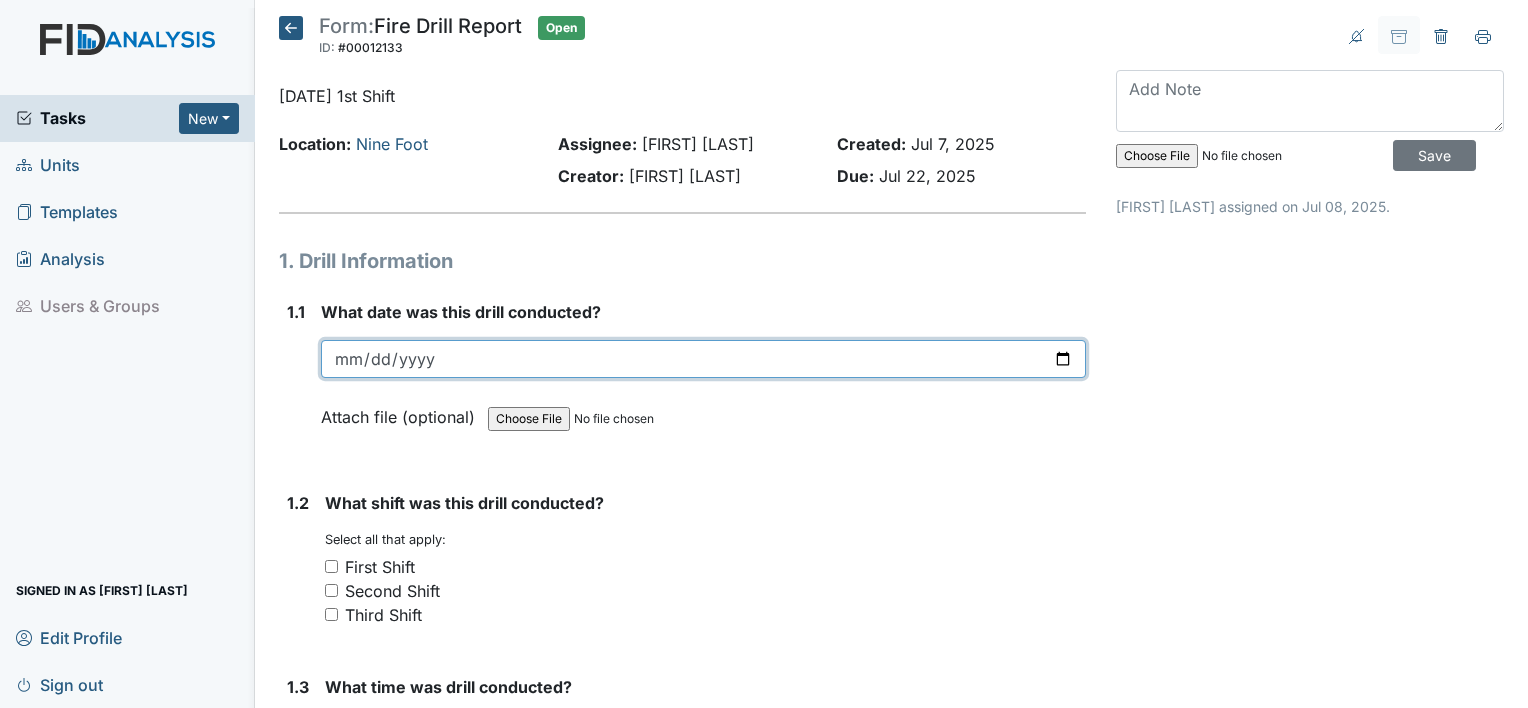 click at bounding box center [703, 359] 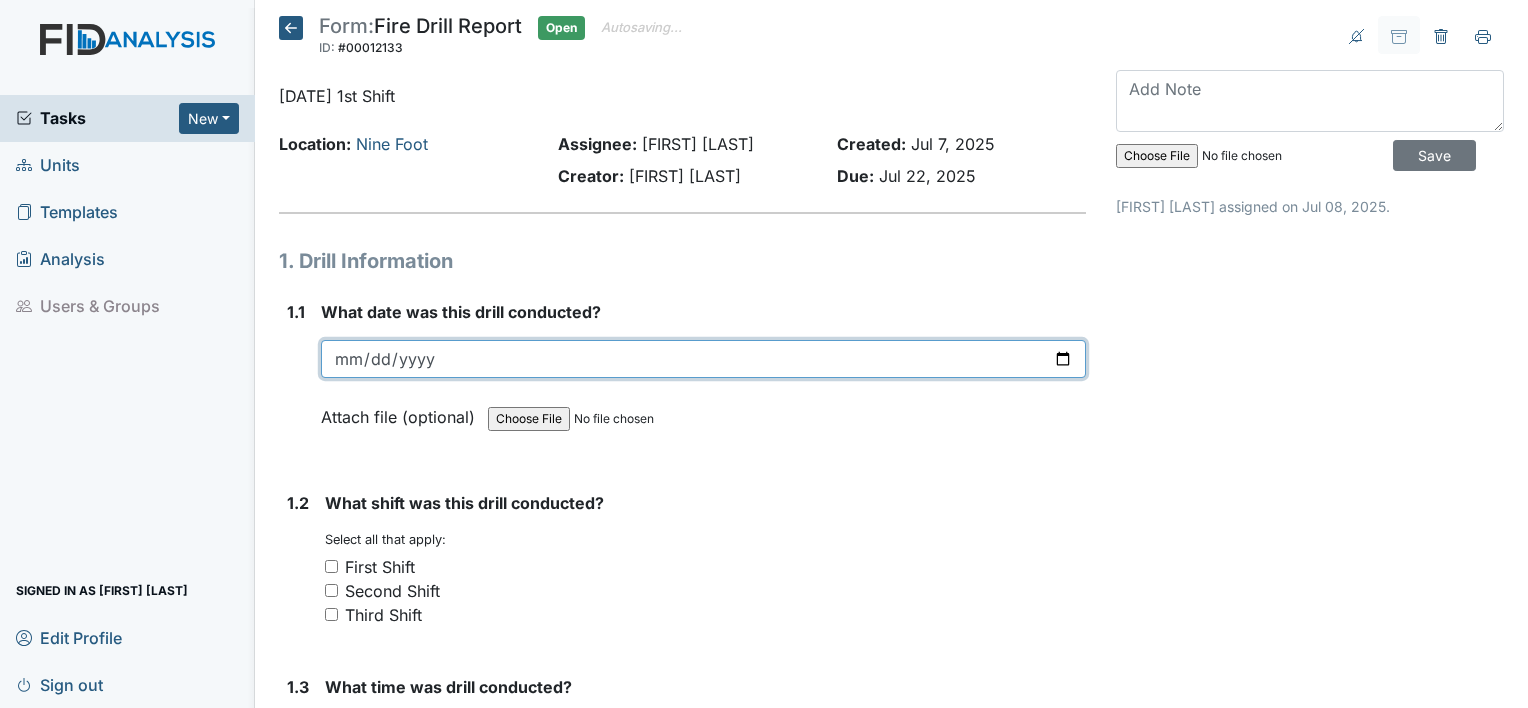 type on "2025-07-05" 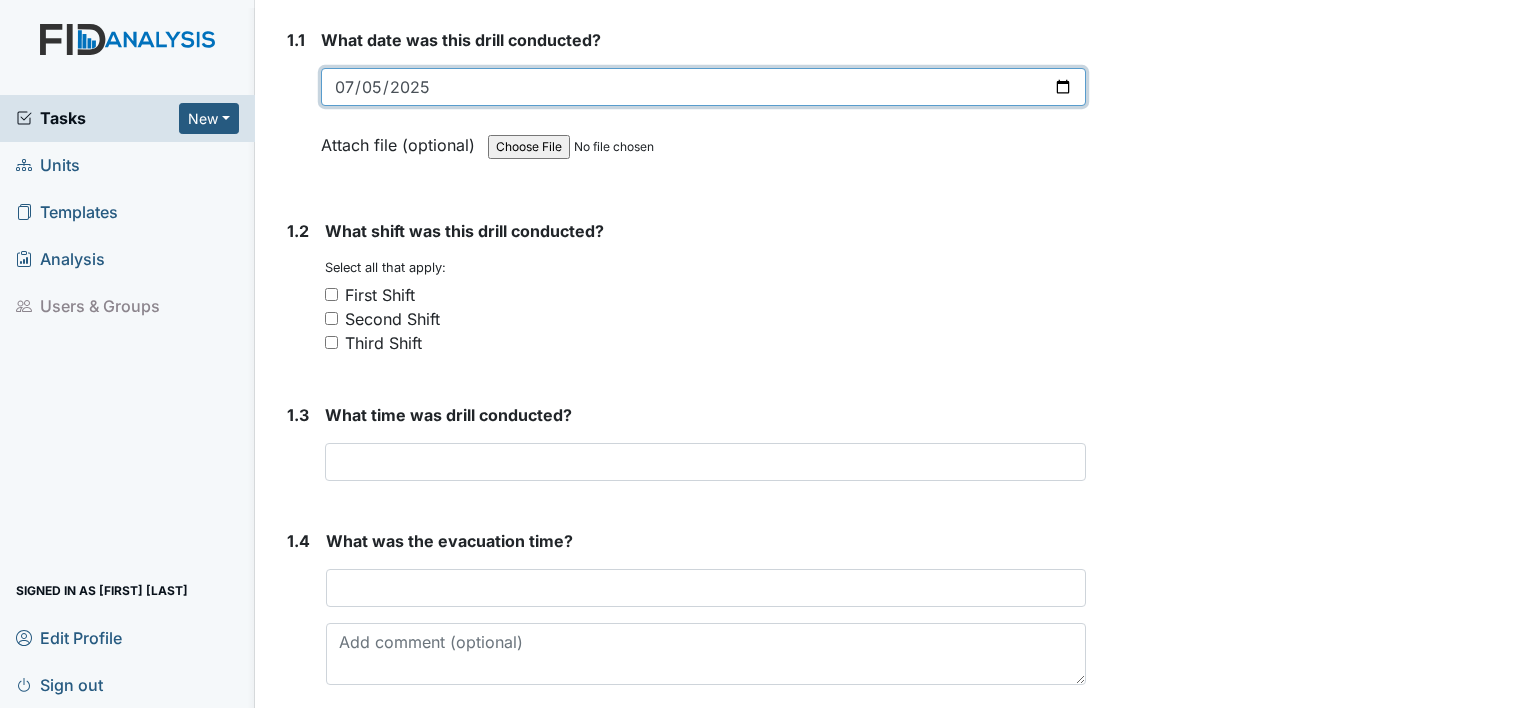 scroll, scrollTop: 300, scrollLeft: 0, axis: vertical 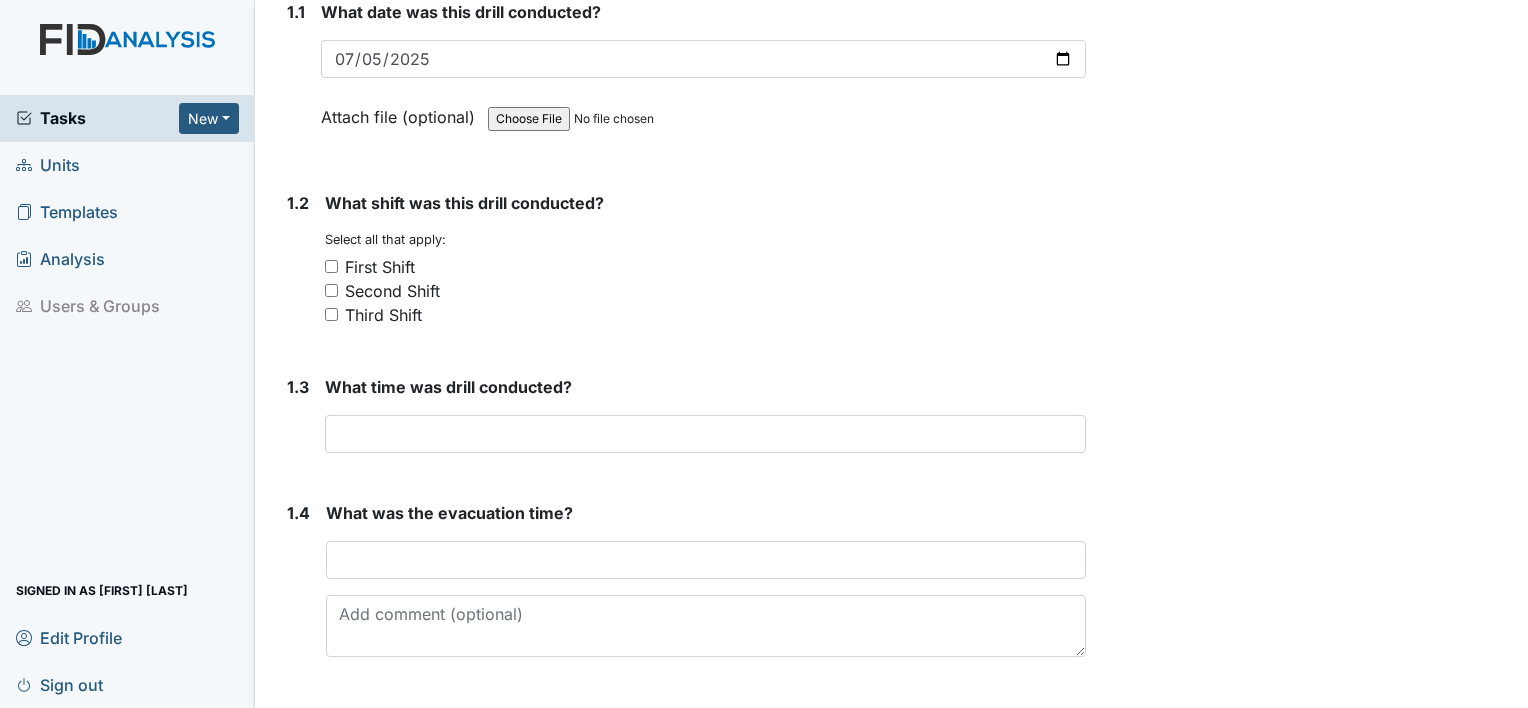 click on "First Shift" at bounding box center (331, 266) 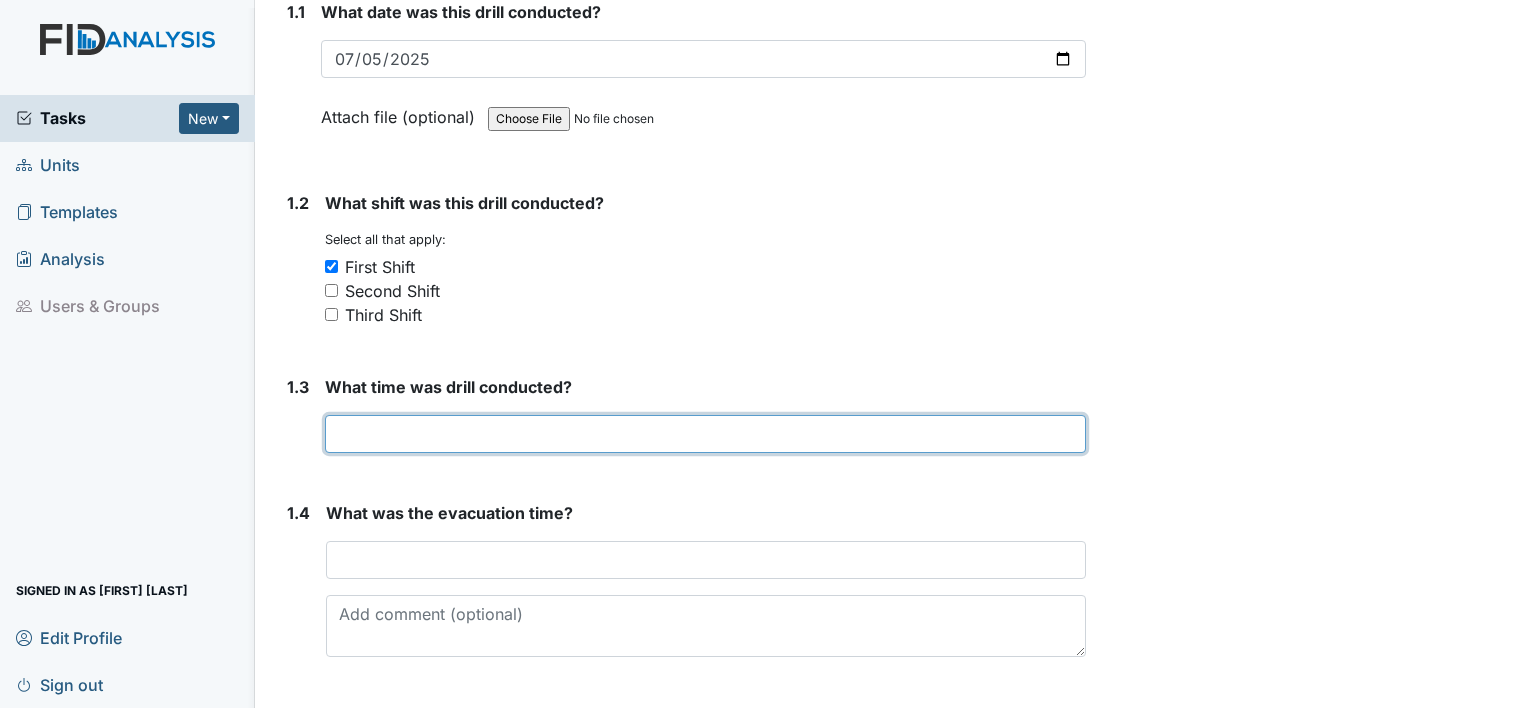click at bounding box center [705, 434] 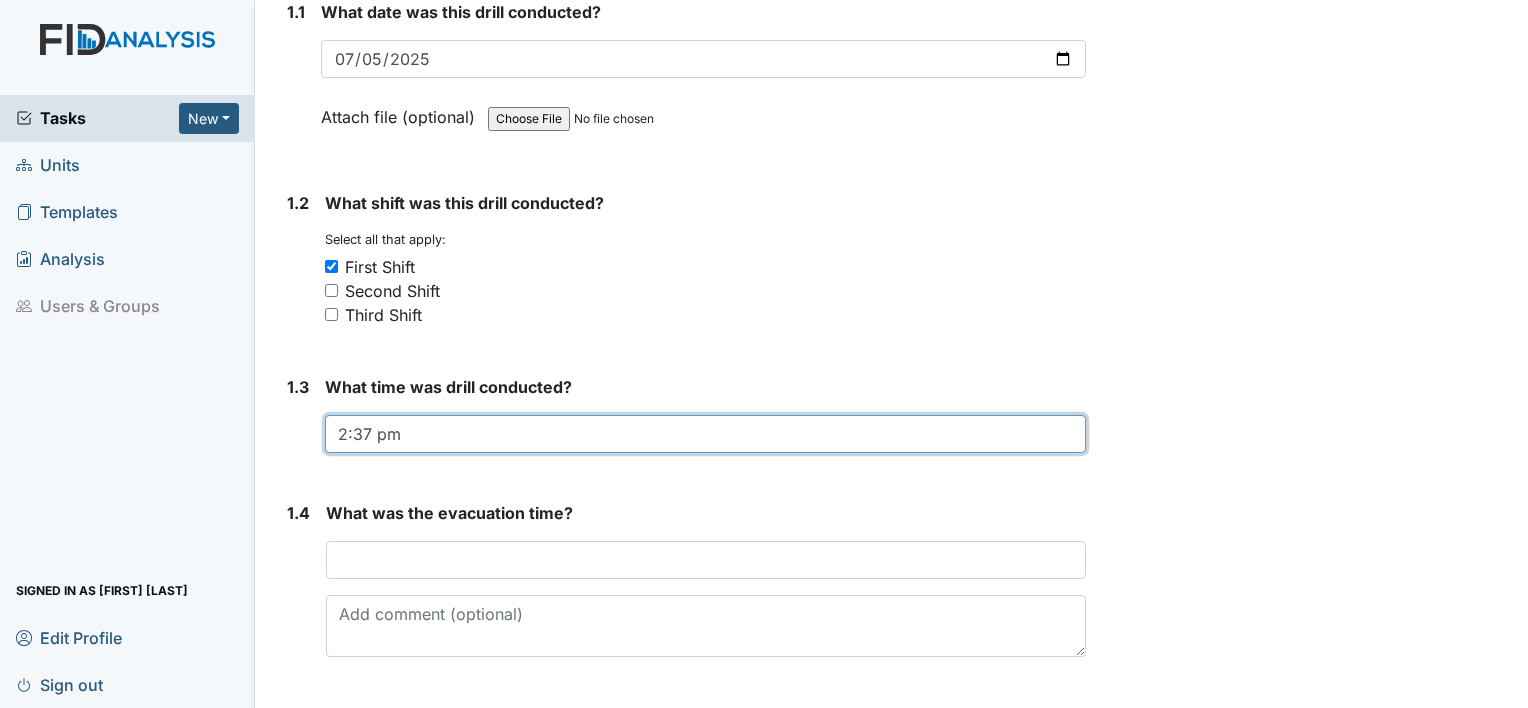 type on "2:37 pm" 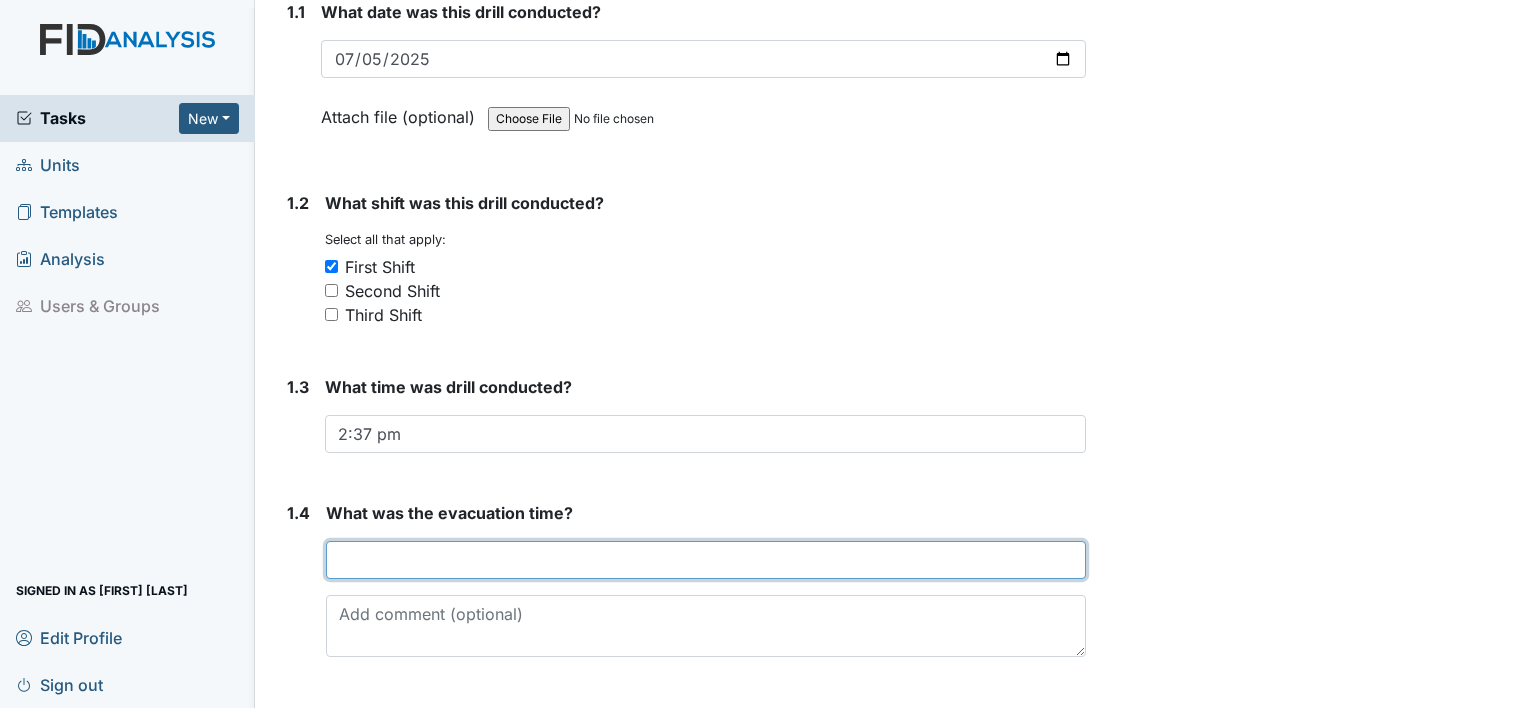 click at bounding box center (706, 560) 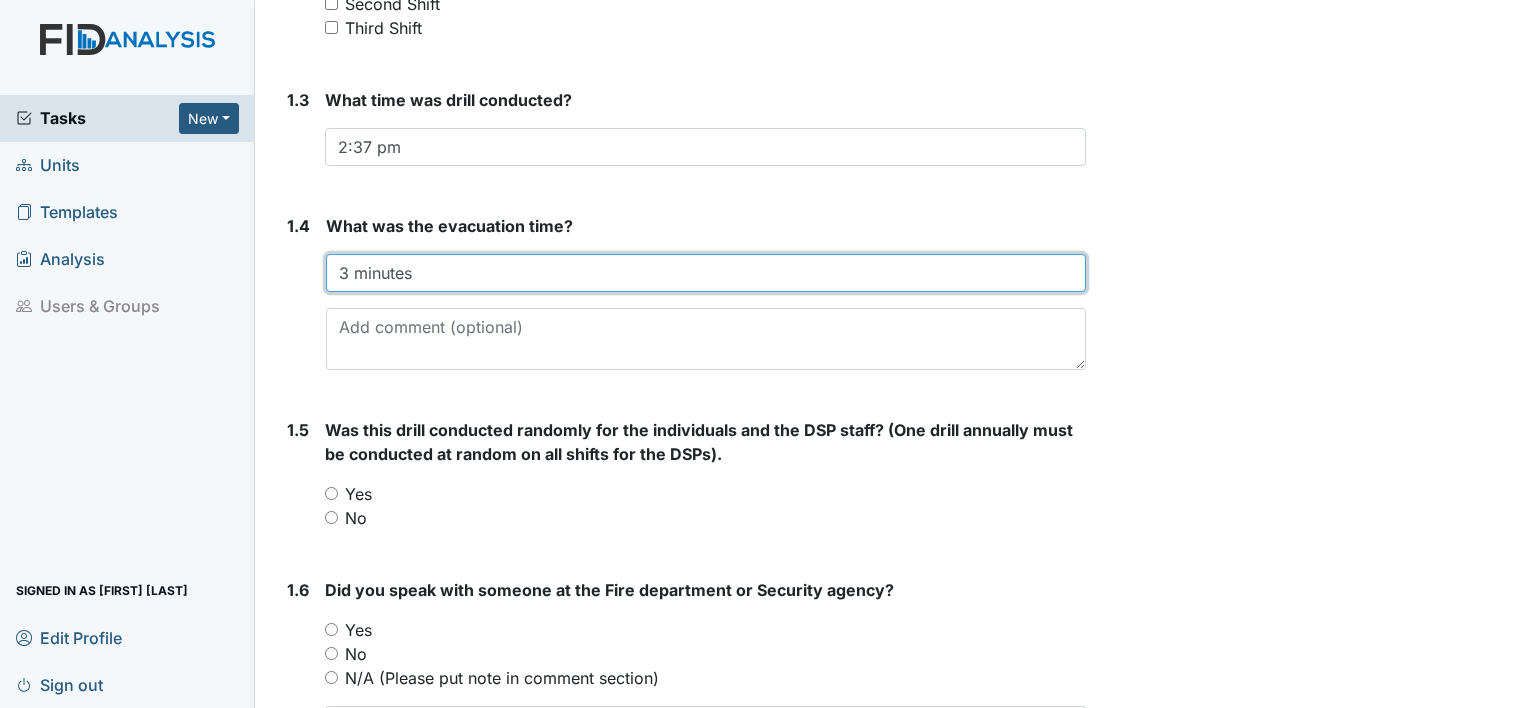 scroll, scrollTop: 700, scrollLeft: 0, axis: vertical 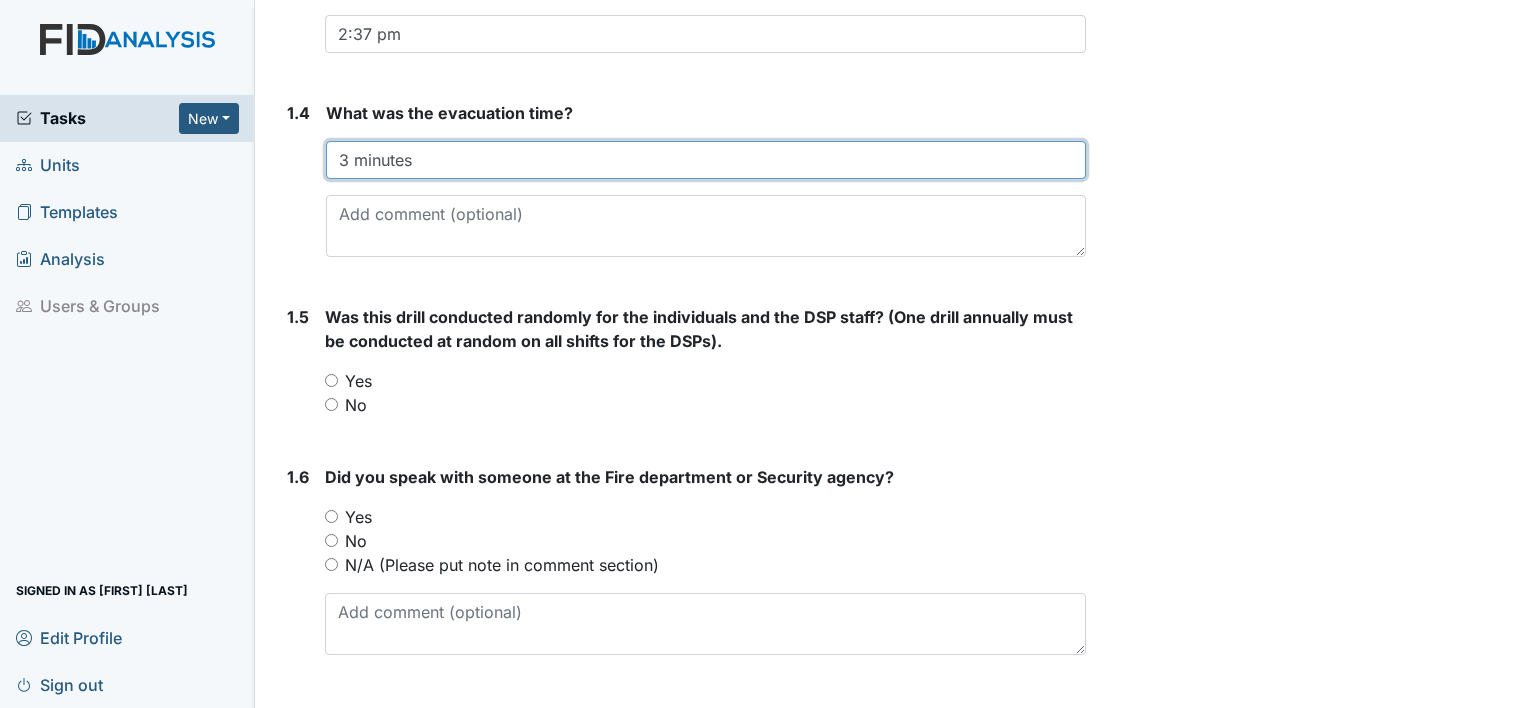 type on "3 minutes" 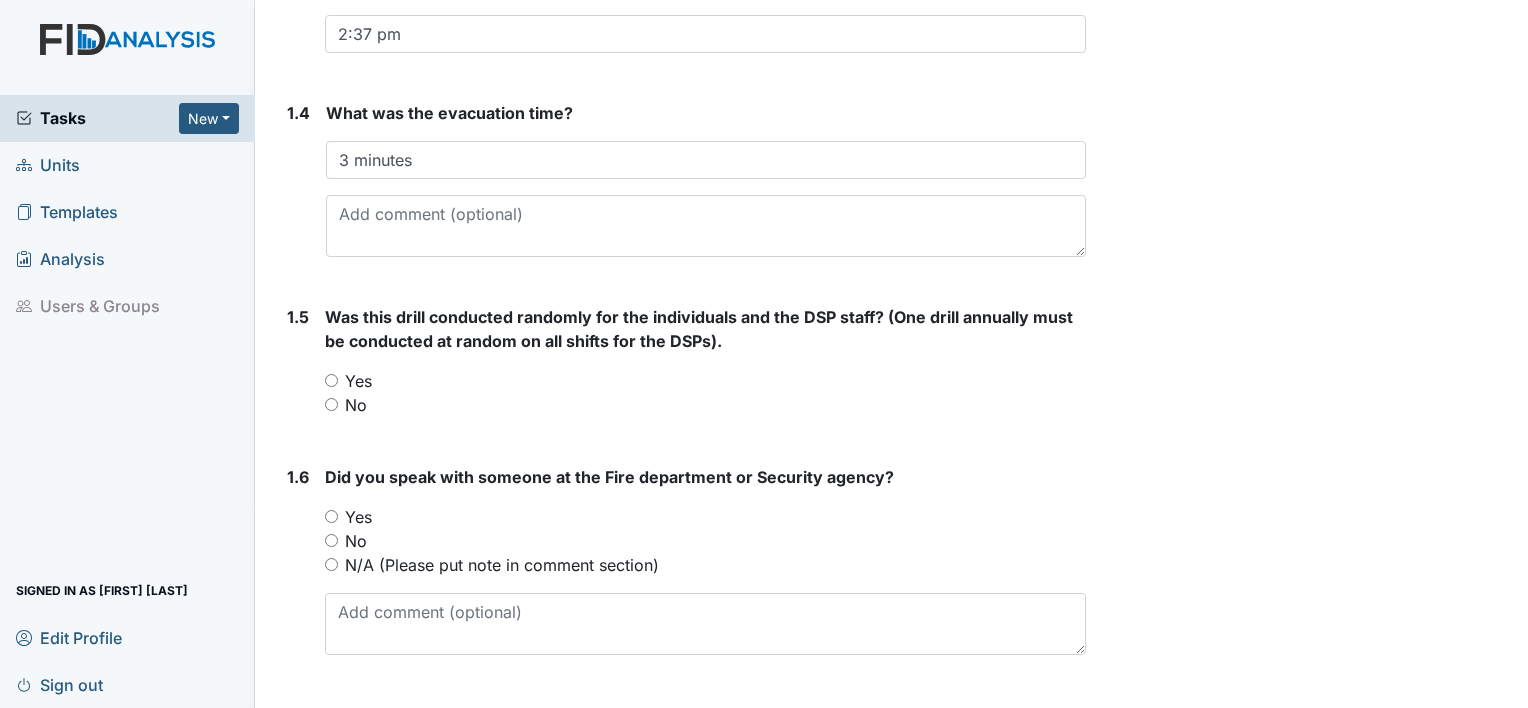 click on "No" at bounding box center (331, 404) 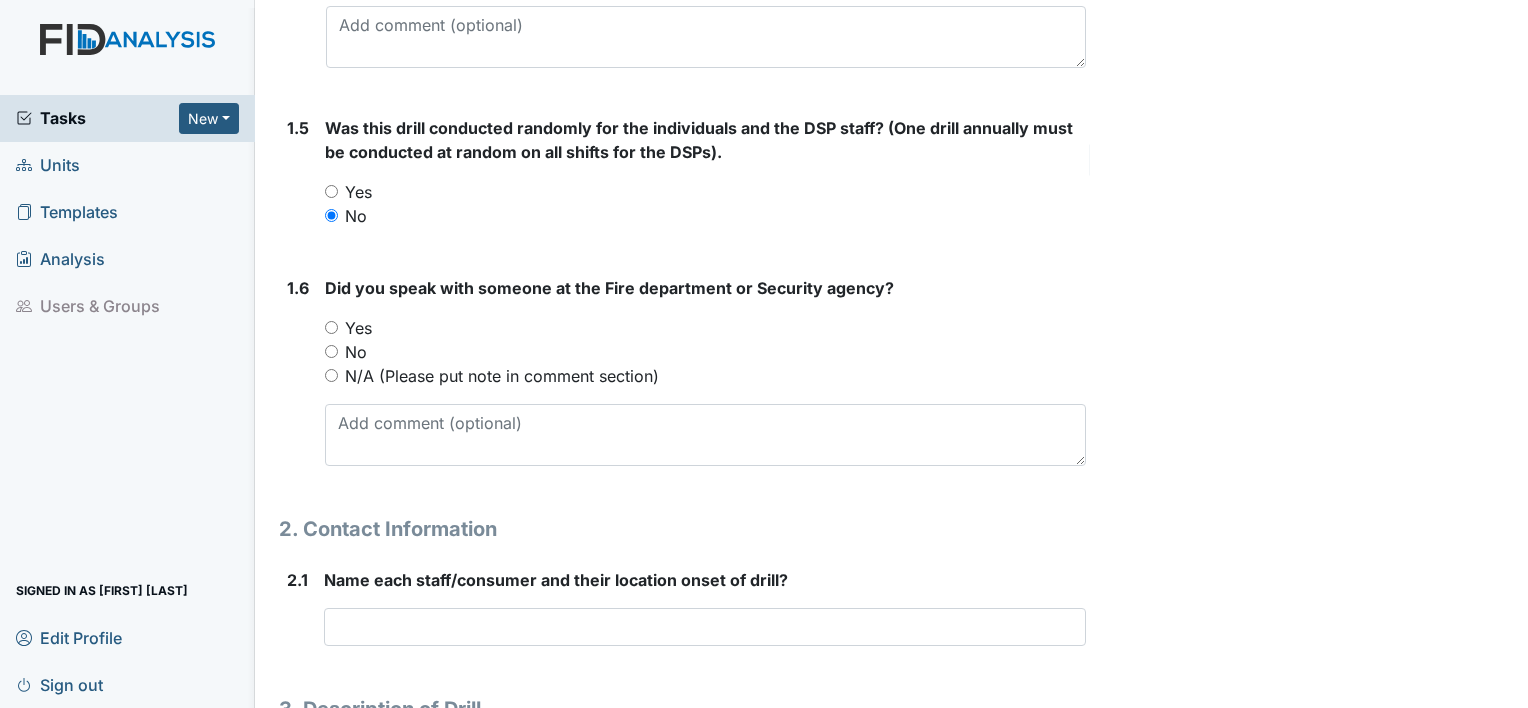 scroll, scrollTop: 900, scrollLeft: 0, axis: vertical 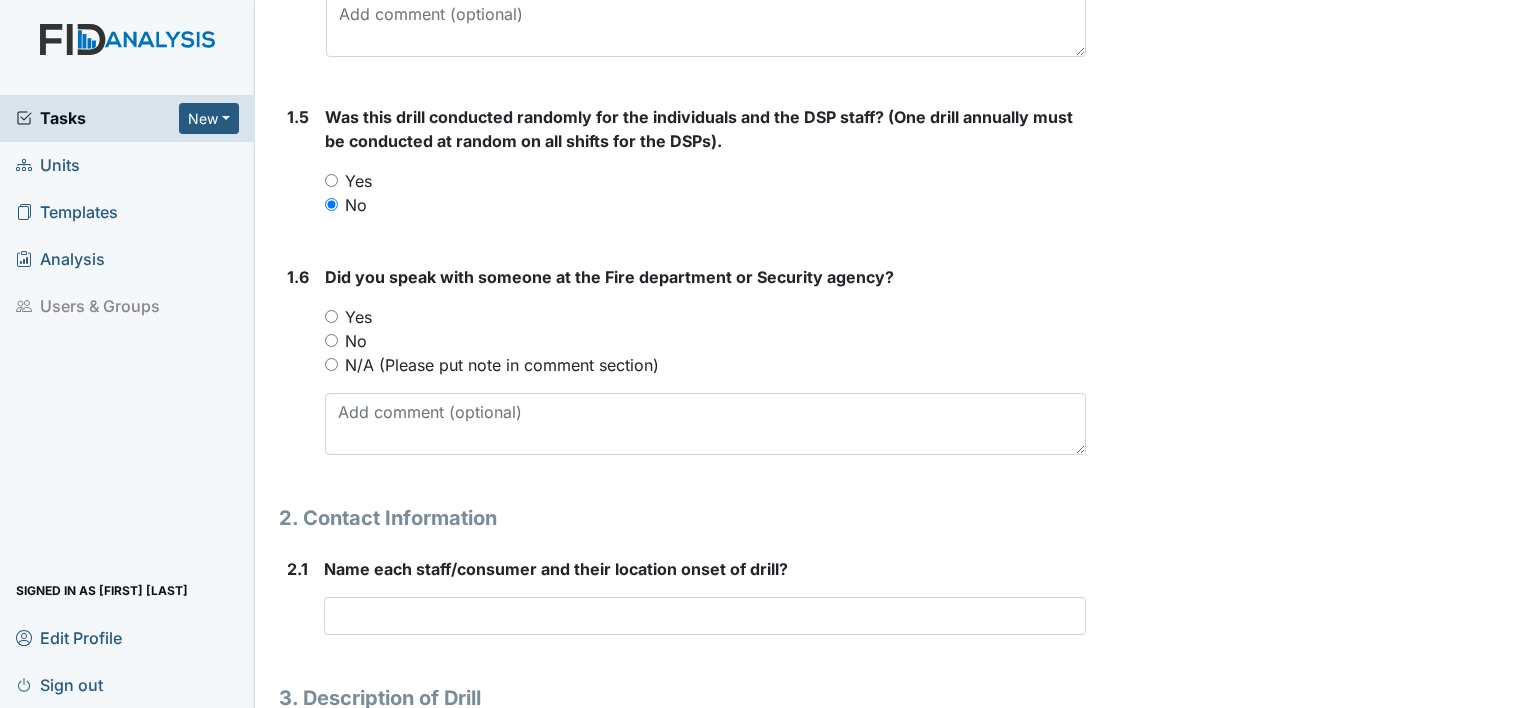 click on "Yes" at bounding box center (331, 316) 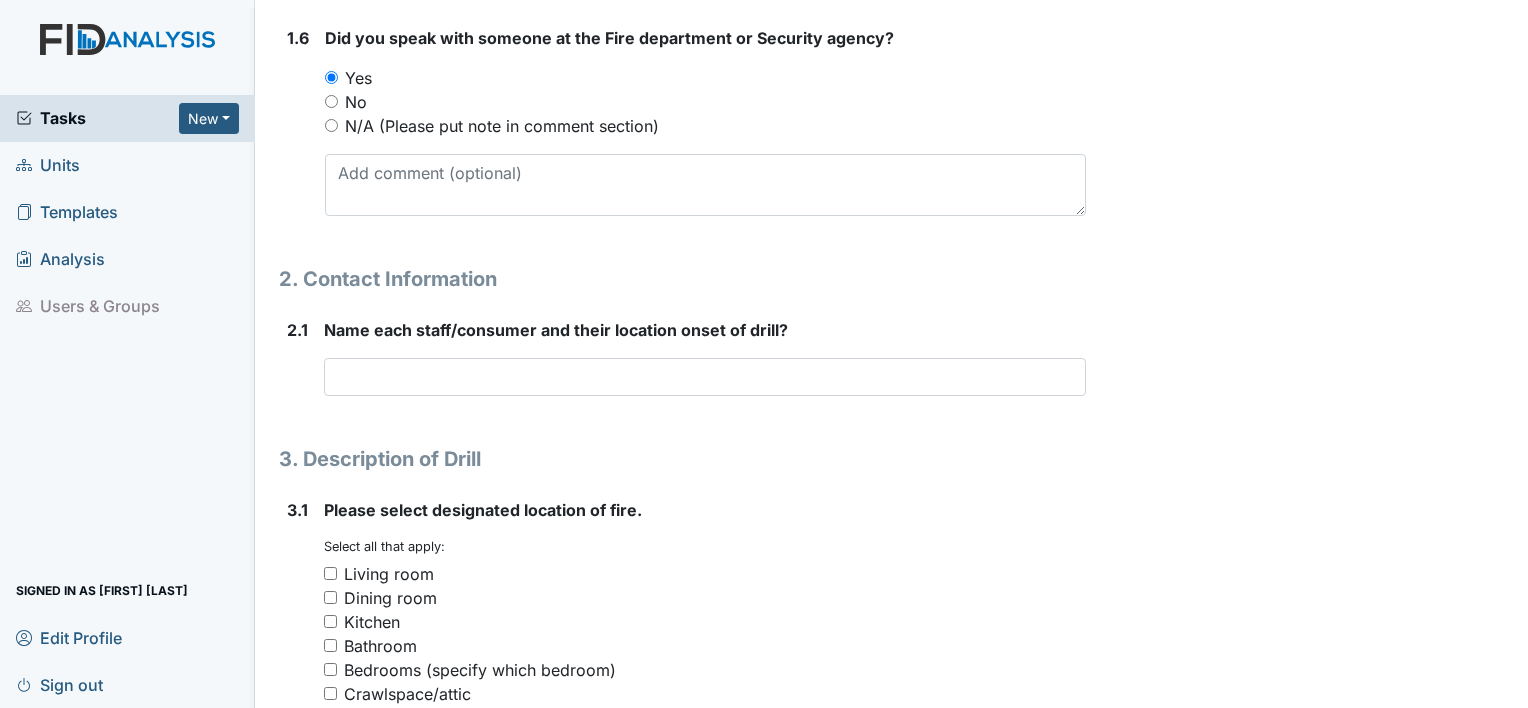 scroll, scrollTop: 1200, scrollLeft: 0, axis: vertical 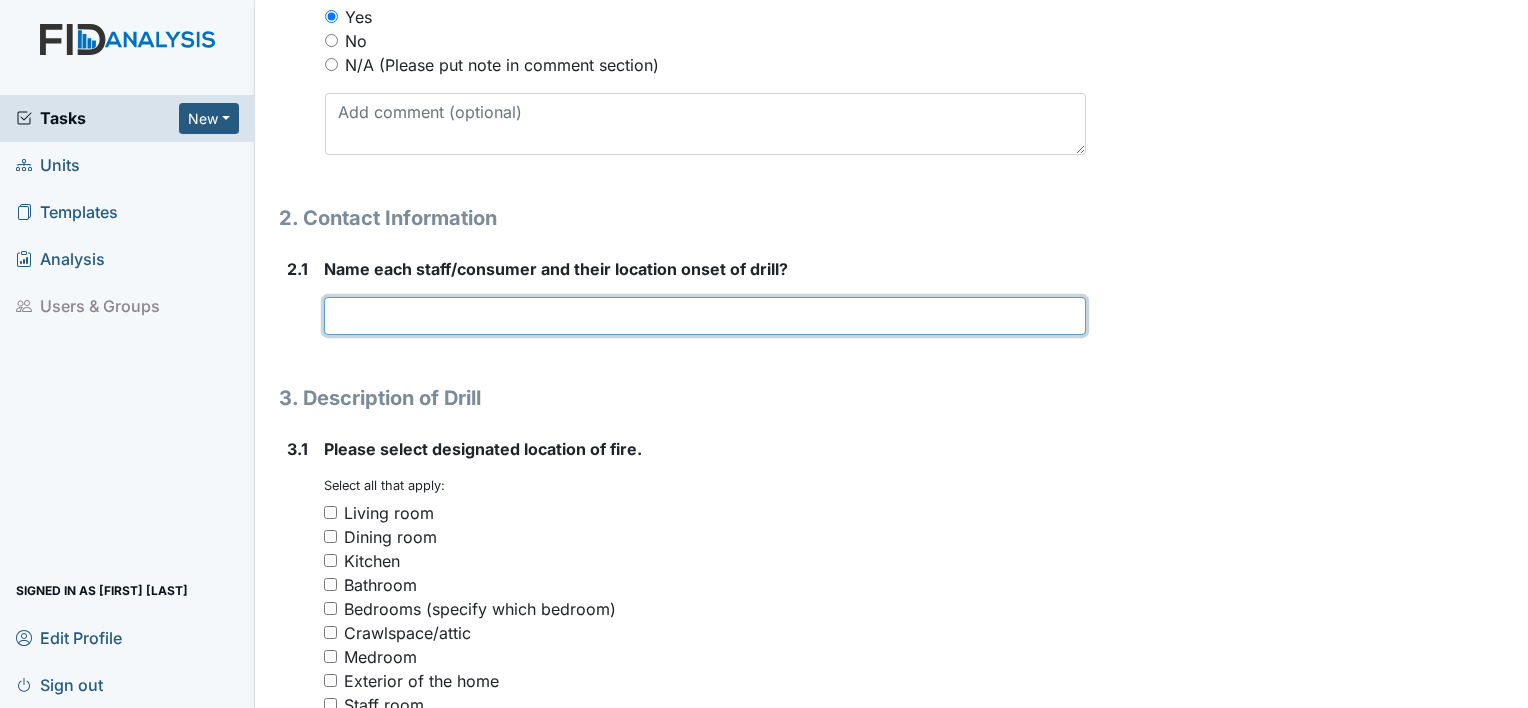 click at bounding box center [705, 316] 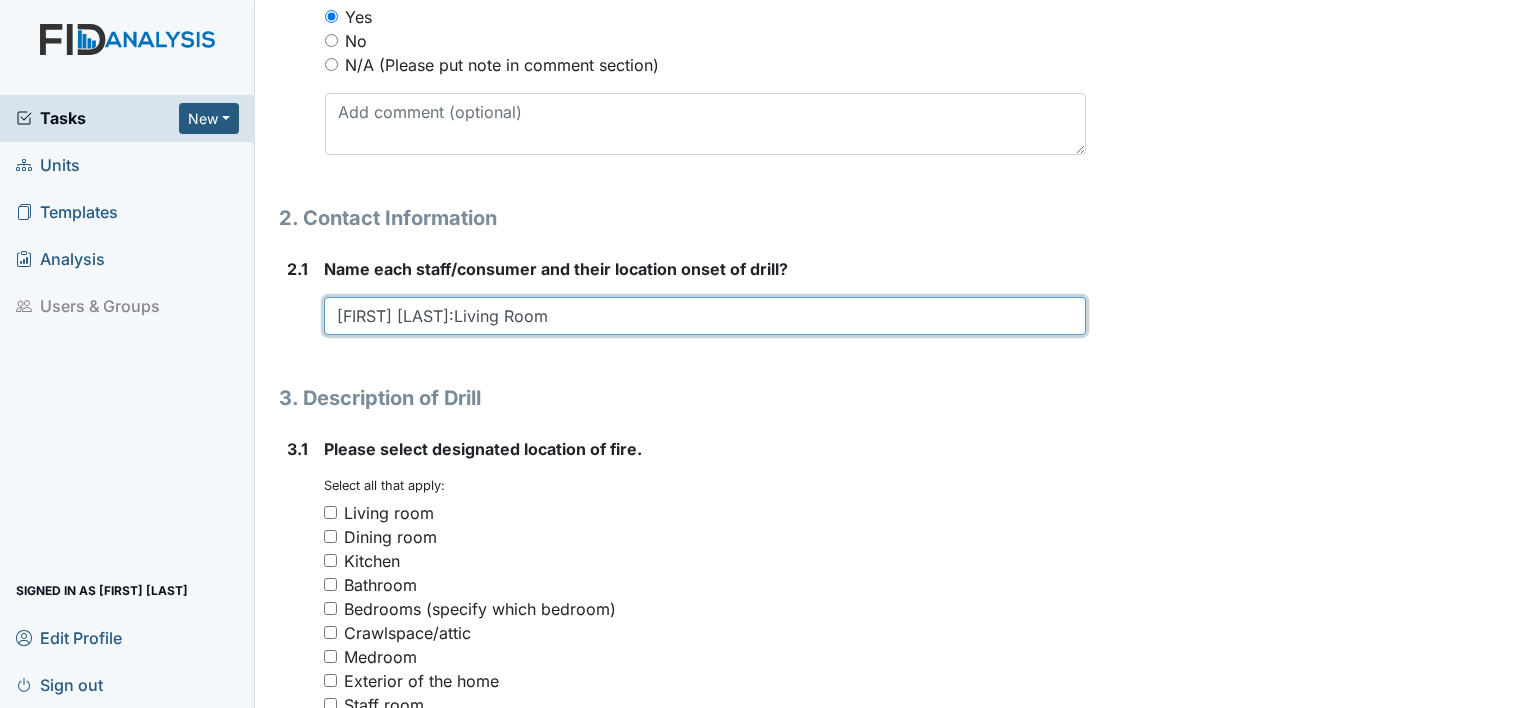 click on "[FIRST] [LAST]:Living Room" at bounding box center [705, 316] 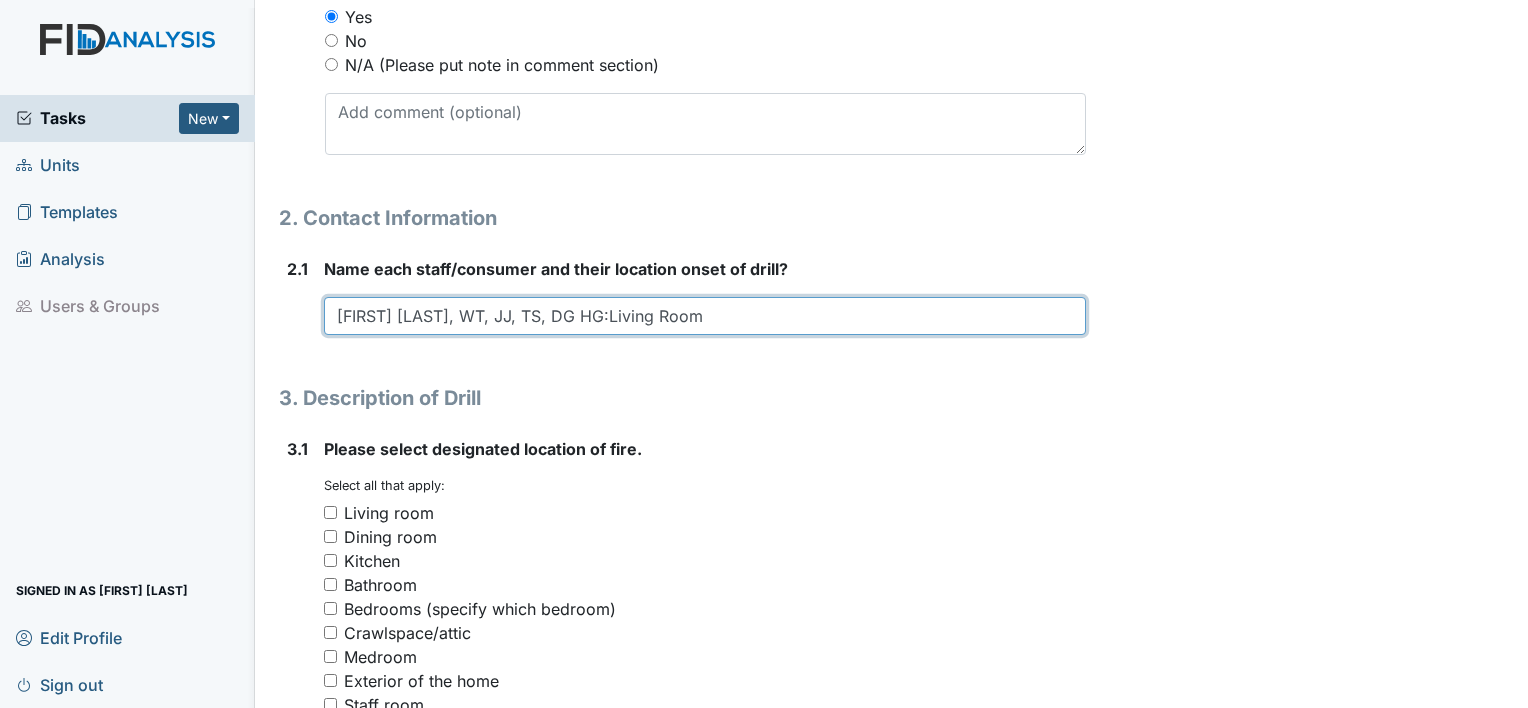 click on "[FIRST] [LAST], WT, JJ, TS, DG HG:Living Room" at bounding box center (705, 316) 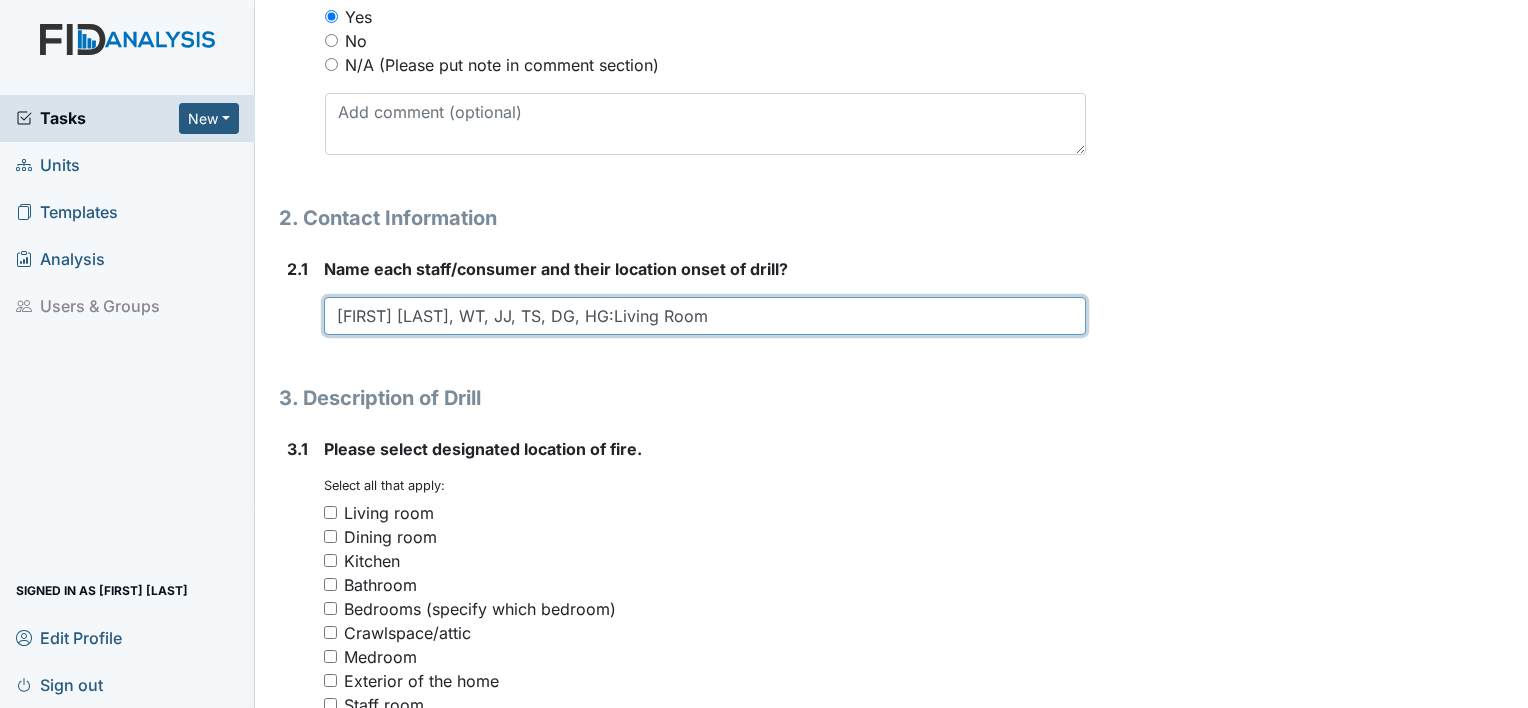 click on "[FIRST] [LAST], WT, JJ, TS, DG, HG:Living Room" at bounding box center [705, 316] 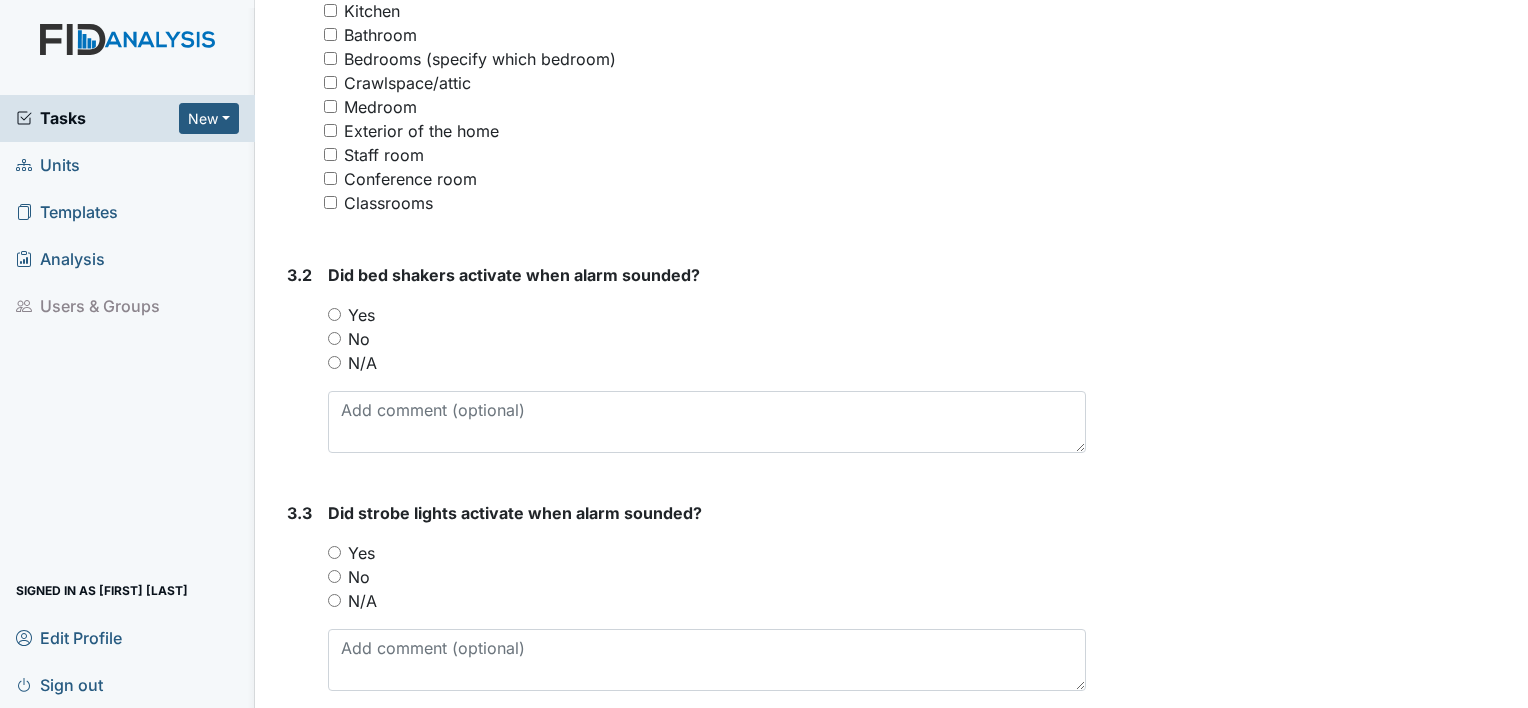 scroll, scrollTop: 1900, scrollLeft: 0, axis: vertical 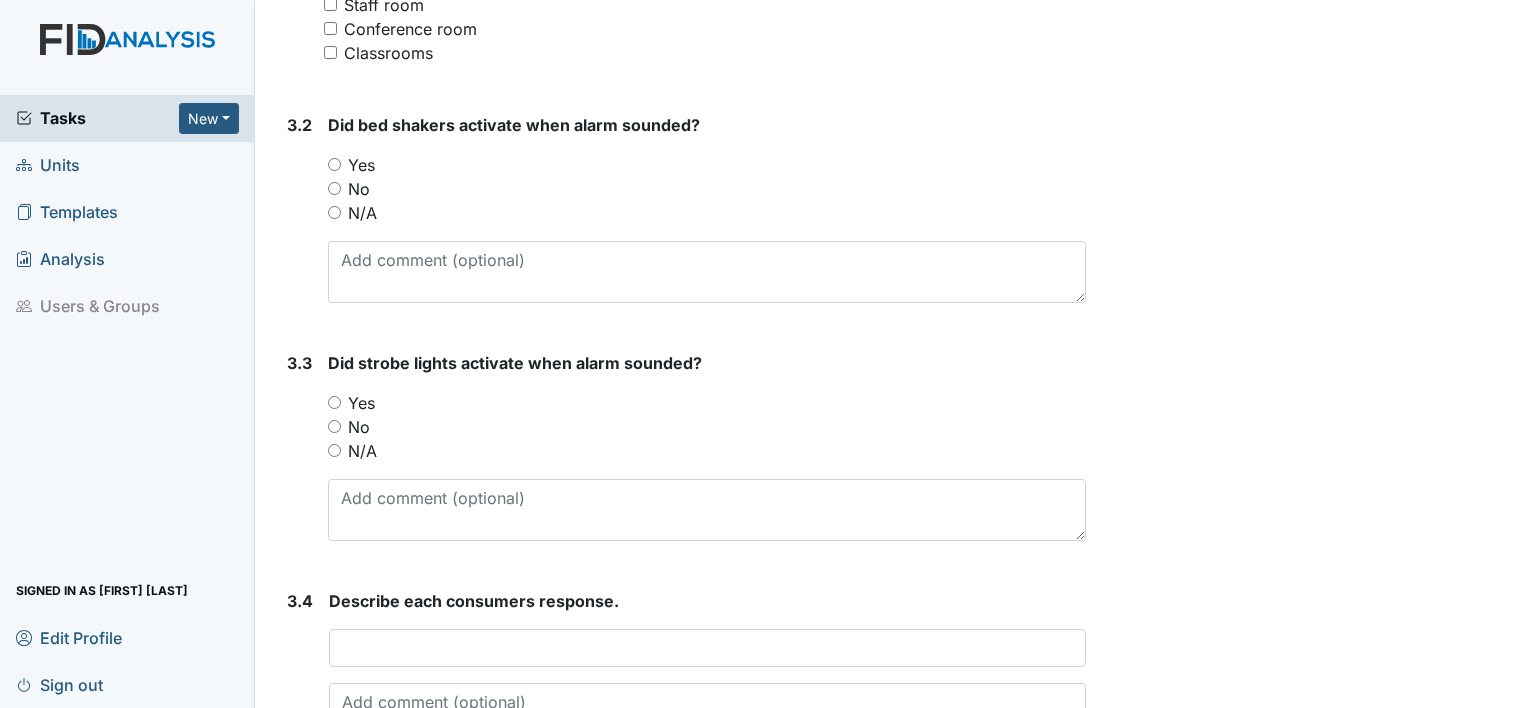 type on "[FIRST] [LAST], WT, JJ, TS, DG, HG:Living Room, Latonya J, SK:Restroom" 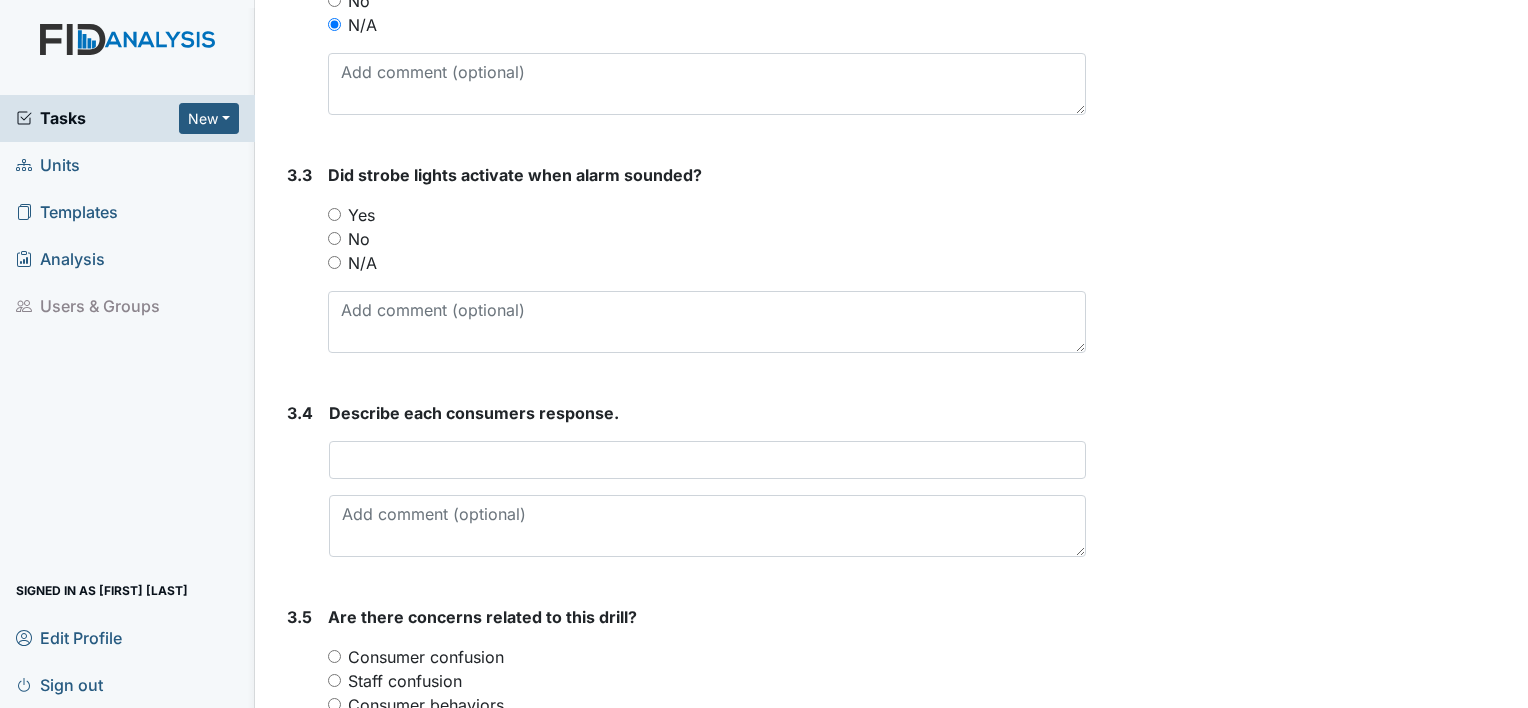 scroll, scrollTop: 2100, scrollLeft: 0, axis: vertical 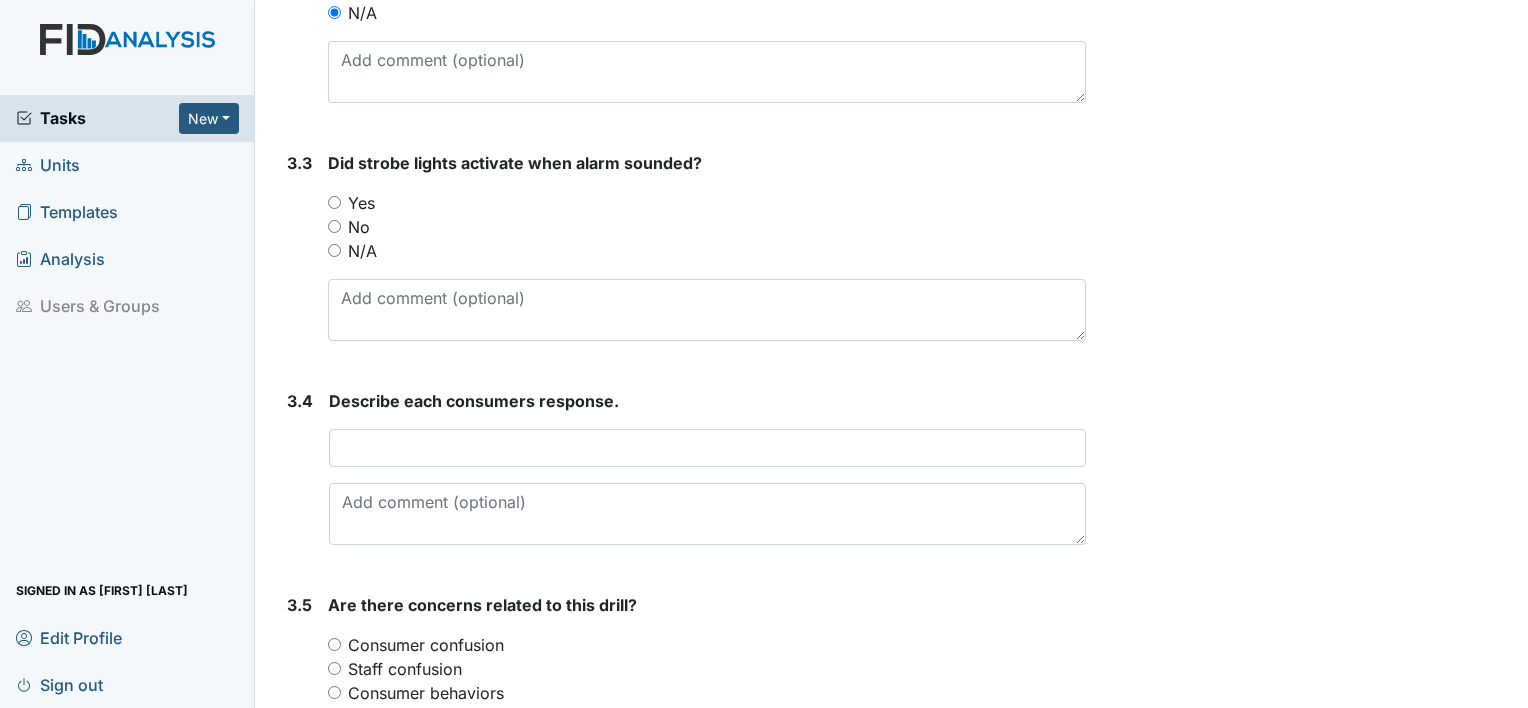 click on "N/A" at bounding box center (334, 250) 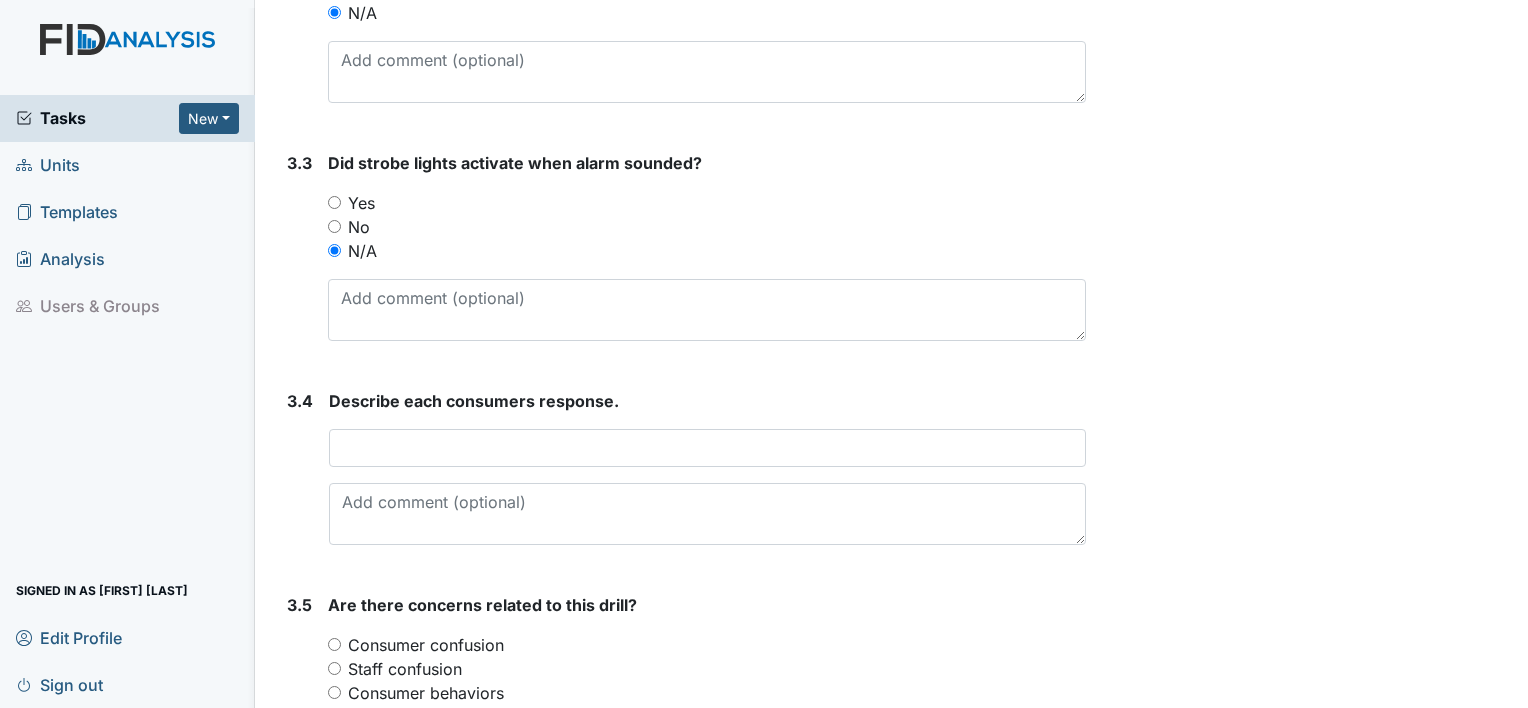 click on "No" at bounding box center [334, 226] 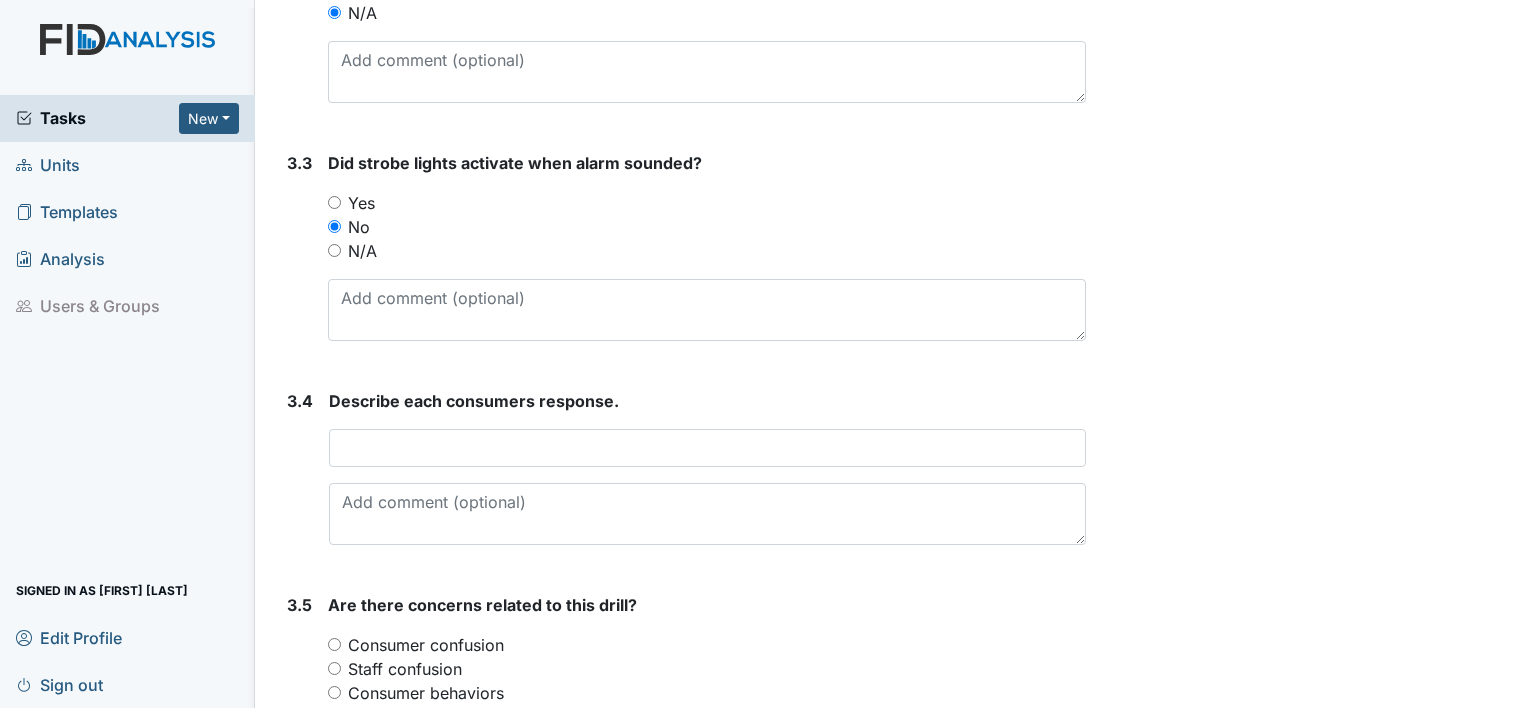 click on "Yes" at bounding box center [334, 202] 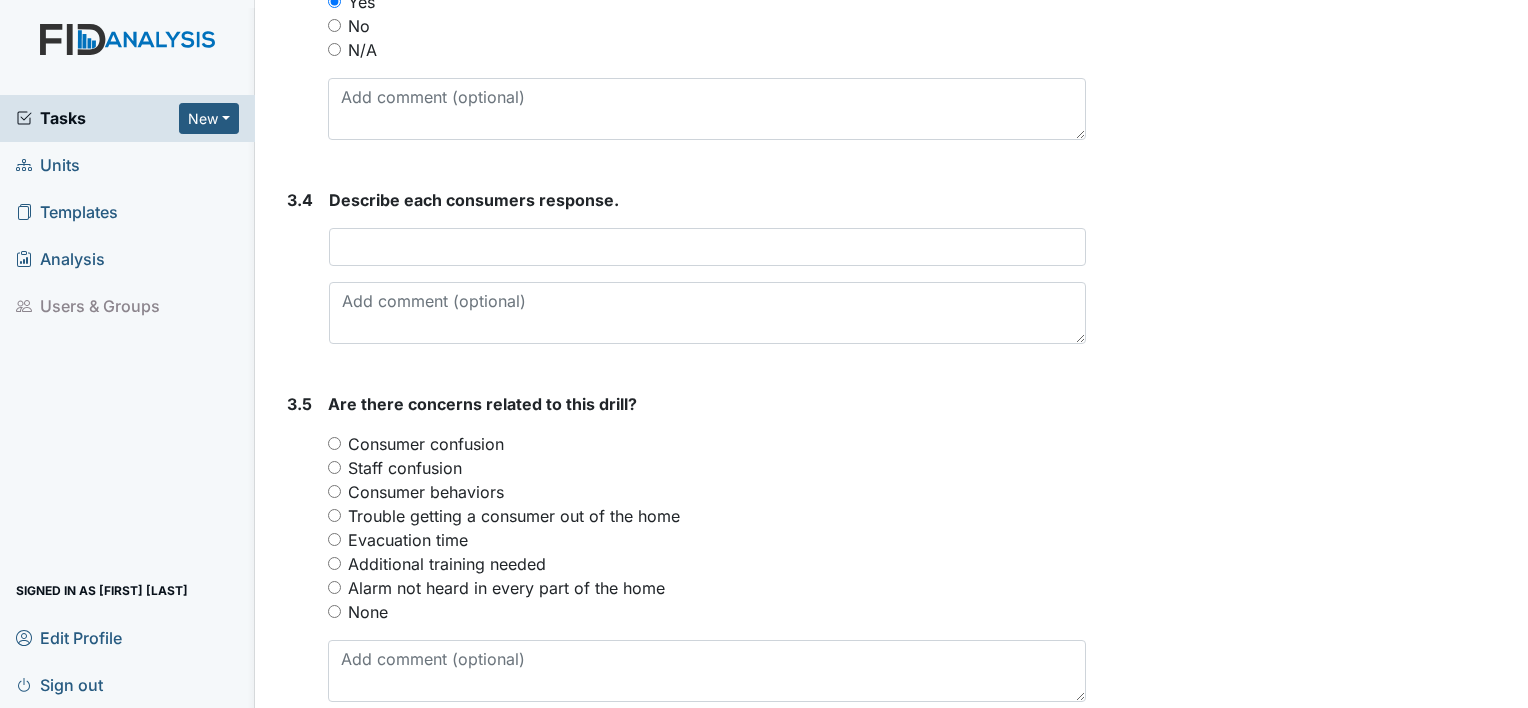 scroll, scrollTop: 2400, scrollLeft: 0, axis: vertical 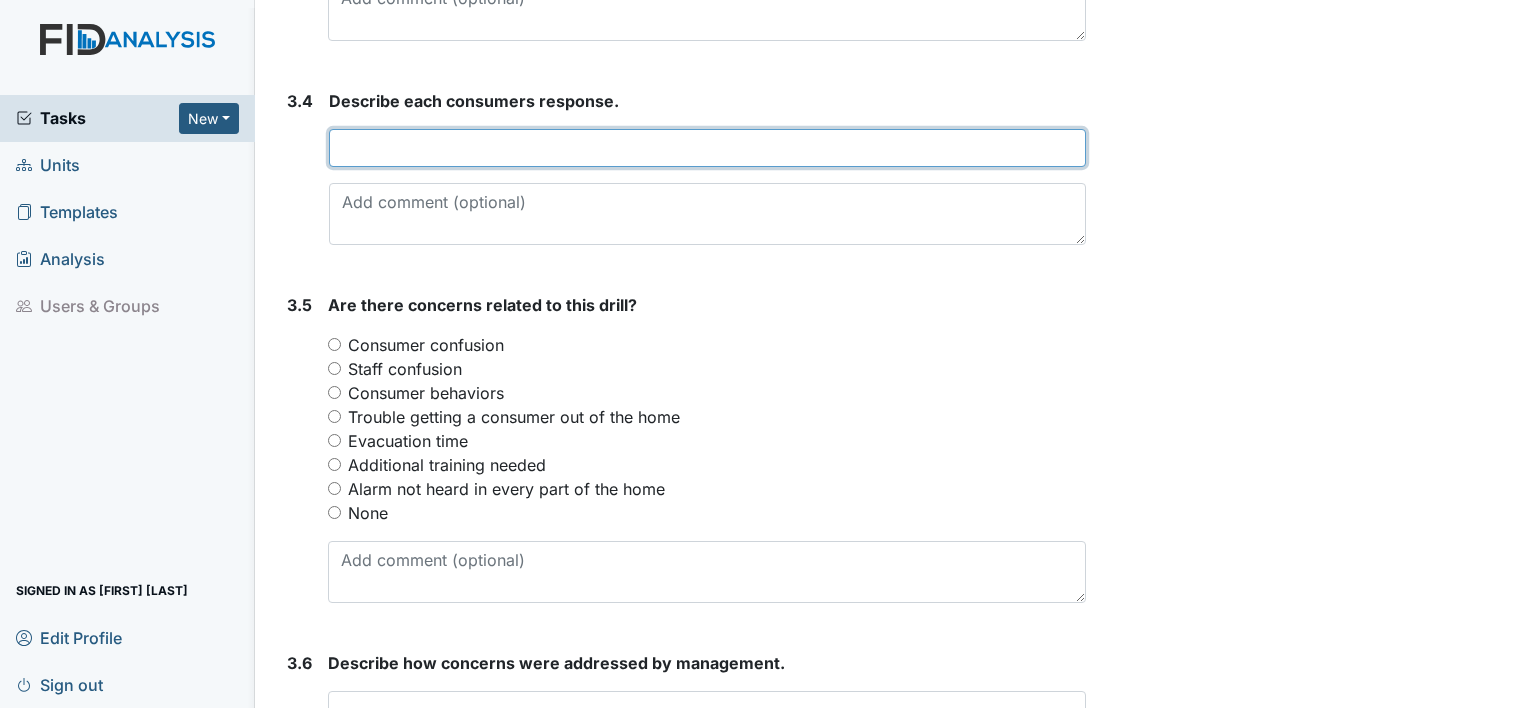 click at bounding box center (707, 148) 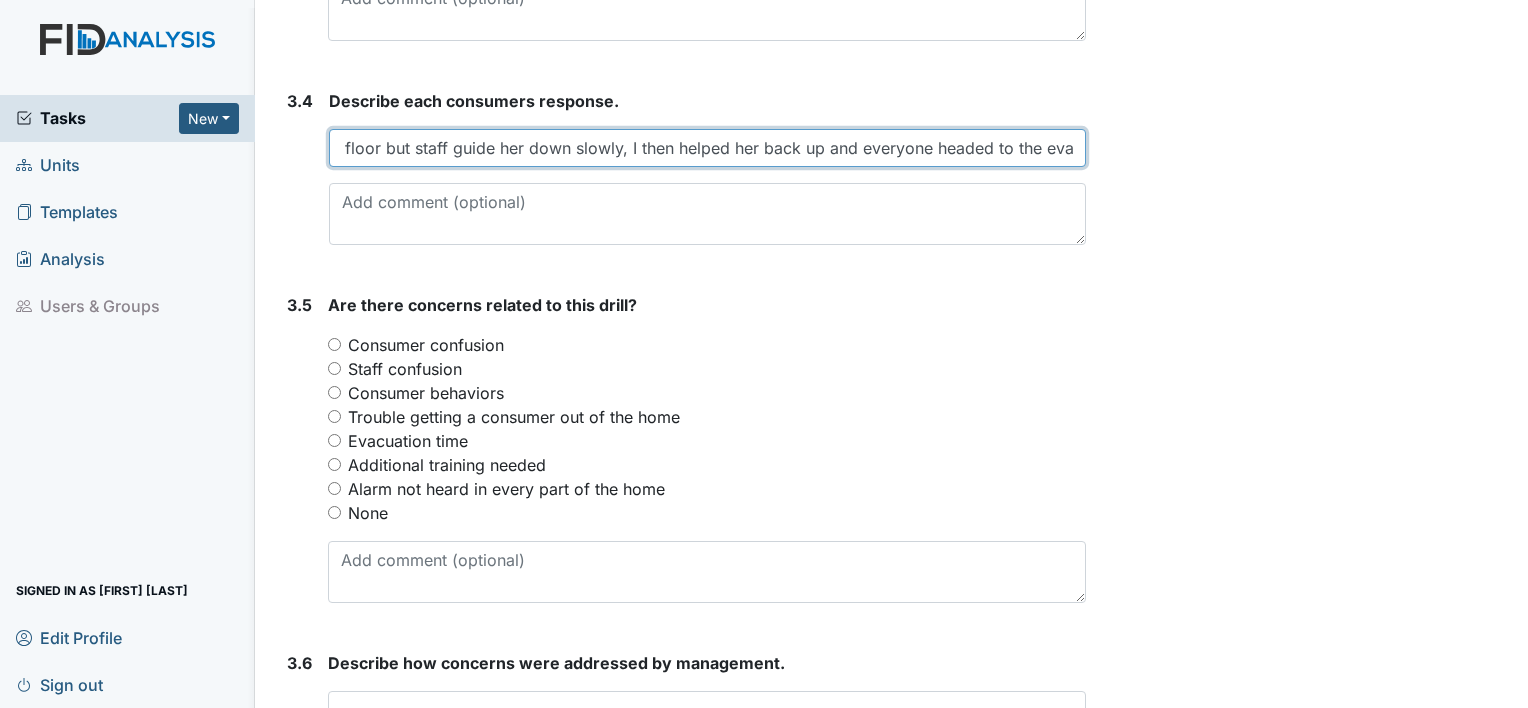 scroll, scrollTop: 0, scrollLeft: 334, axis: horizontal 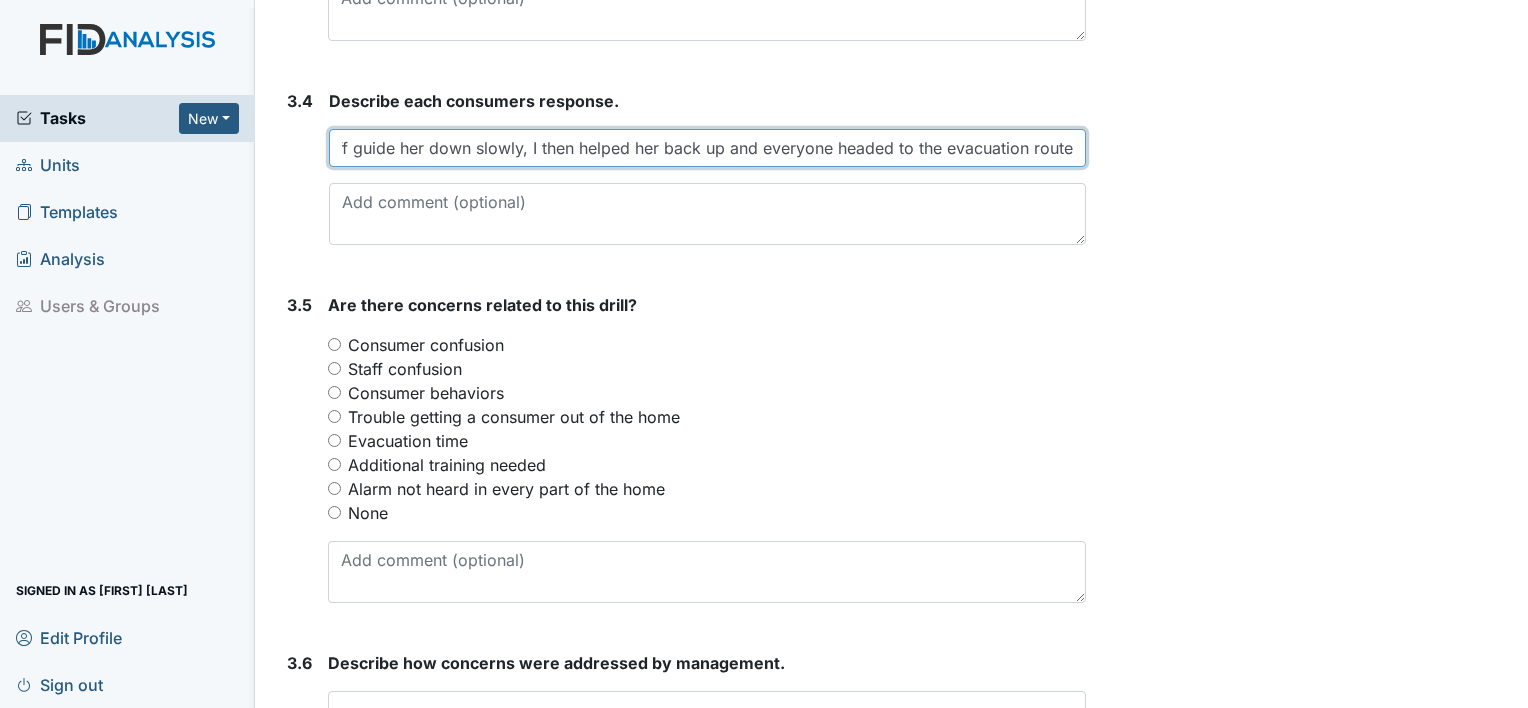 click on "HG collapsed purposely to the floor but staff guide her down slowly, I then helped her back up and everyone headed to the evacuation route" at bounding box center (707, 148) 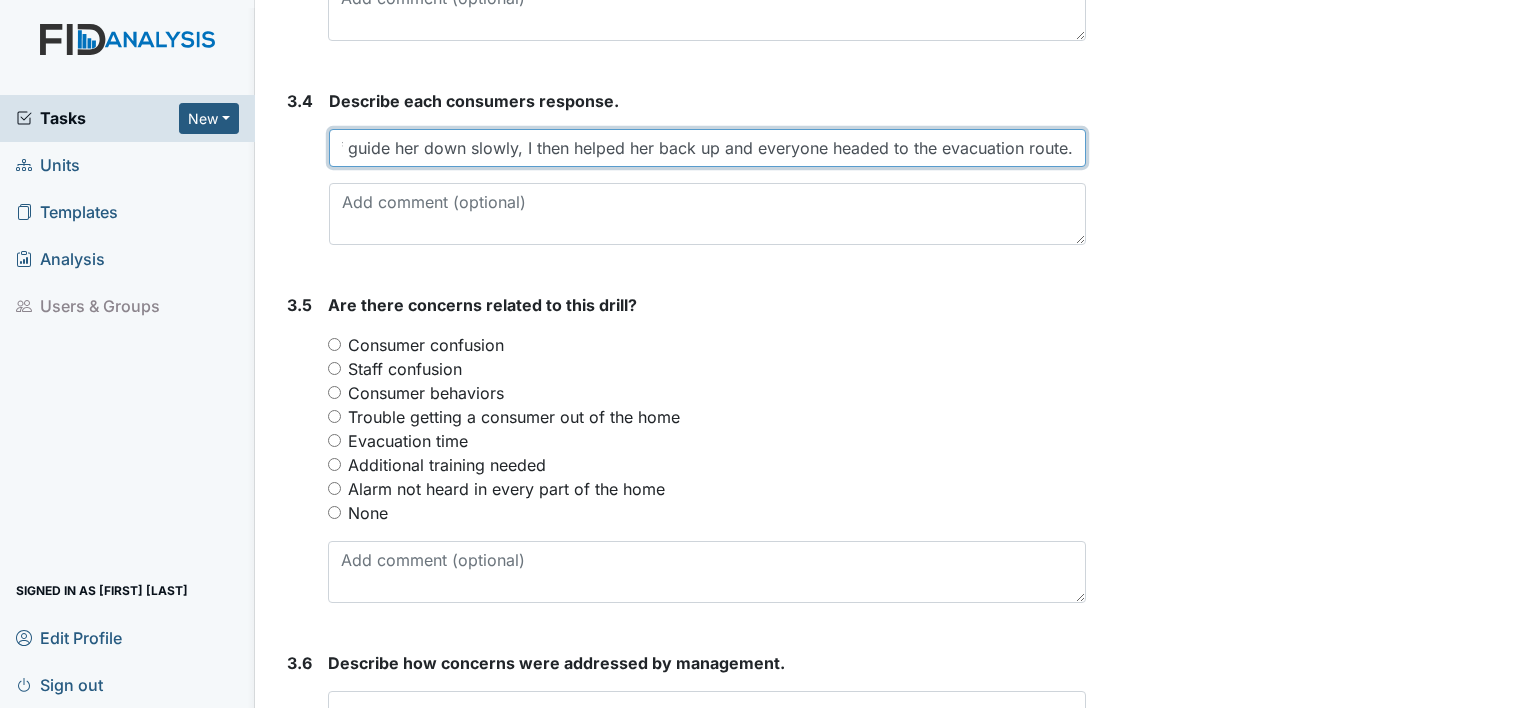 scroll, scrollTop: 0, scrollLeft: 343, axis: horizontal 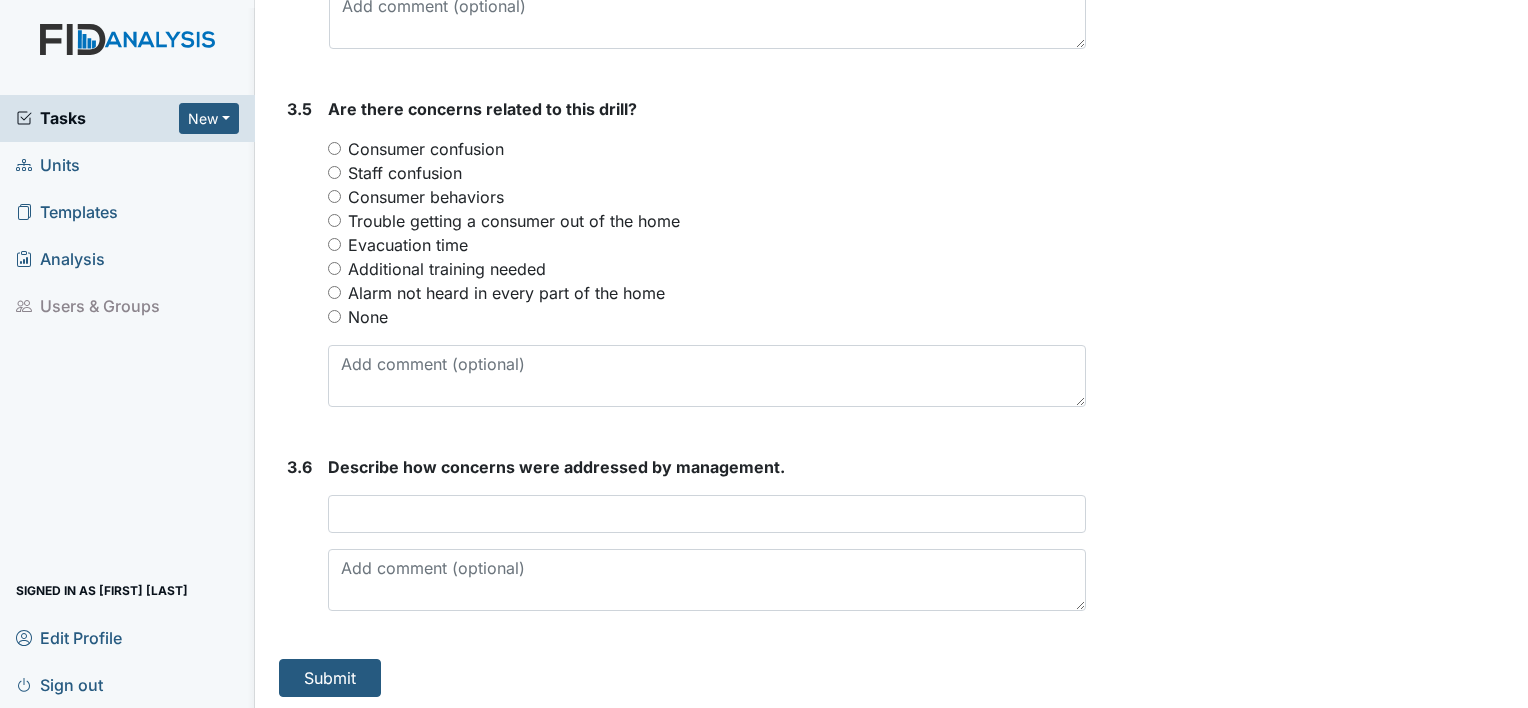 type on "[FIRST] [LAST] collapsed purposely to the floor but staff guide her down slowly, I then helped her back up and everyone headed to the evacuation route. I had to redirect WT once to show him where we were going." 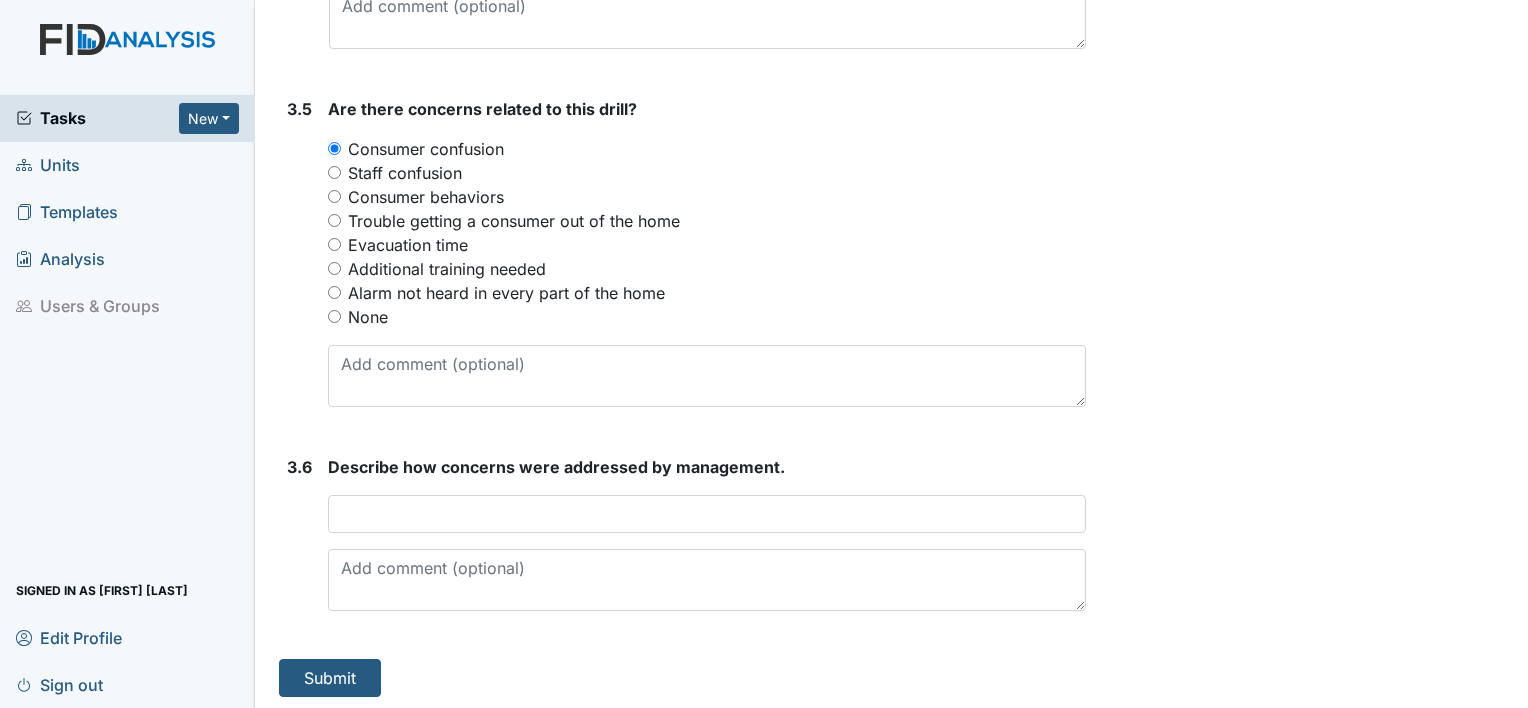 scroll, scrollTop: 0, scrollLeft: 0, axis: both 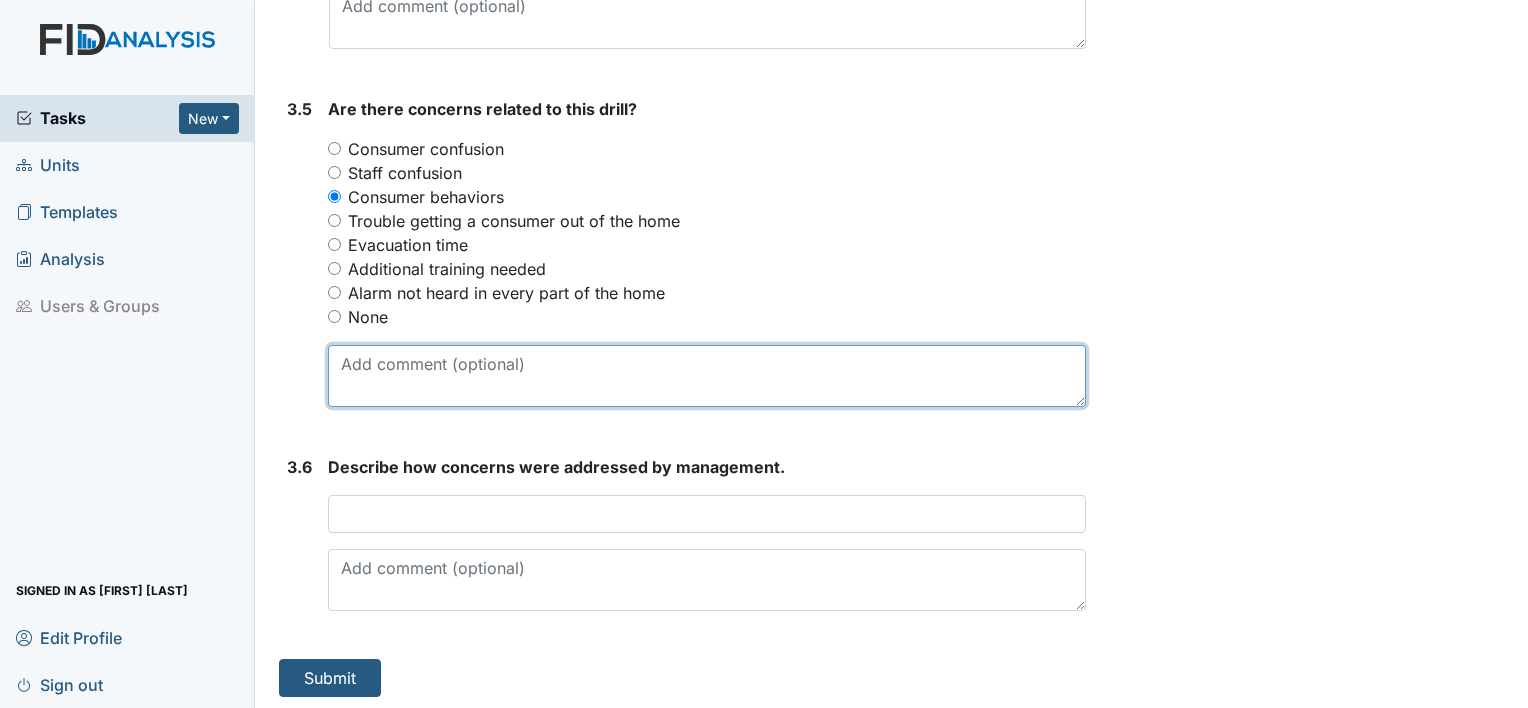 click at bounding box center [707, 376] 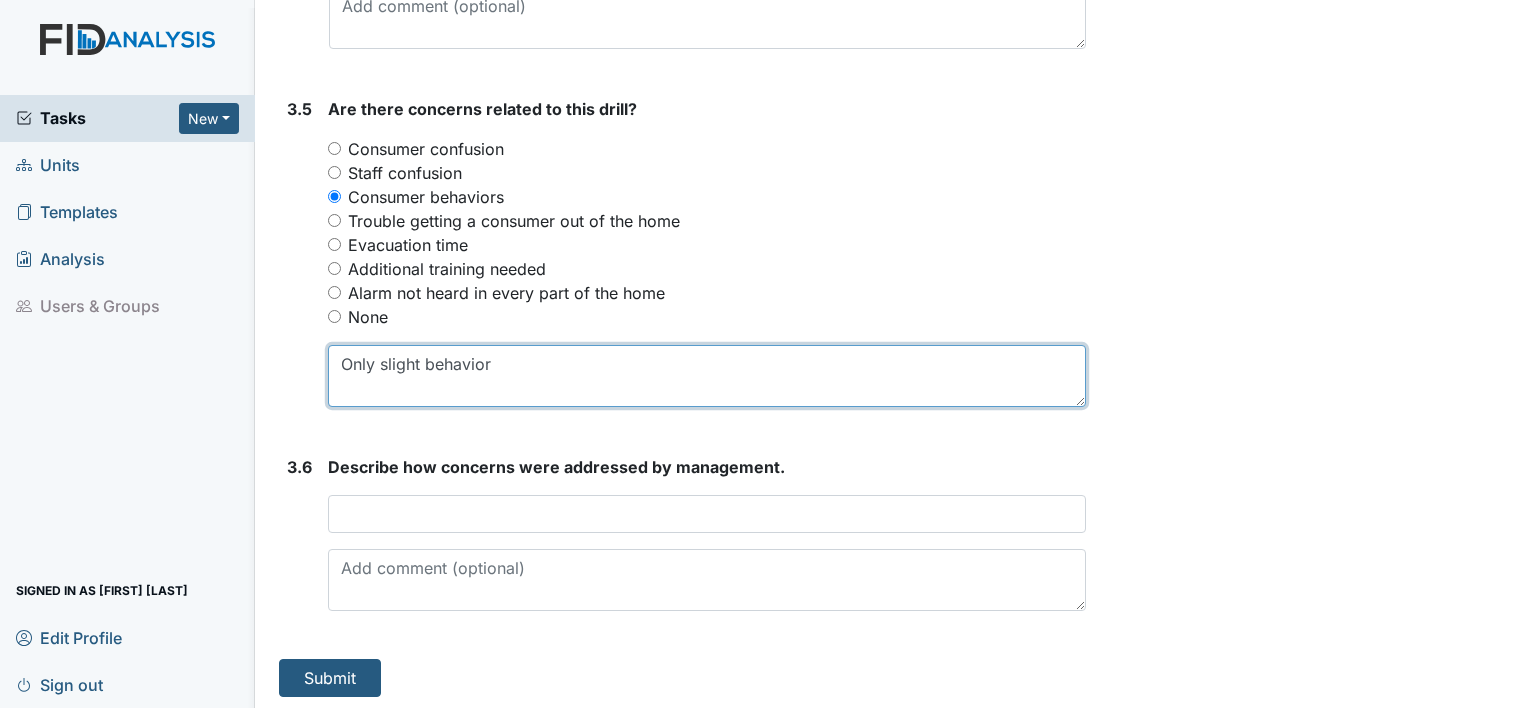 click on "Only slight behavior" at bounding box center (707, 376) 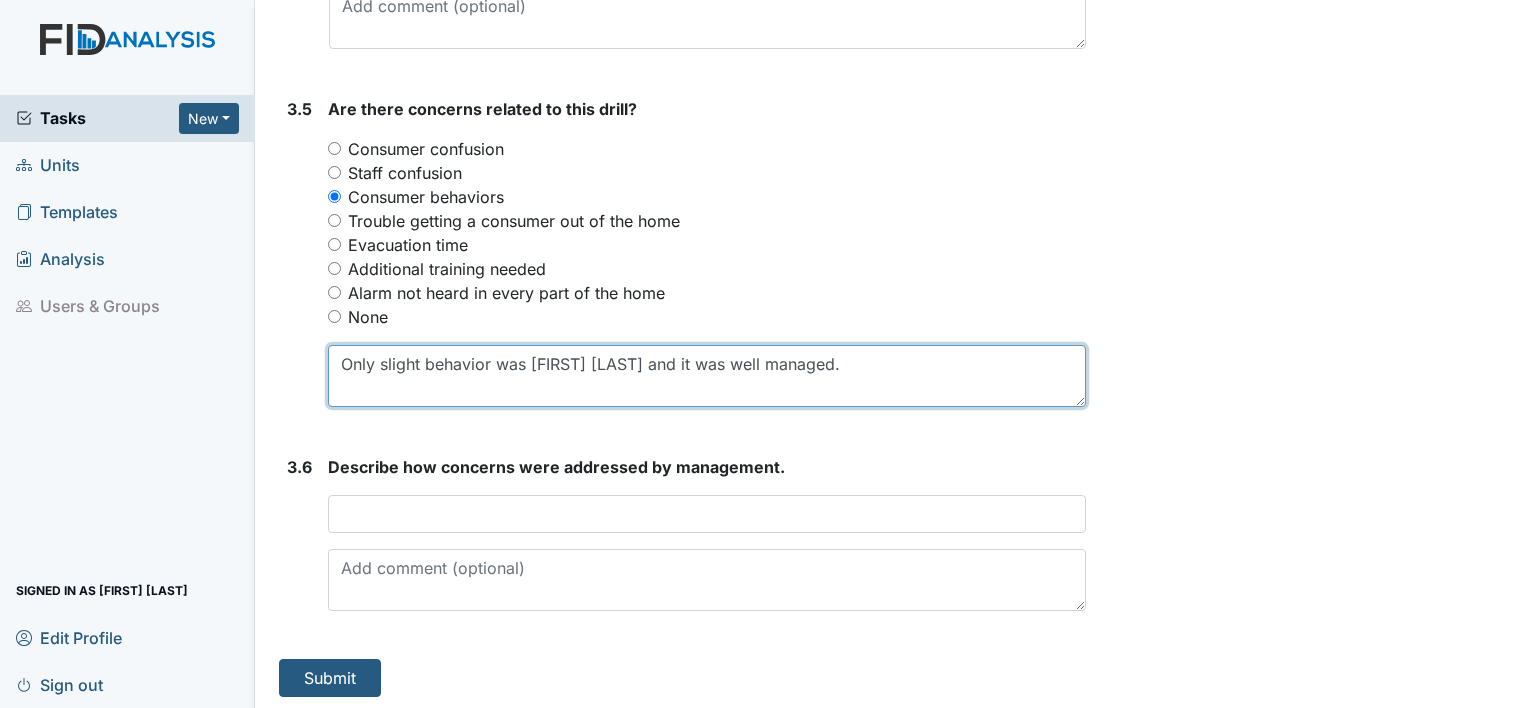 type on "Only slight behavior was [FIRST] [LAST] and it was well managed." 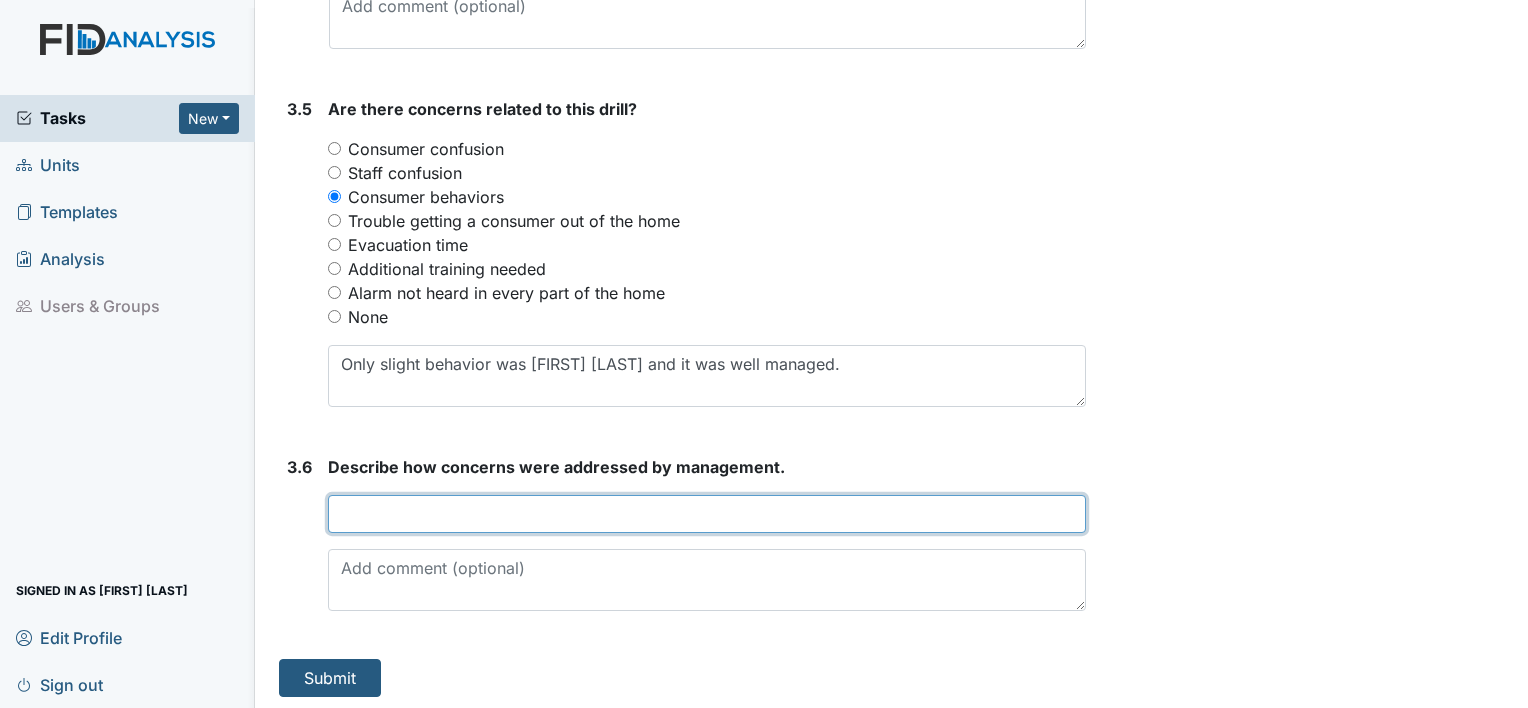 click at bounding box center [707, 514] 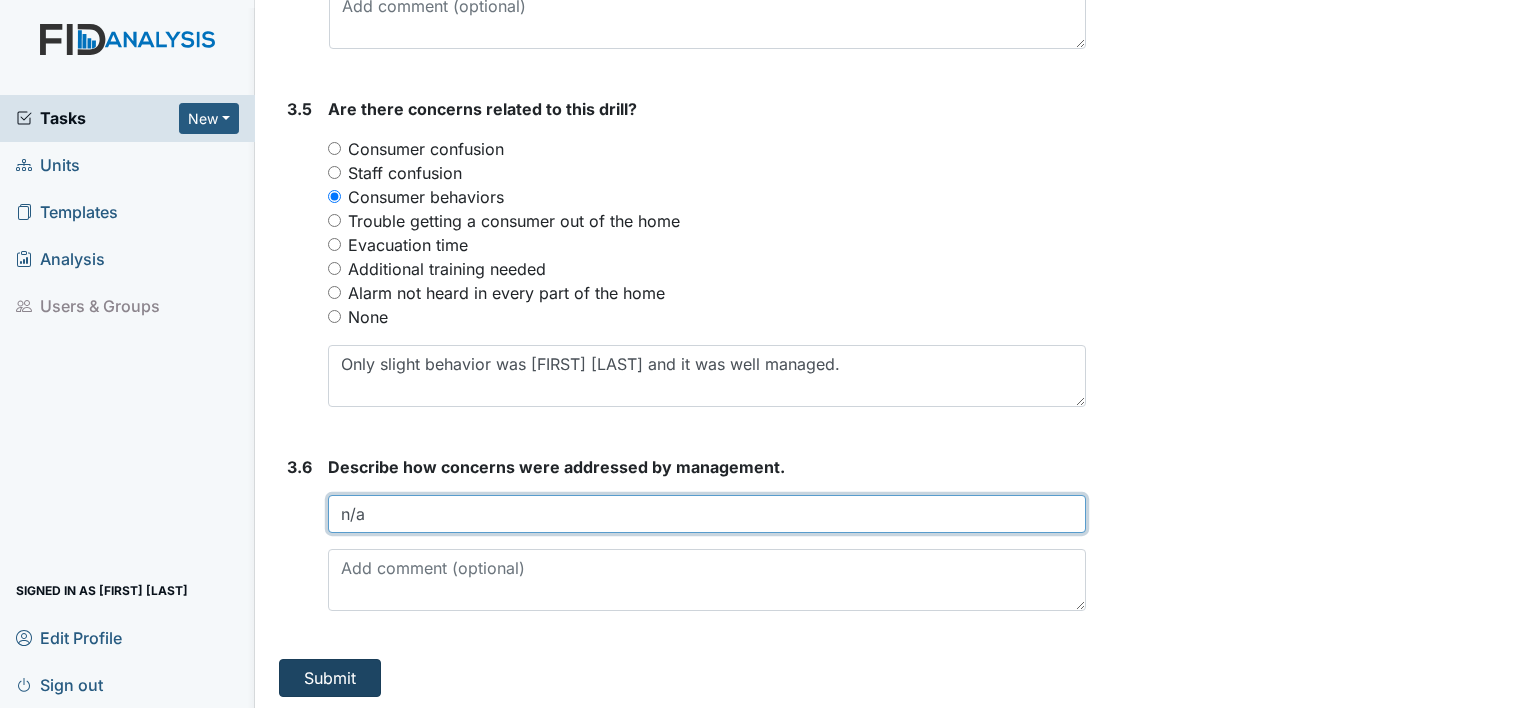 type on "n/a" 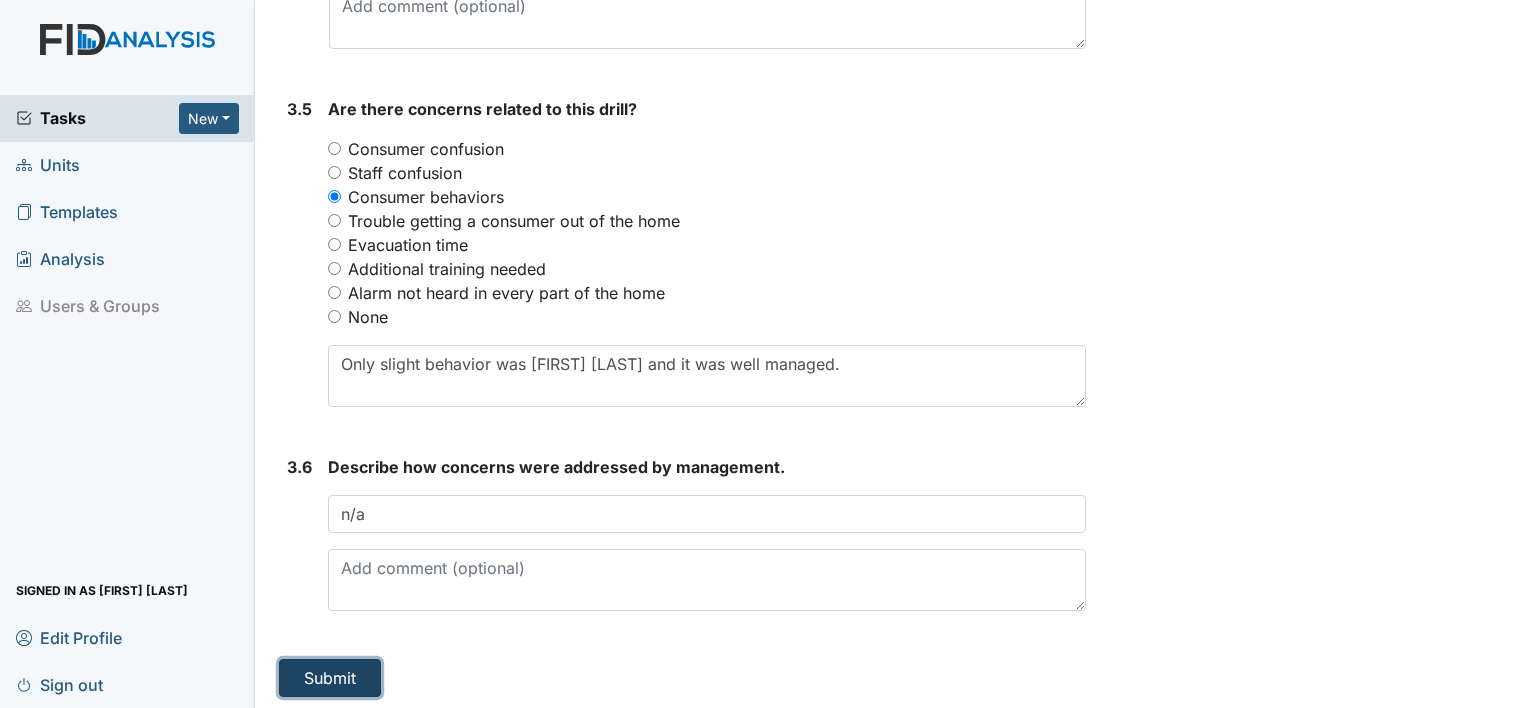 click on "Submit" at bounding box center (330, 678) 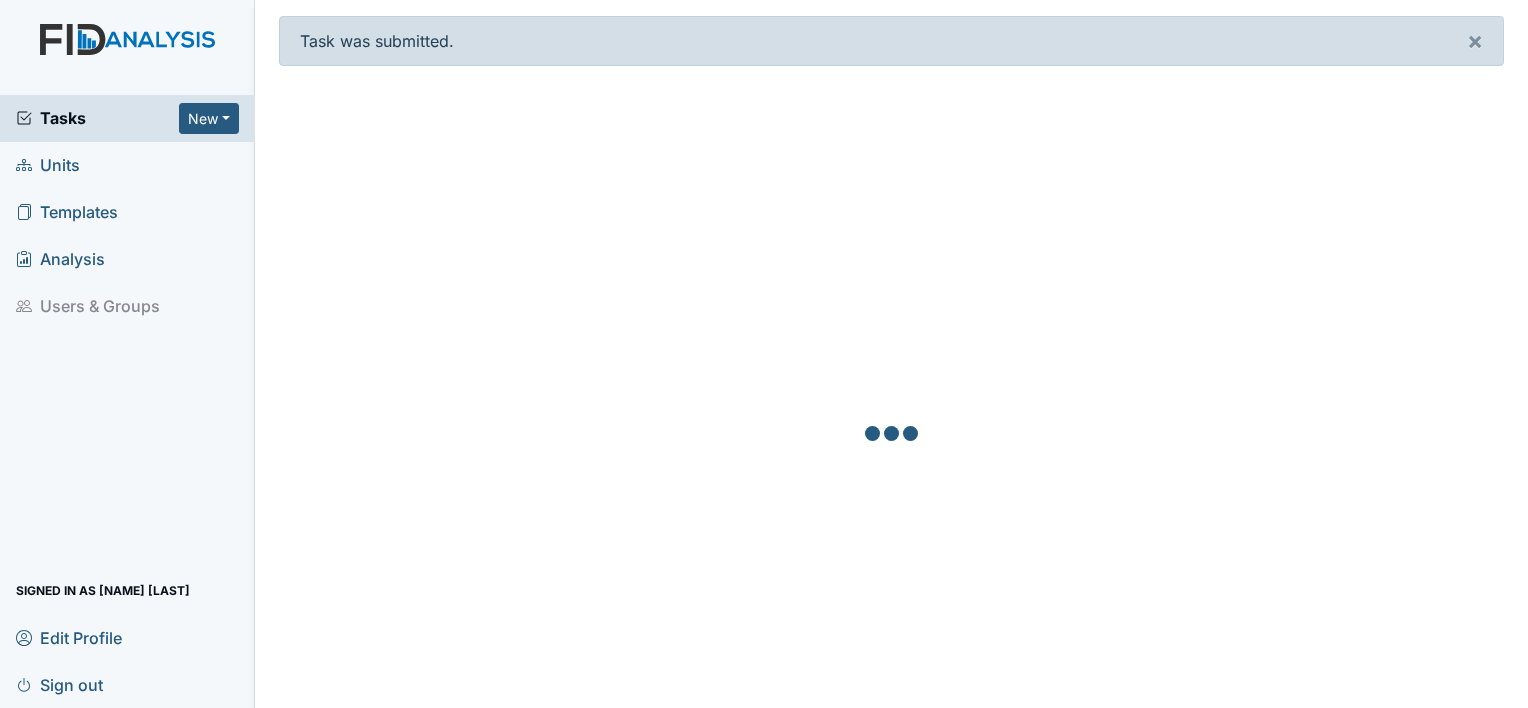 scroll, scrollTop: 0, scrollLeft: 0, axis: both 